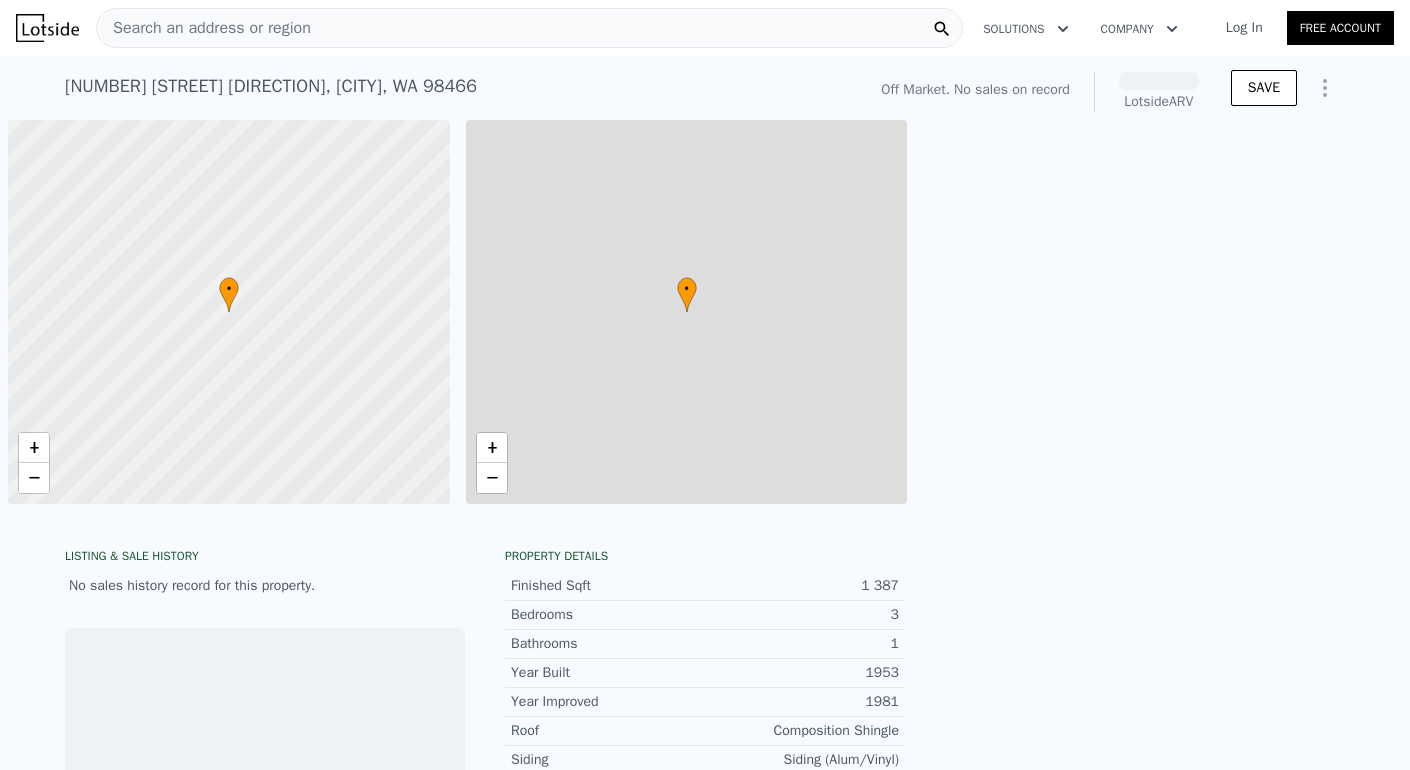 scroll, scrollTop: 0, scrollLeft: 0, axis: both 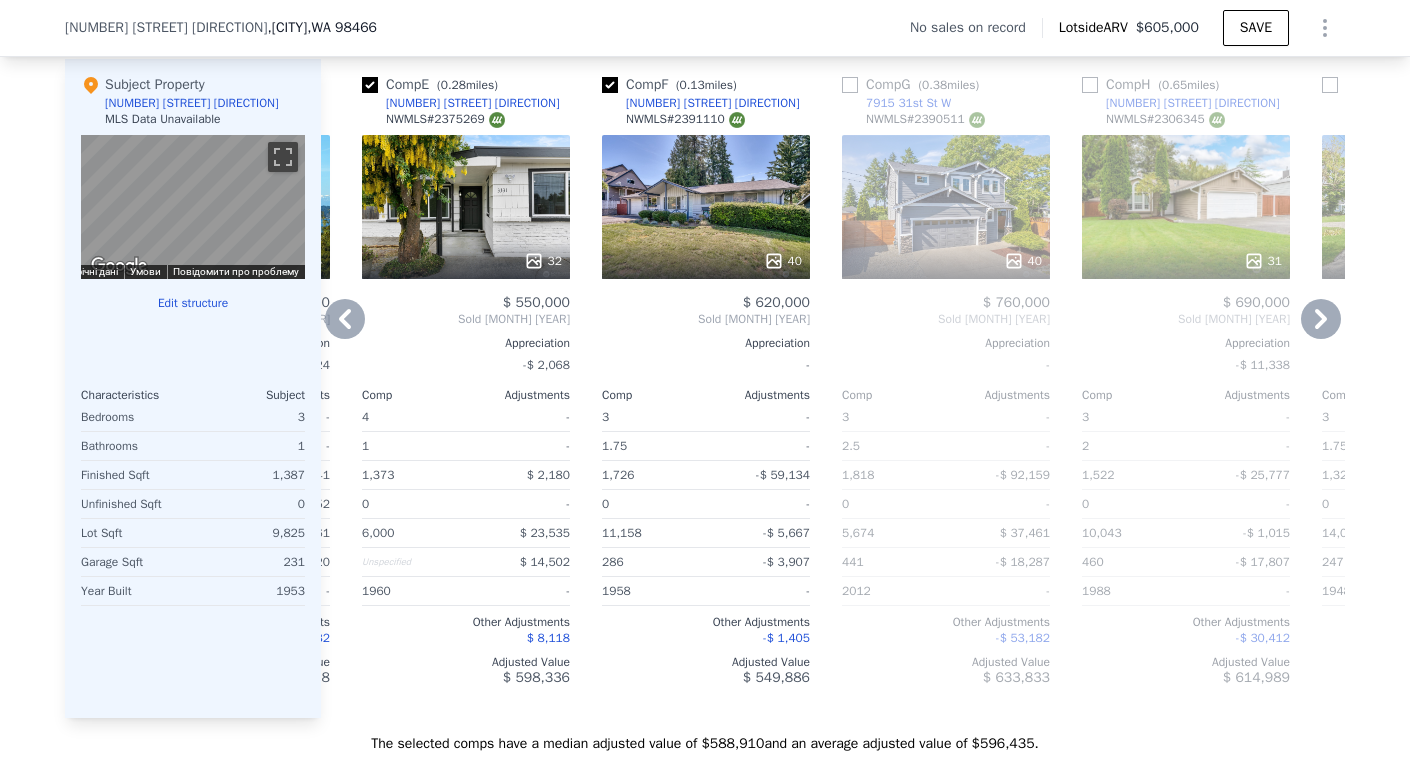 click on "[NUMBER] [STREET] W" at bounding box center (473, 103) 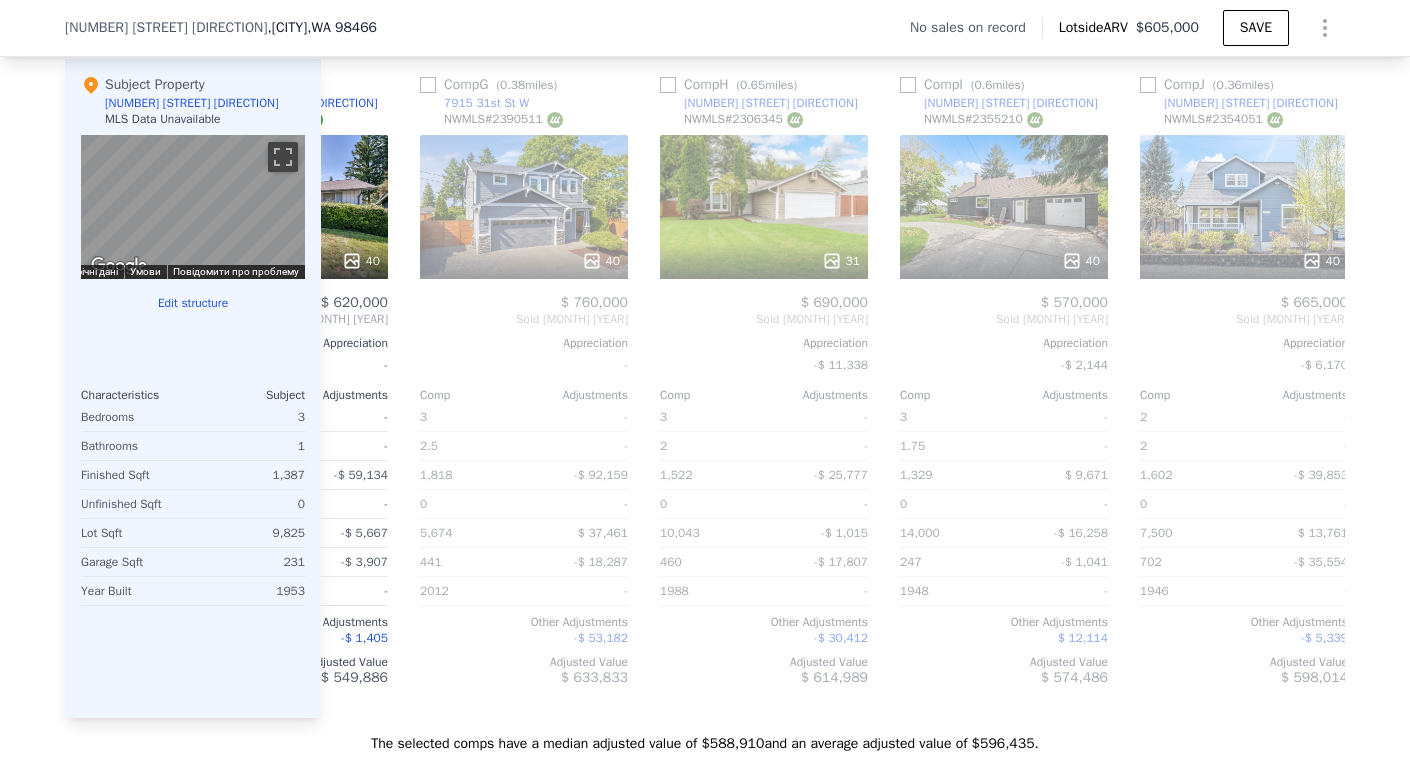scroll, scrollTop: 0, scrollLeft: 1638, axis: horizontal 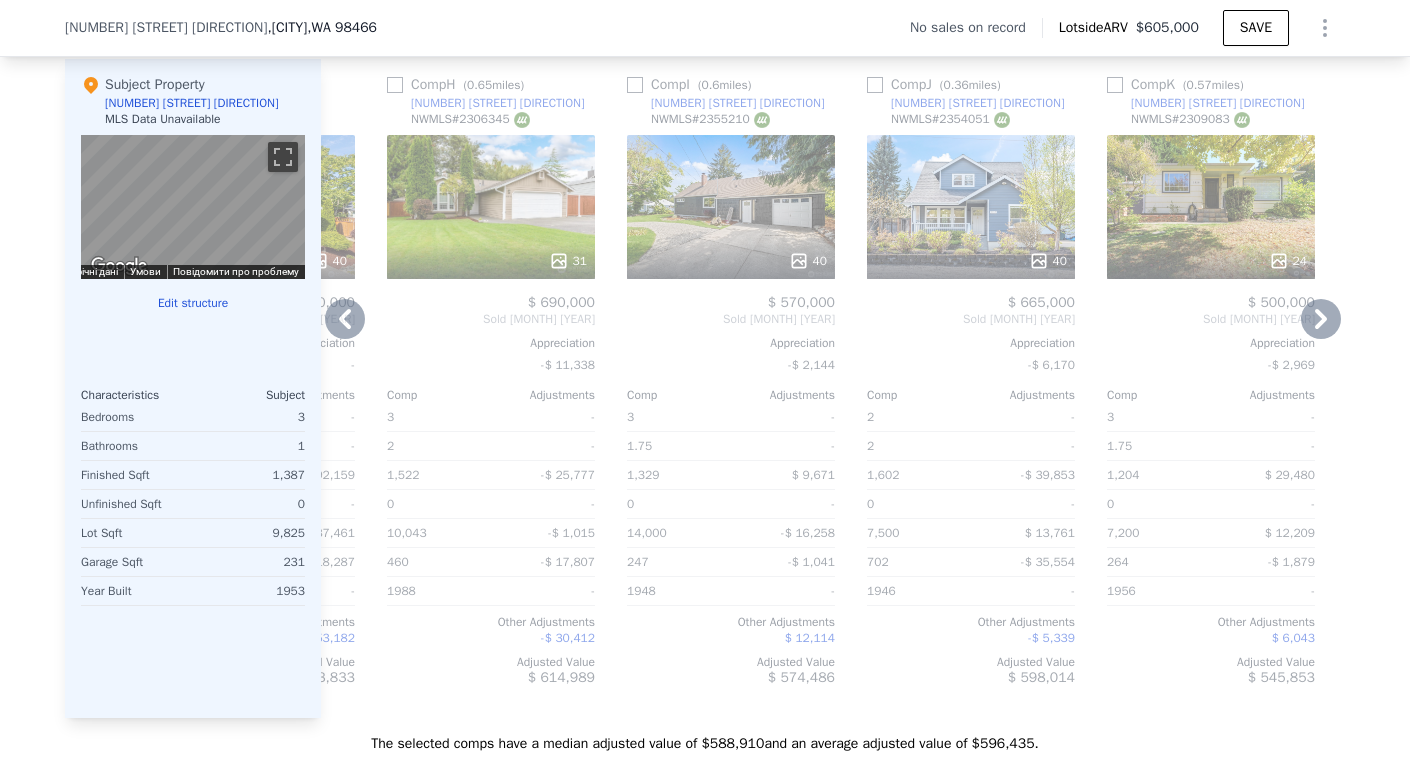 click on "[NUMBER] [STREET] W" at bounding box center (738, 103) 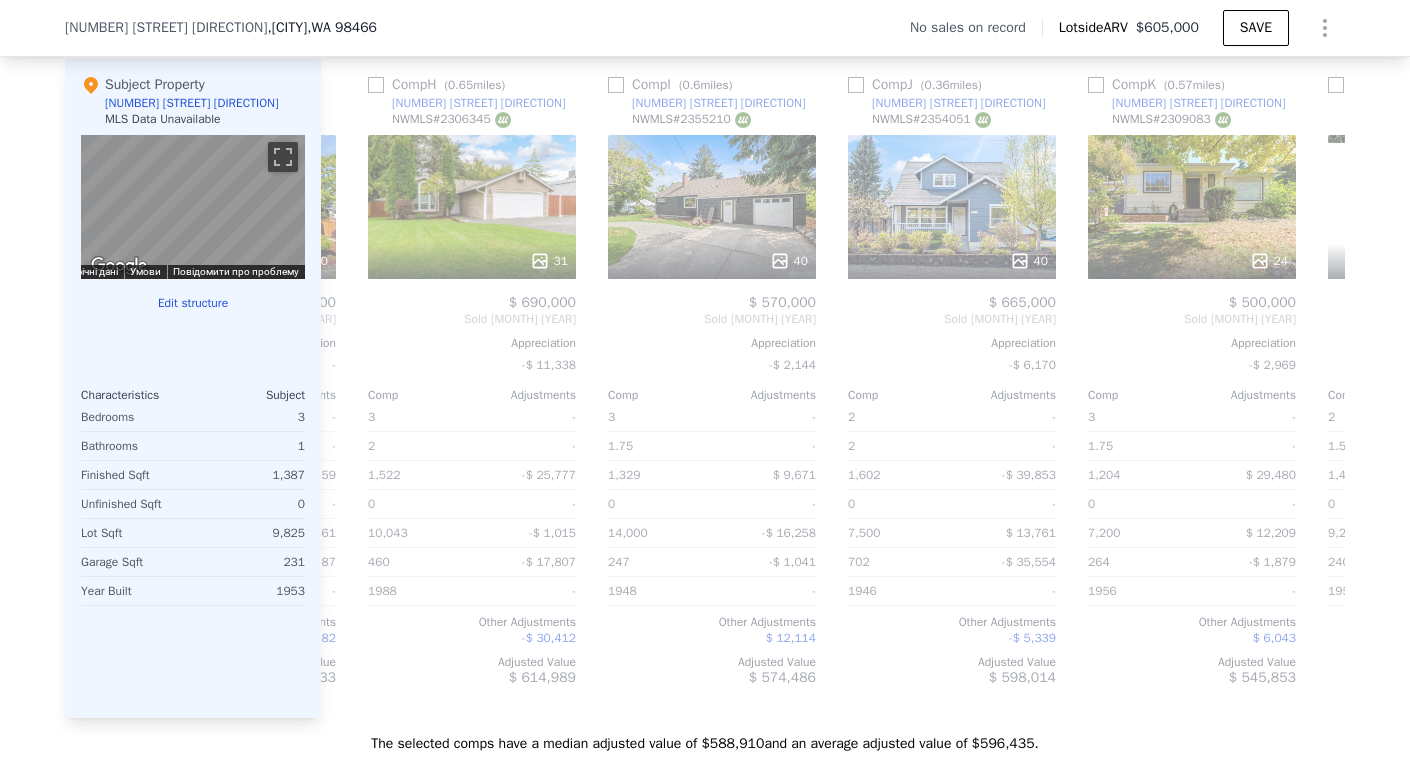scroll, scrollTop: 0, scrollLeft: 1645, axis: horizontal 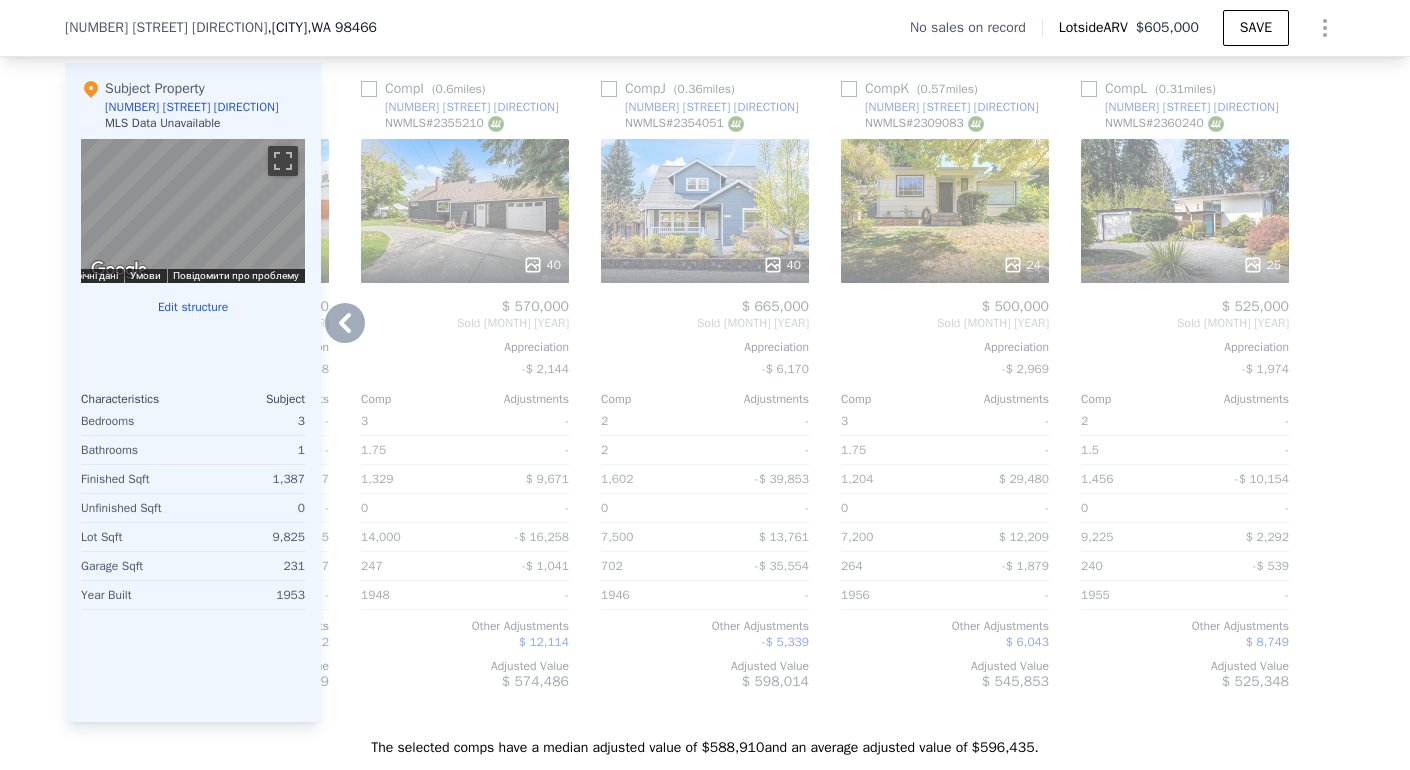 click on "NWMLS  # 2360240" at bounding box center [1164, 123] 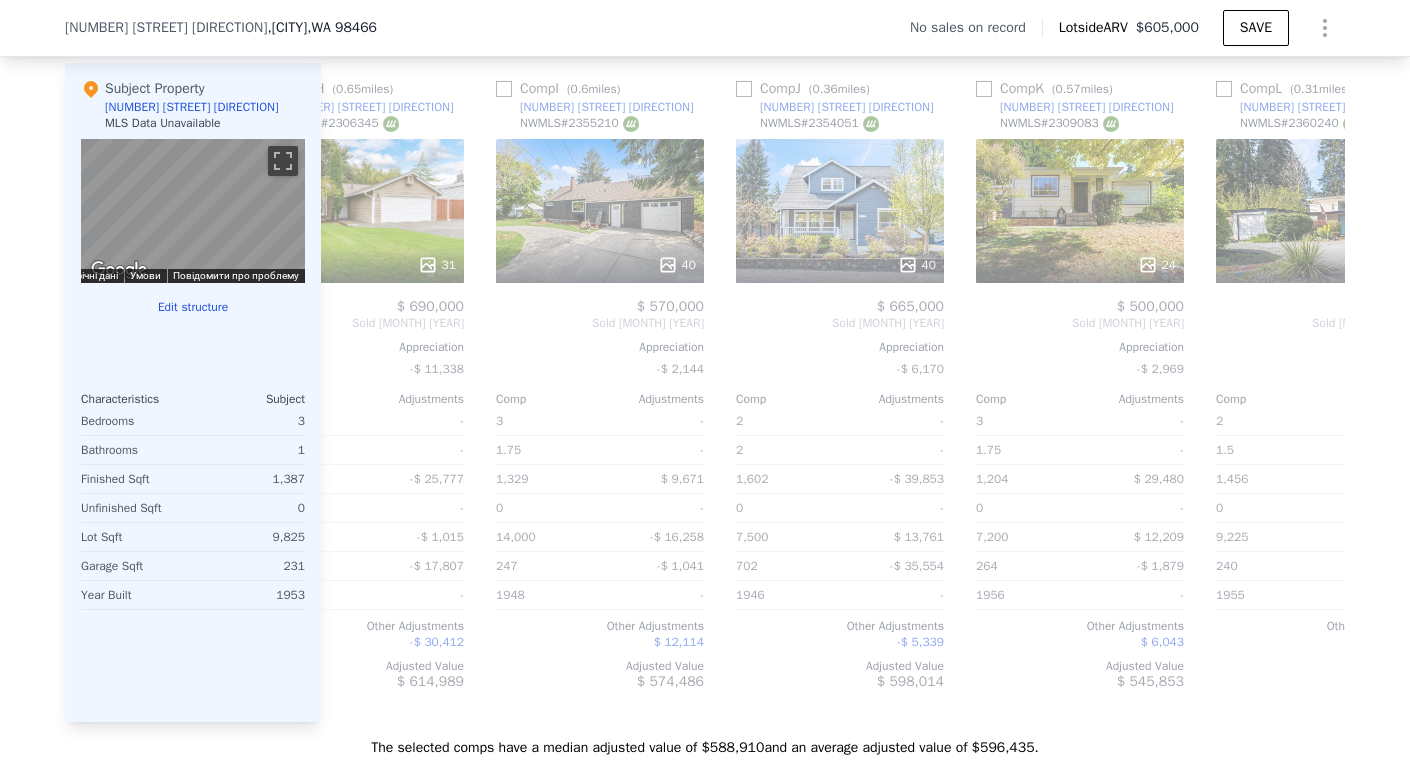 scroll, scrollTop: 0, scrollLeft: 1752, axis: horizontal 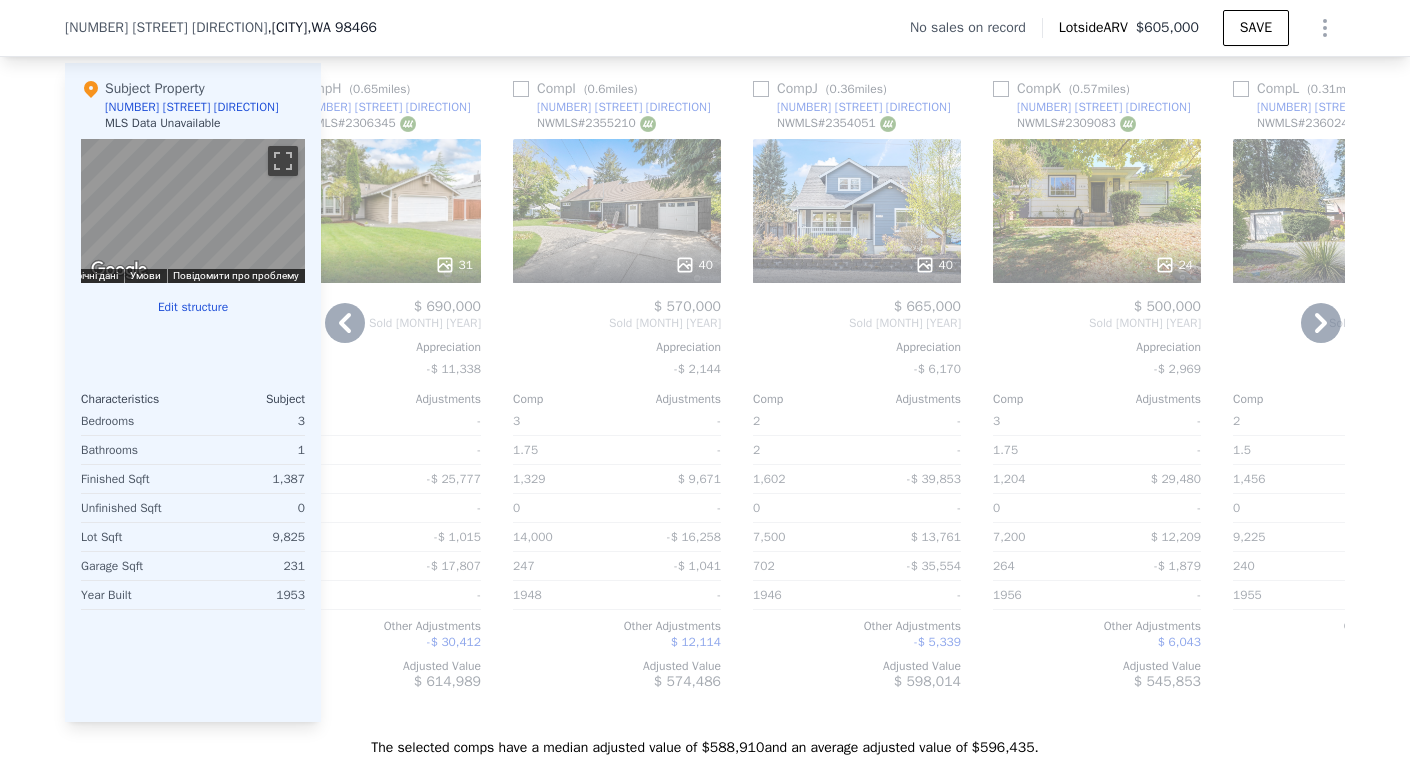 click on "NWMLS  # 2355210" at bounding box center (596, 123) 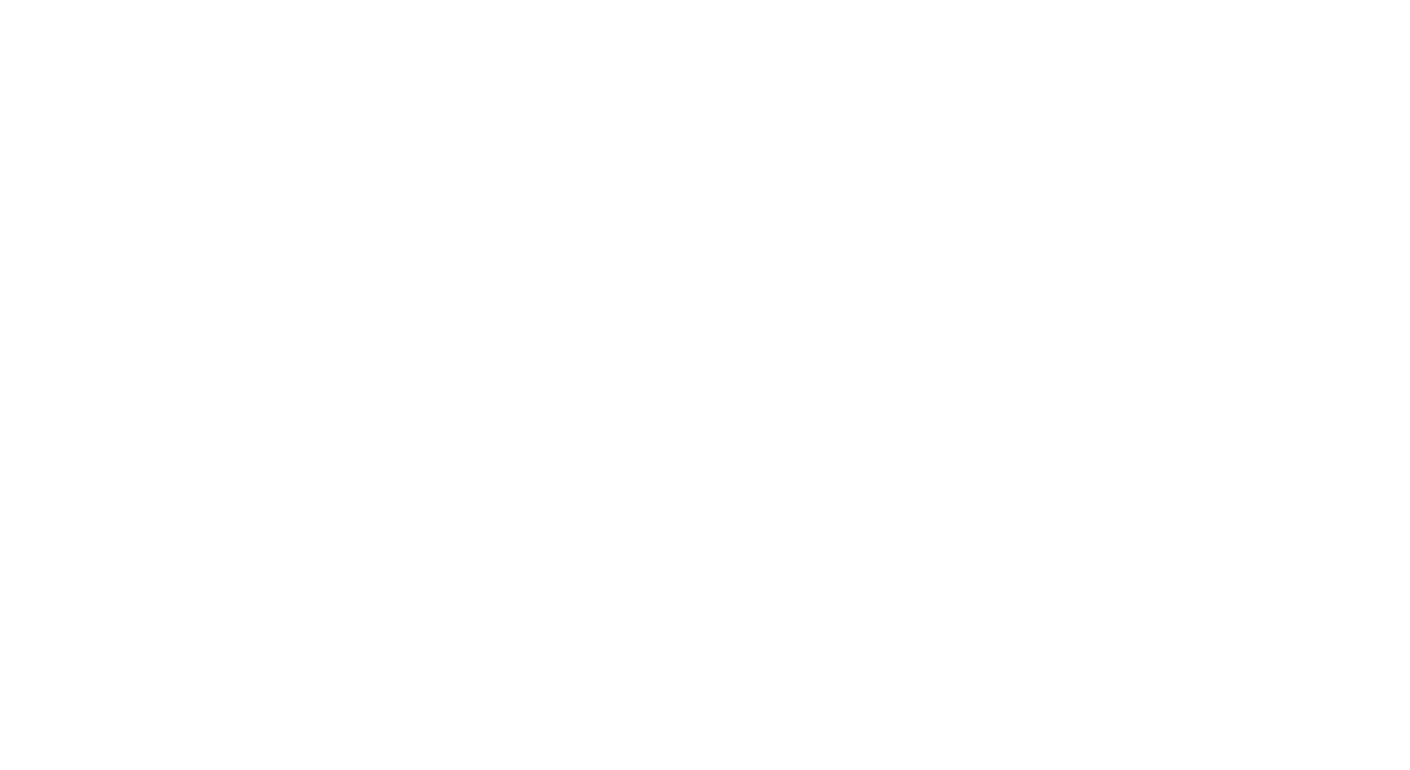 scroll, scrollTop: 0, scrollLeft: 0, axis: both 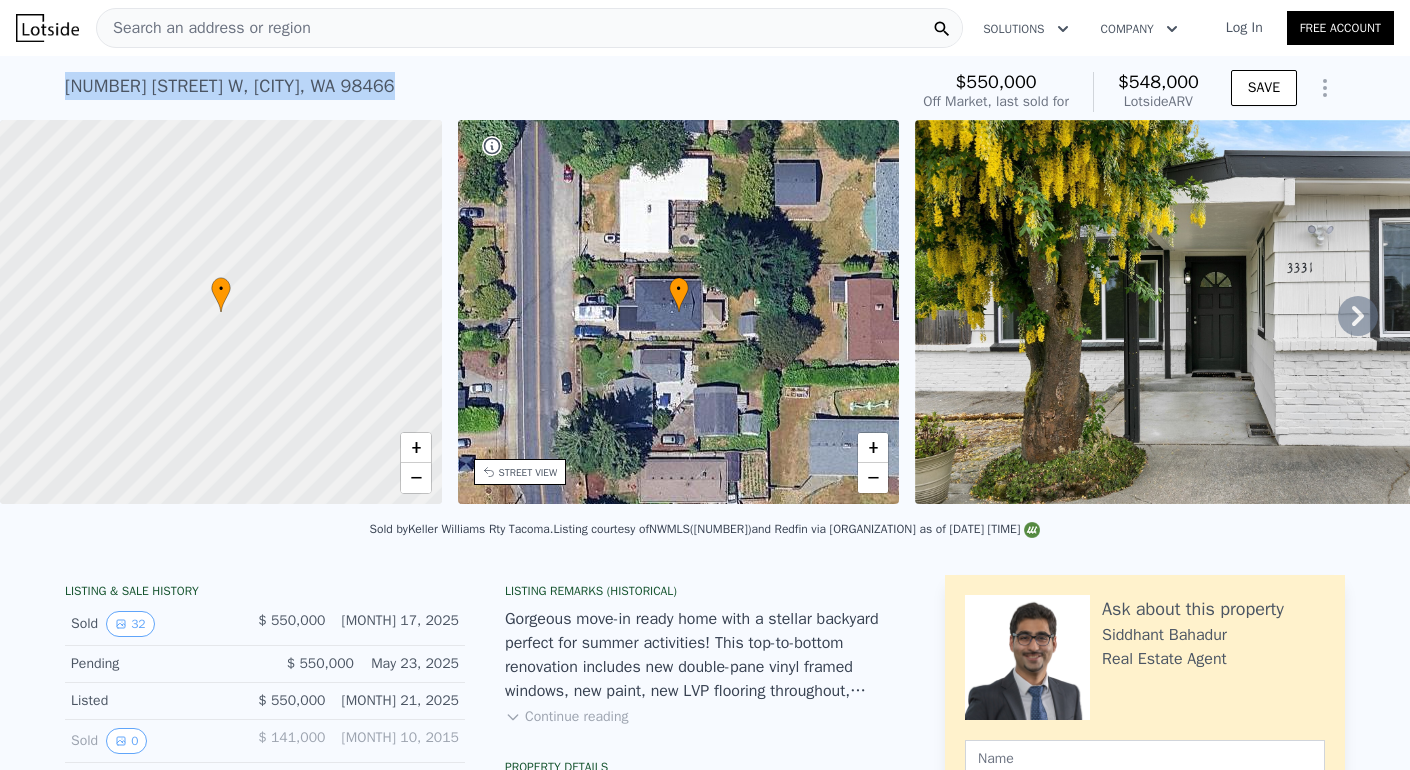 drag, startPoint x: 485, startPoint y: 98, endPoint x: 59, endPoint y: 74, distance: 426.6755 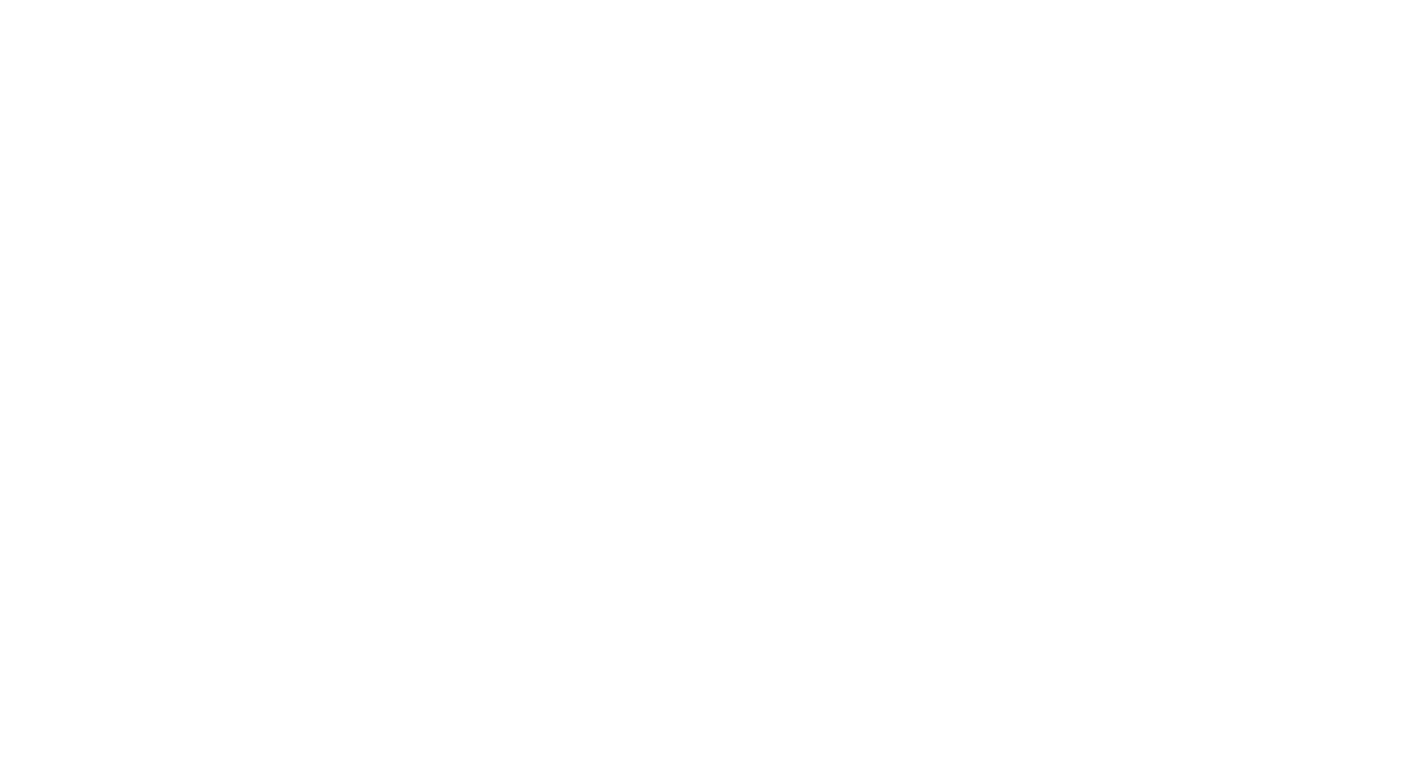 scroll, scrollTop: 0, scrollLeft: 0, axis: both 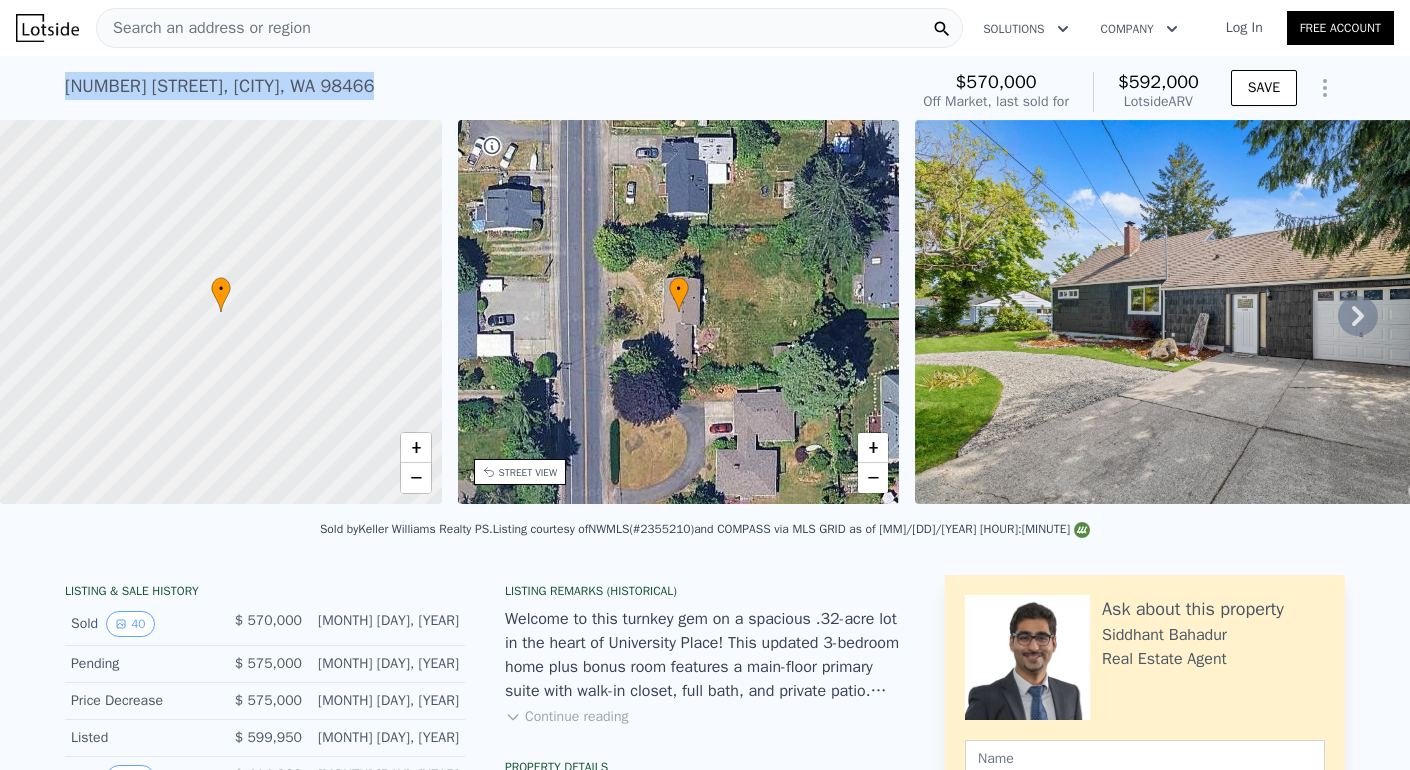 drag, startPoint x: 499, startPoint y: 89, endPoint x: 47, endPoint y: 90, distance: 452.0011 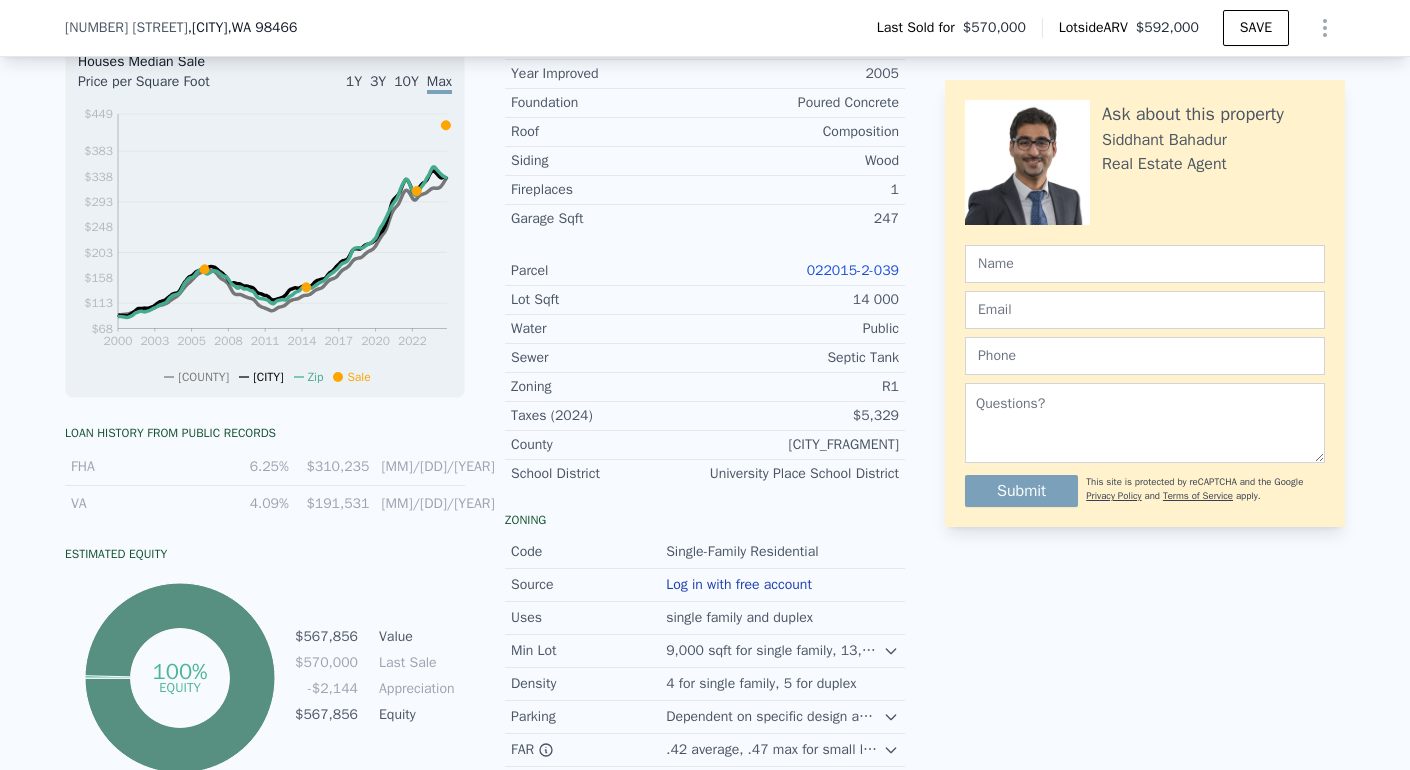 scroll, scrollTop: 881, scrollLeft: 0, axis: vertical 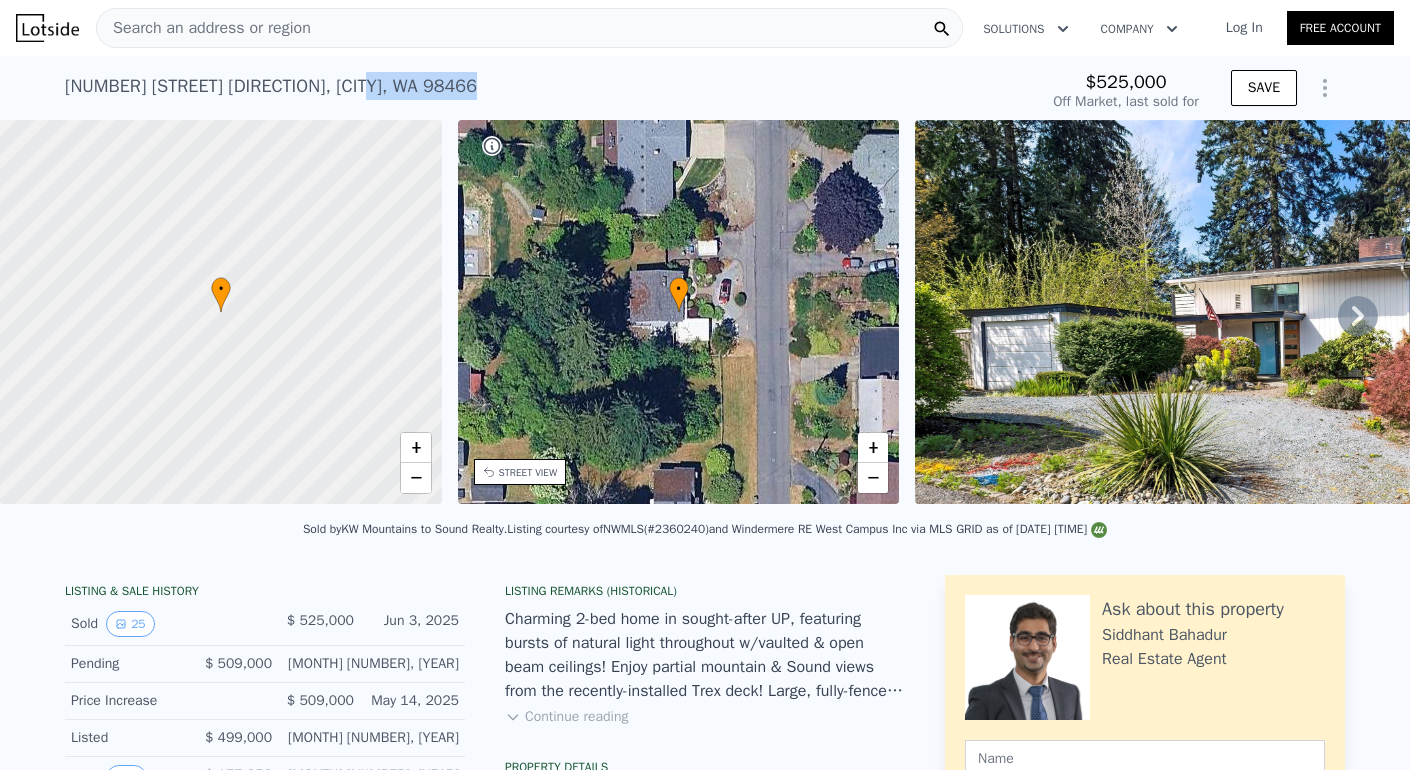 type on "-$ 560,195" 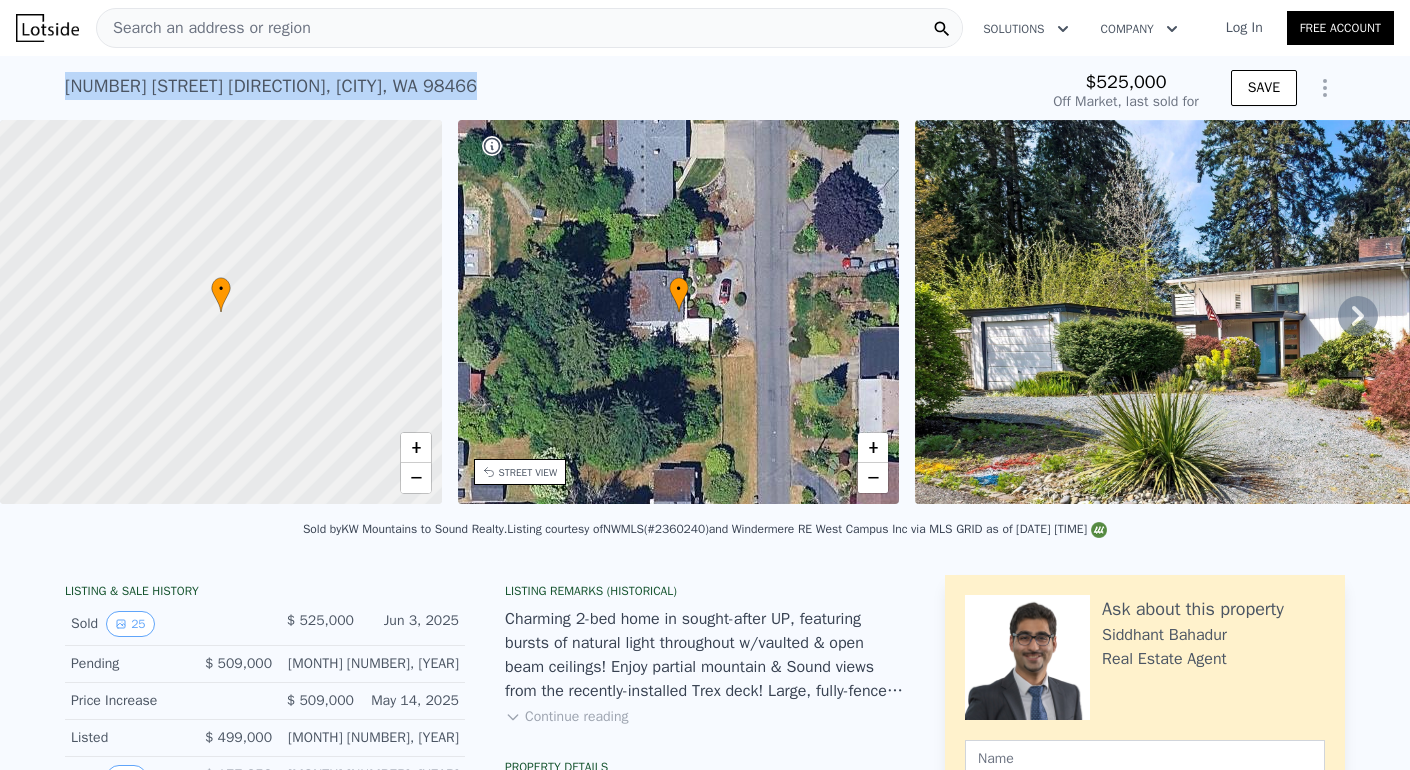 drag, startPoint x: 496, startPoint y: 90, endPoint x: 52, endPoint y: 81, distance: 444.09122 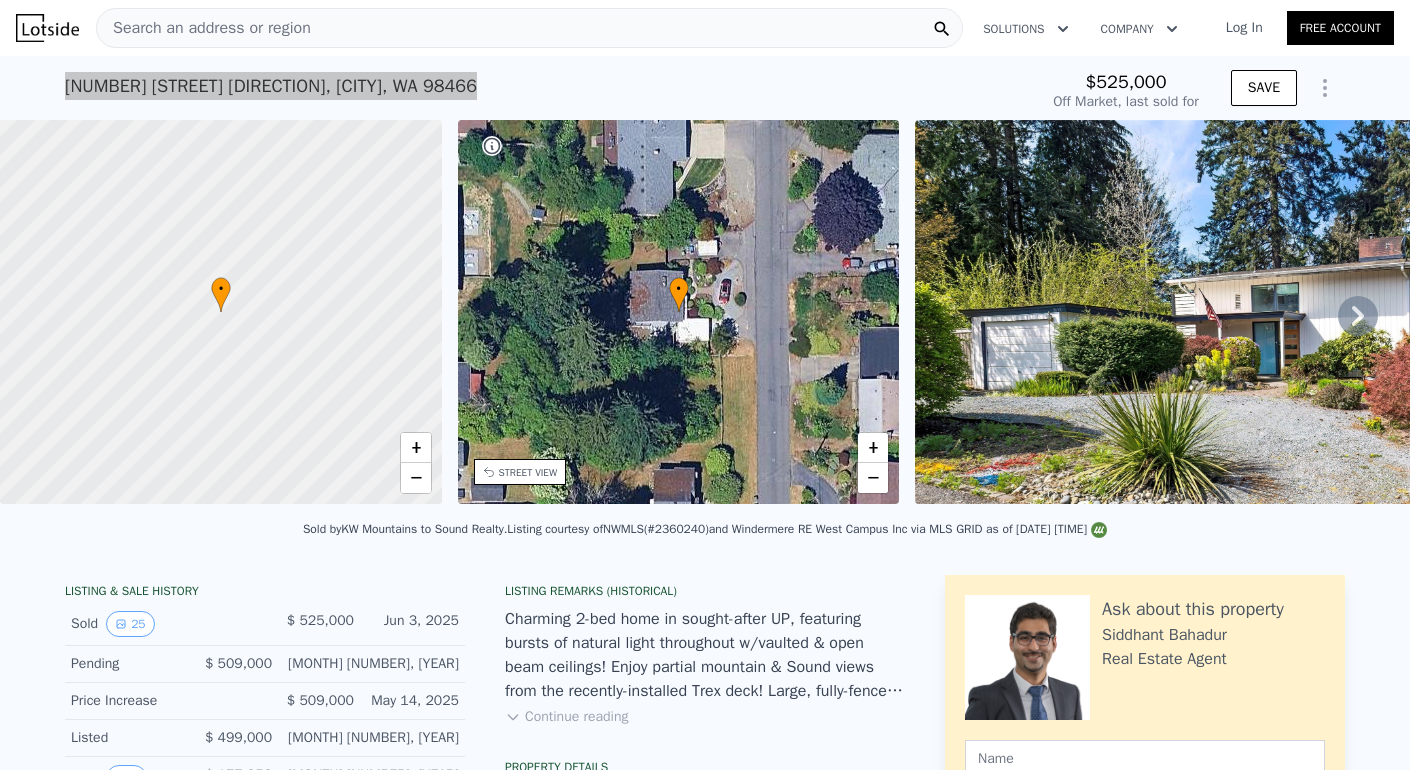 type on "$ 660,000" 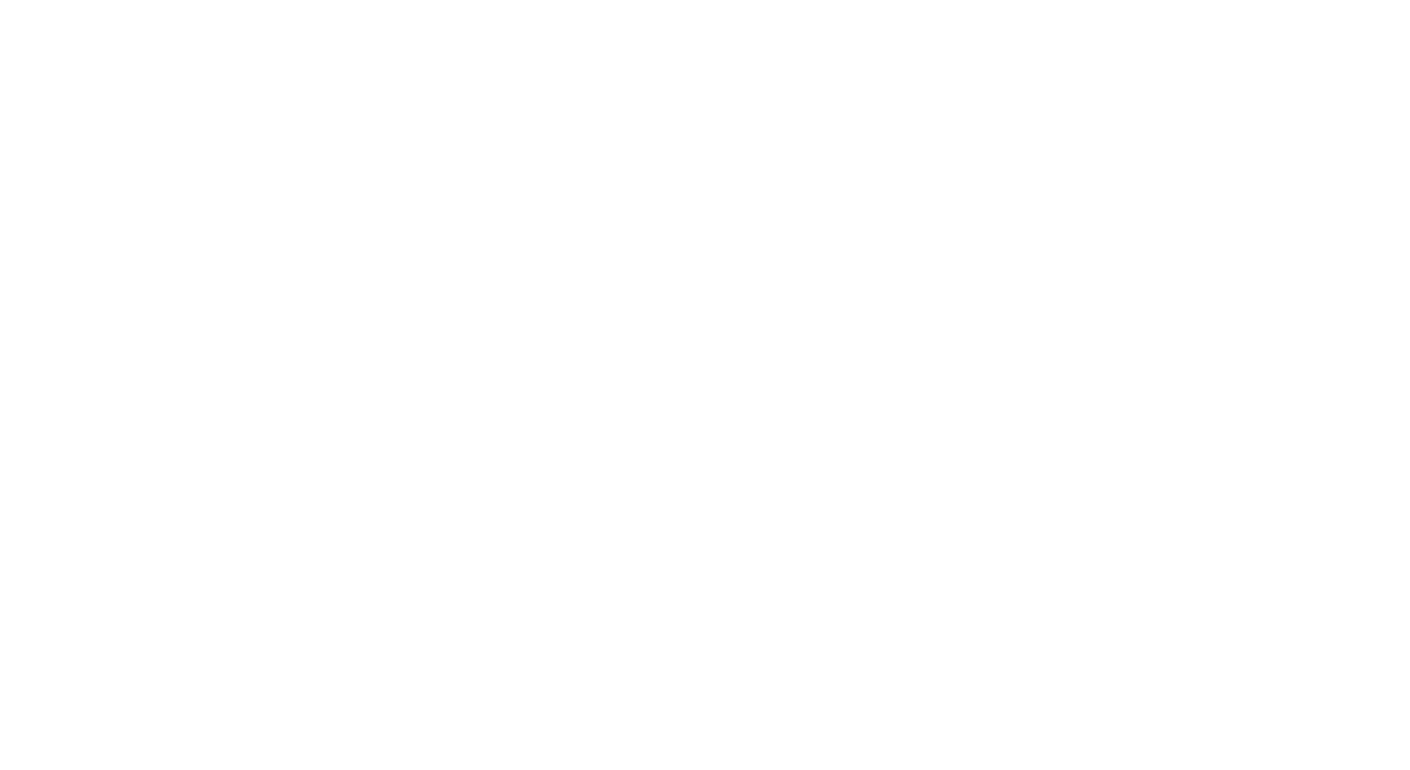 scroll, scrollTop: 0, scrollLeft: 0, axis: both 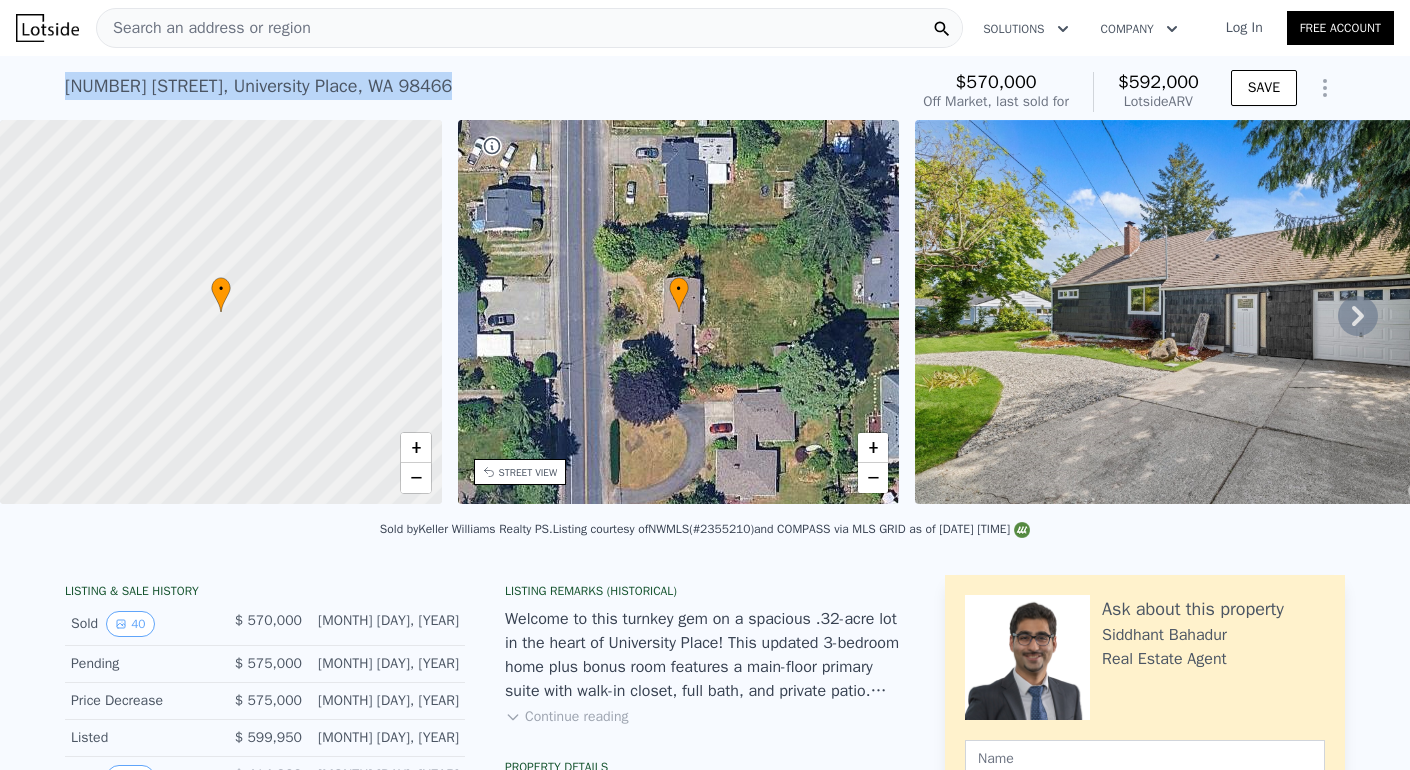 drag, startPoint x: 480, startPoint y: 89, endPoint x: 55, endPoint y: 86, distance: 425.0106 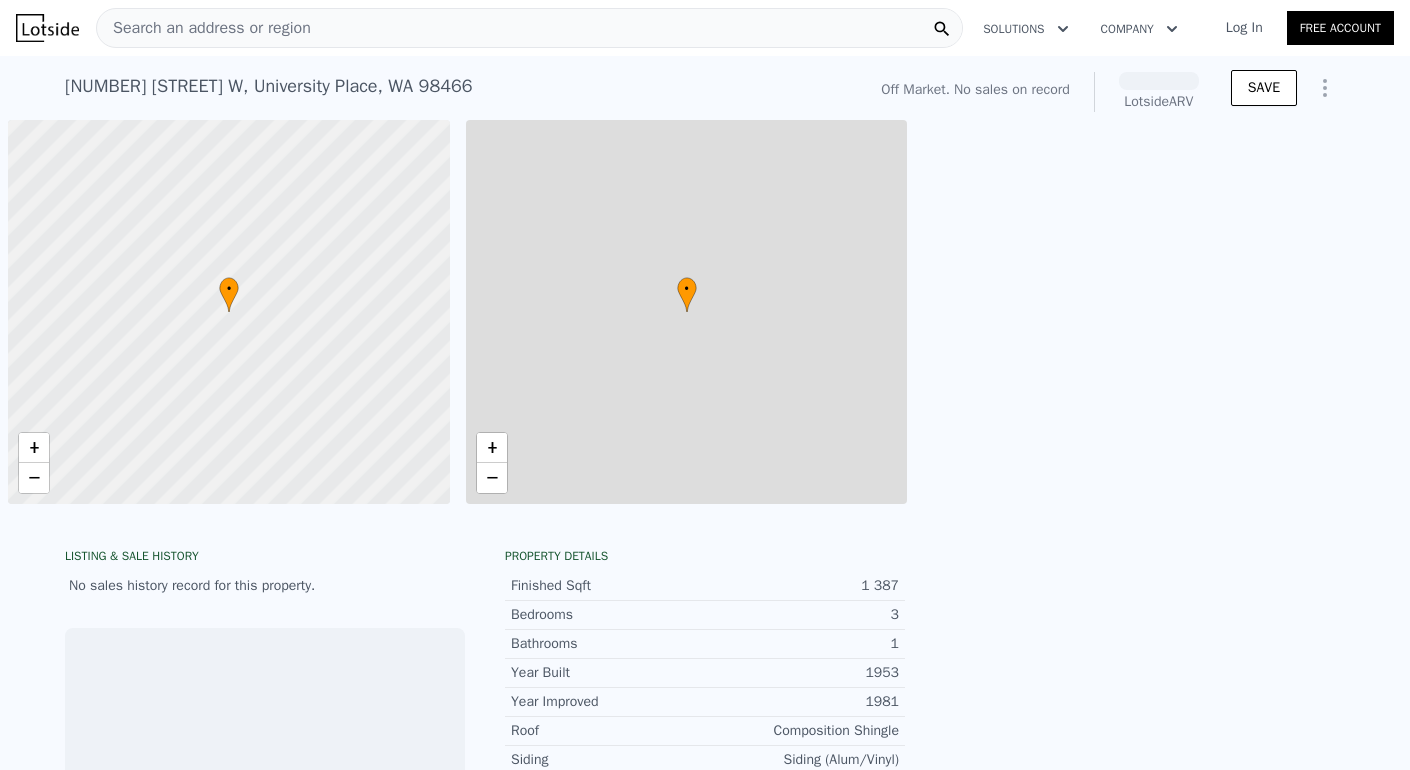 scroll, scrollTop: 0, scrollLeft: 0, axis: both 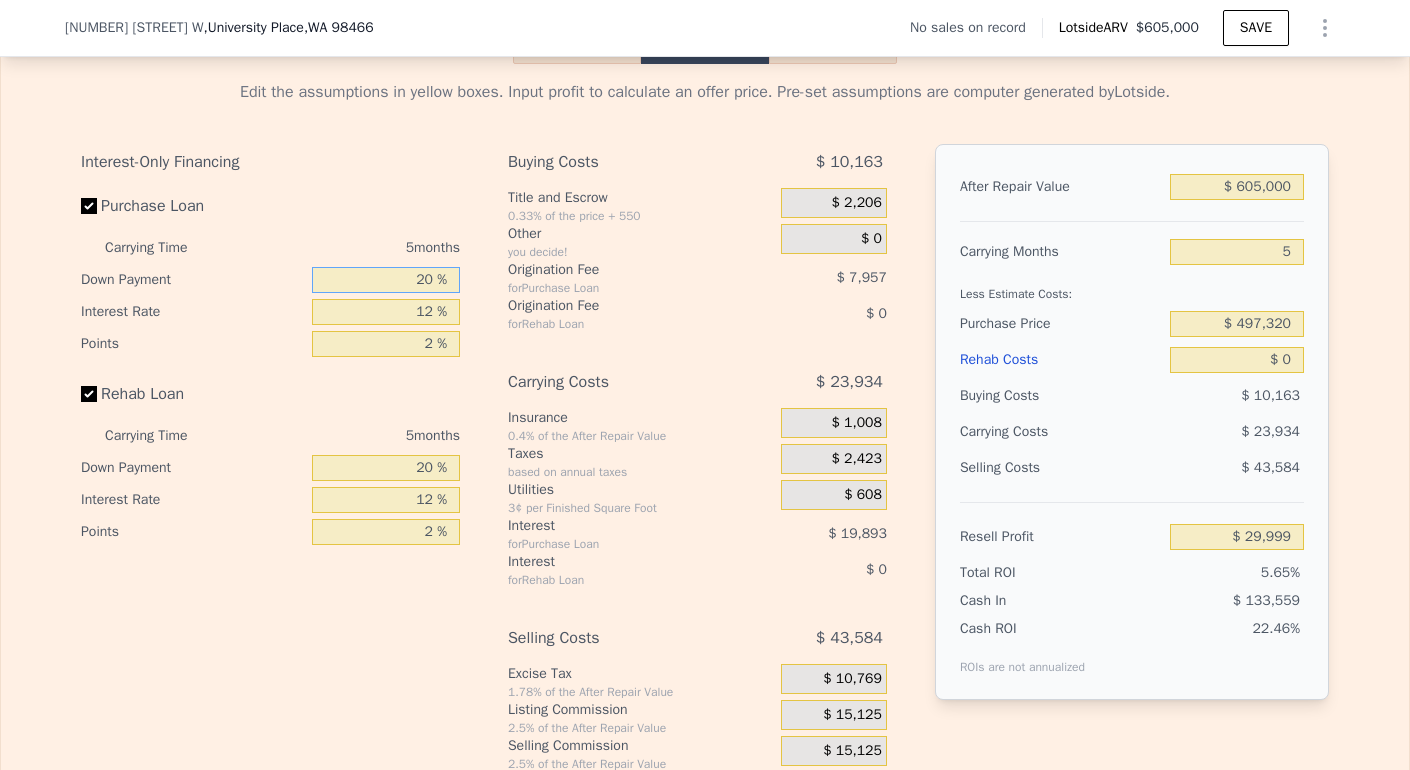 click on "20 %" at bounding box center (386, 280) 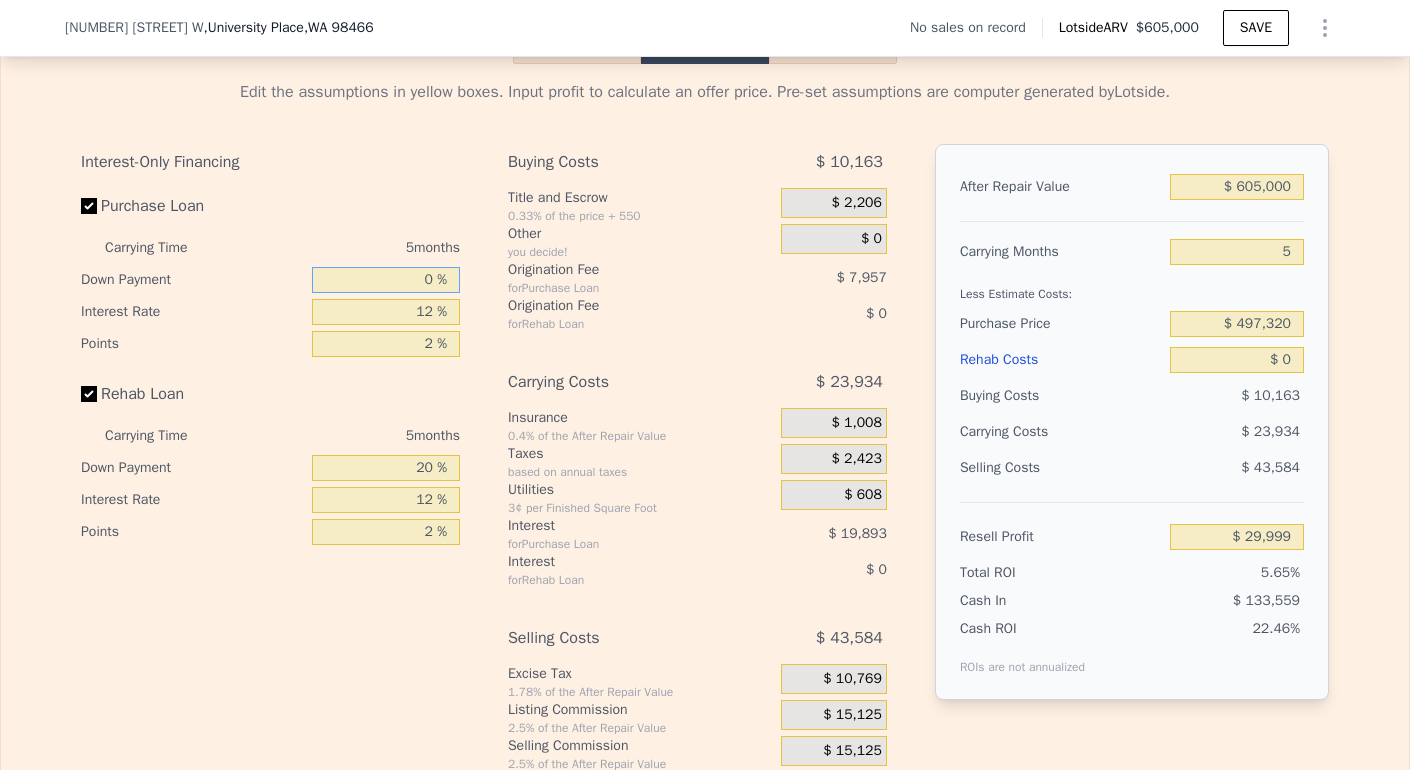 type on "$ 23,040" 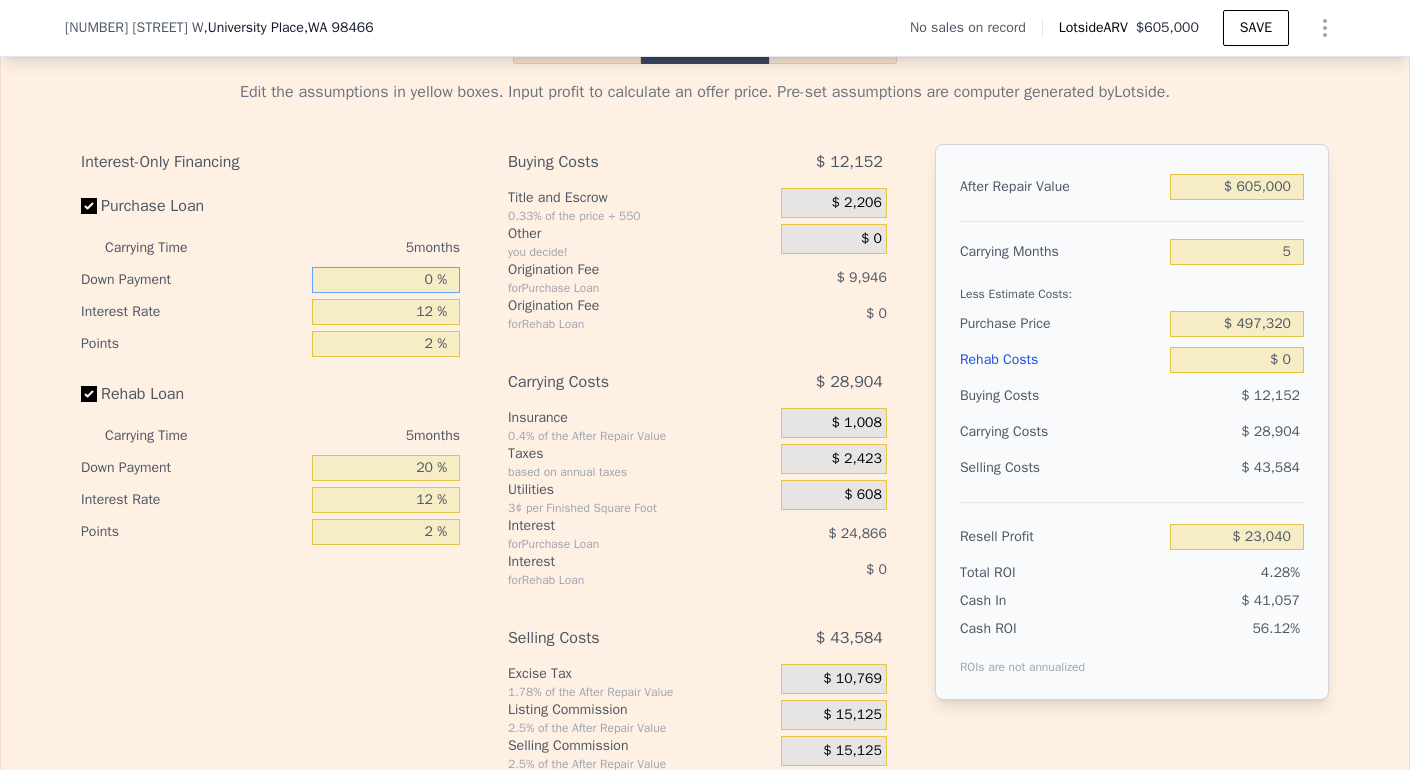 type on "10 %" 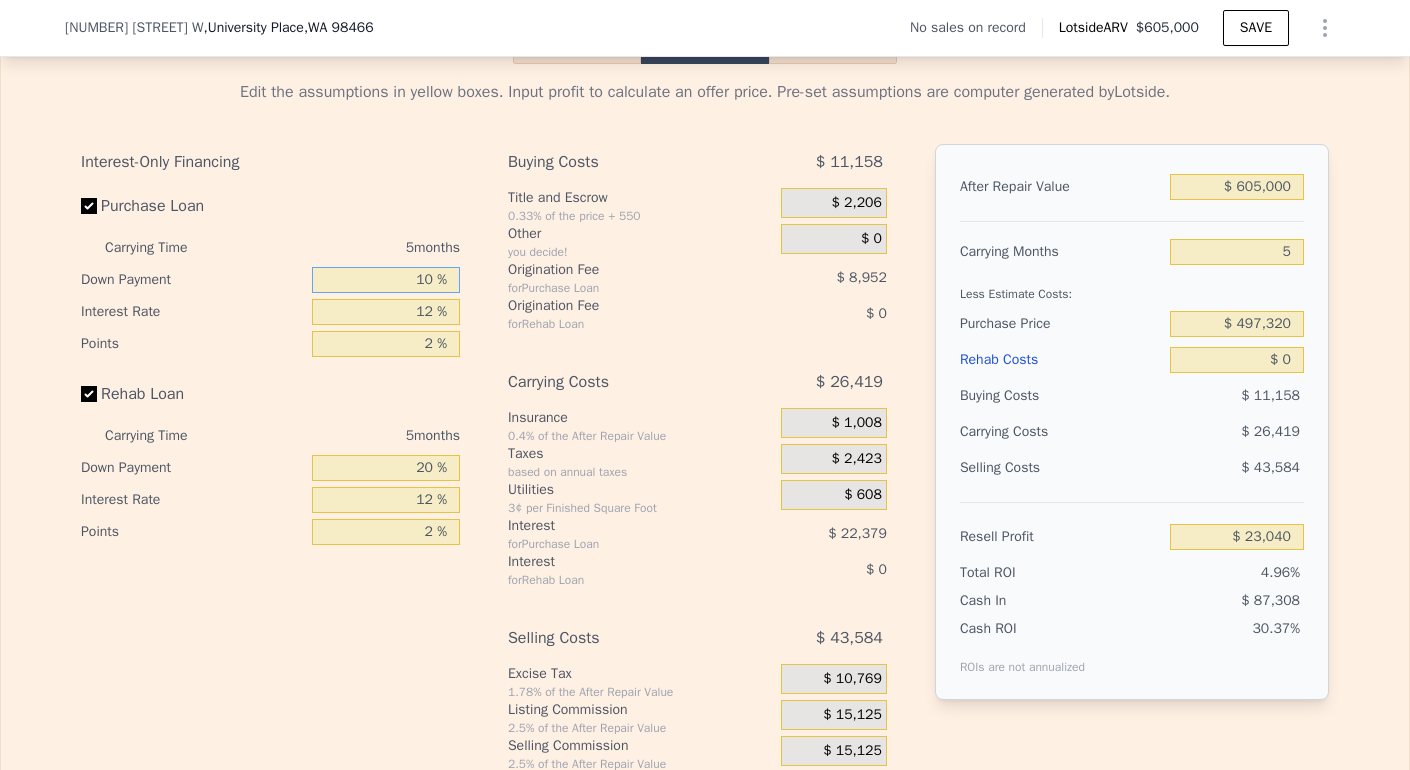 type on "$ 26,519" 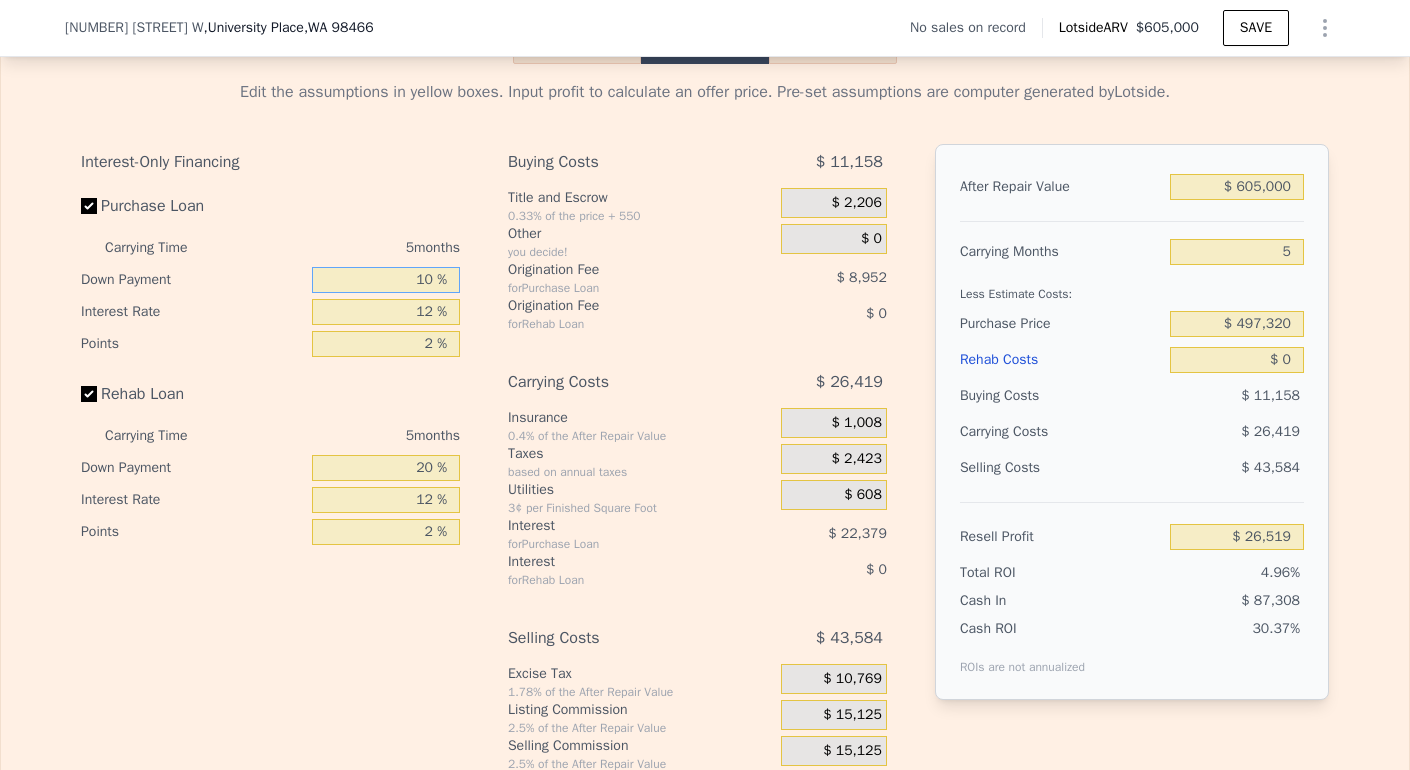 type on "10 %" 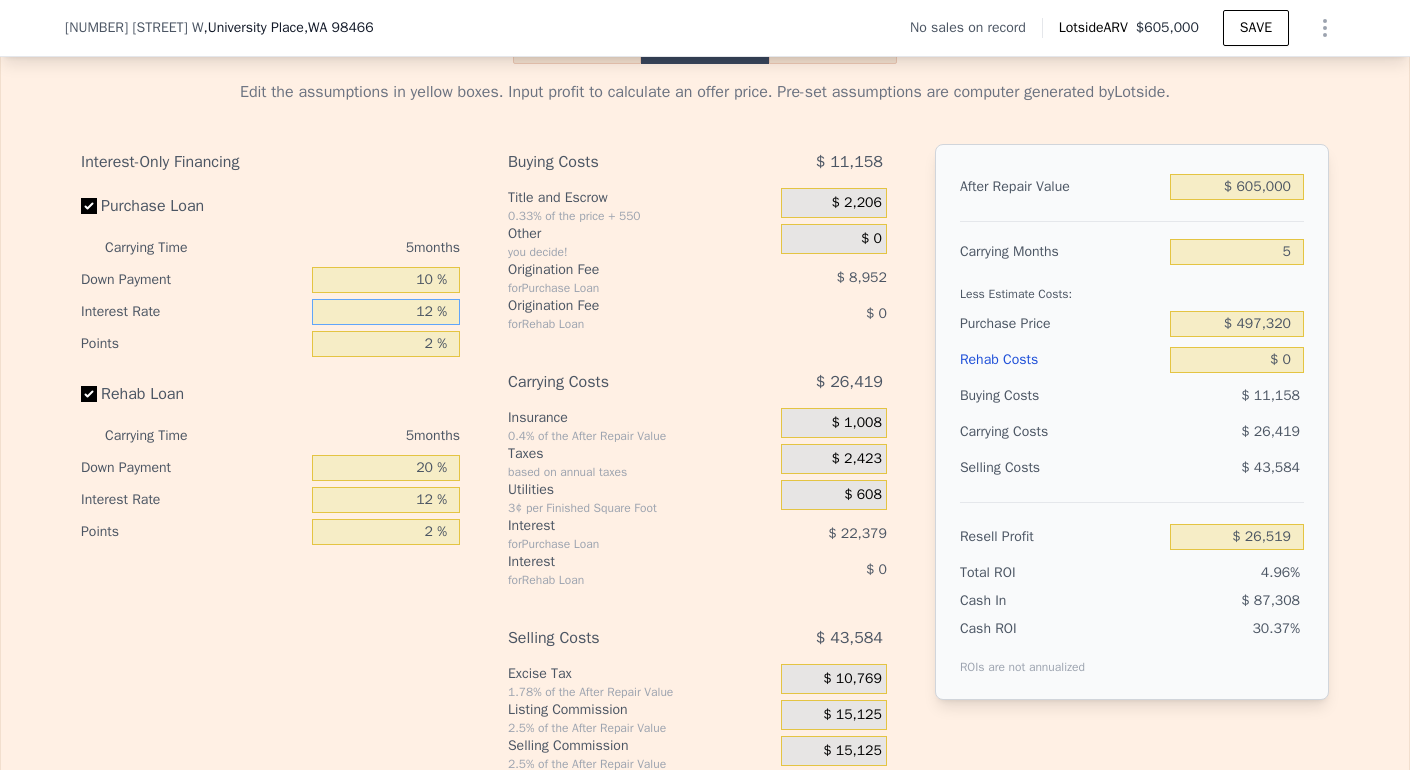 click on "12 %" at bounding box center (386, 312) 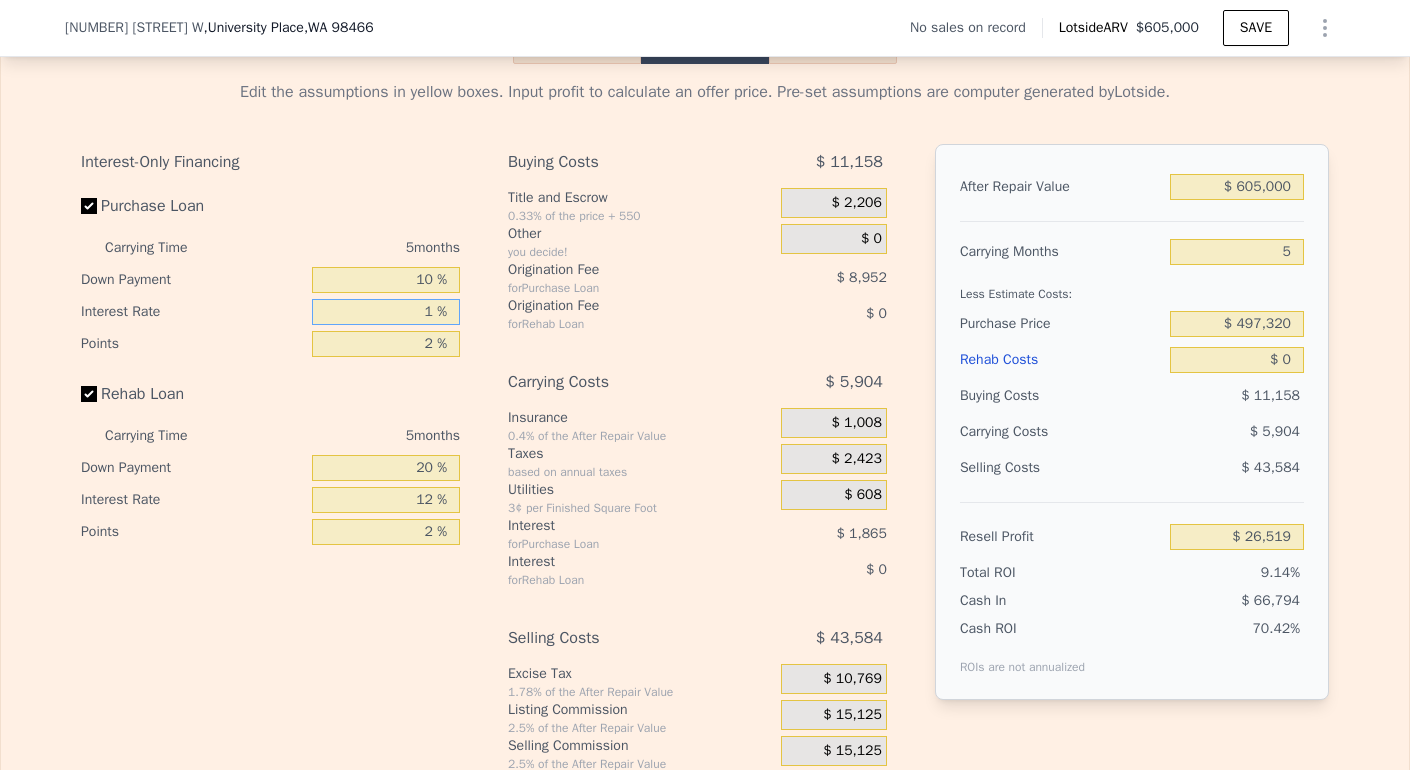 type on "$ 47,034" 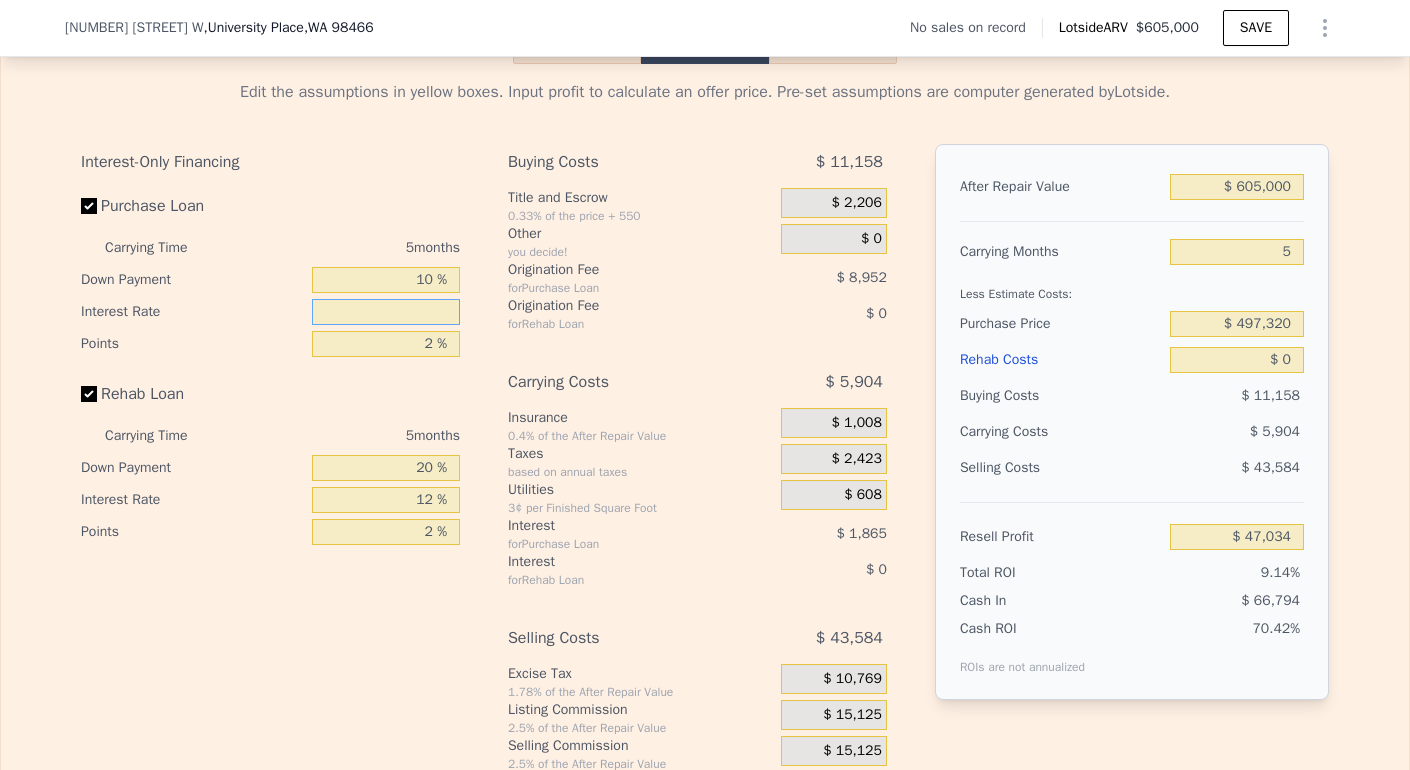 type on "9 %" 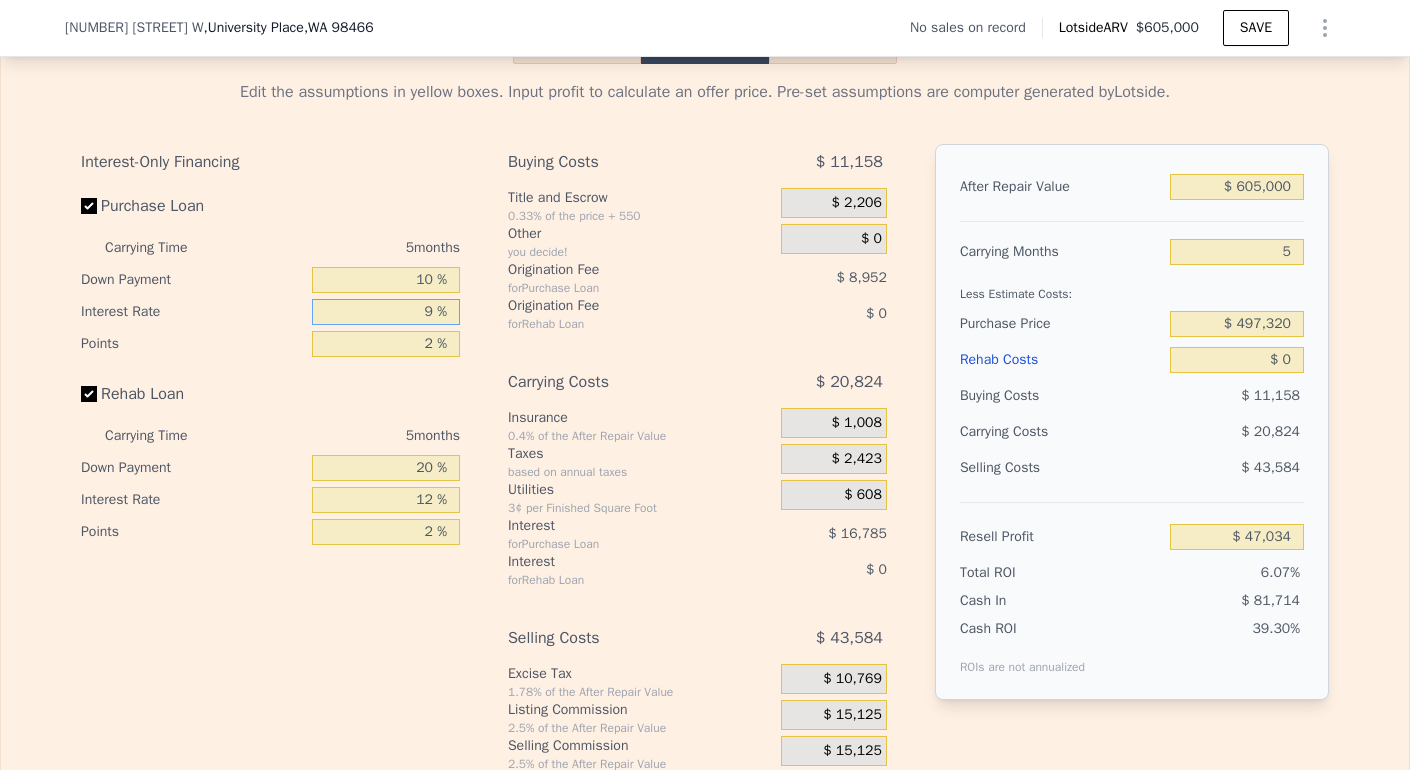type on "$ 32,114" 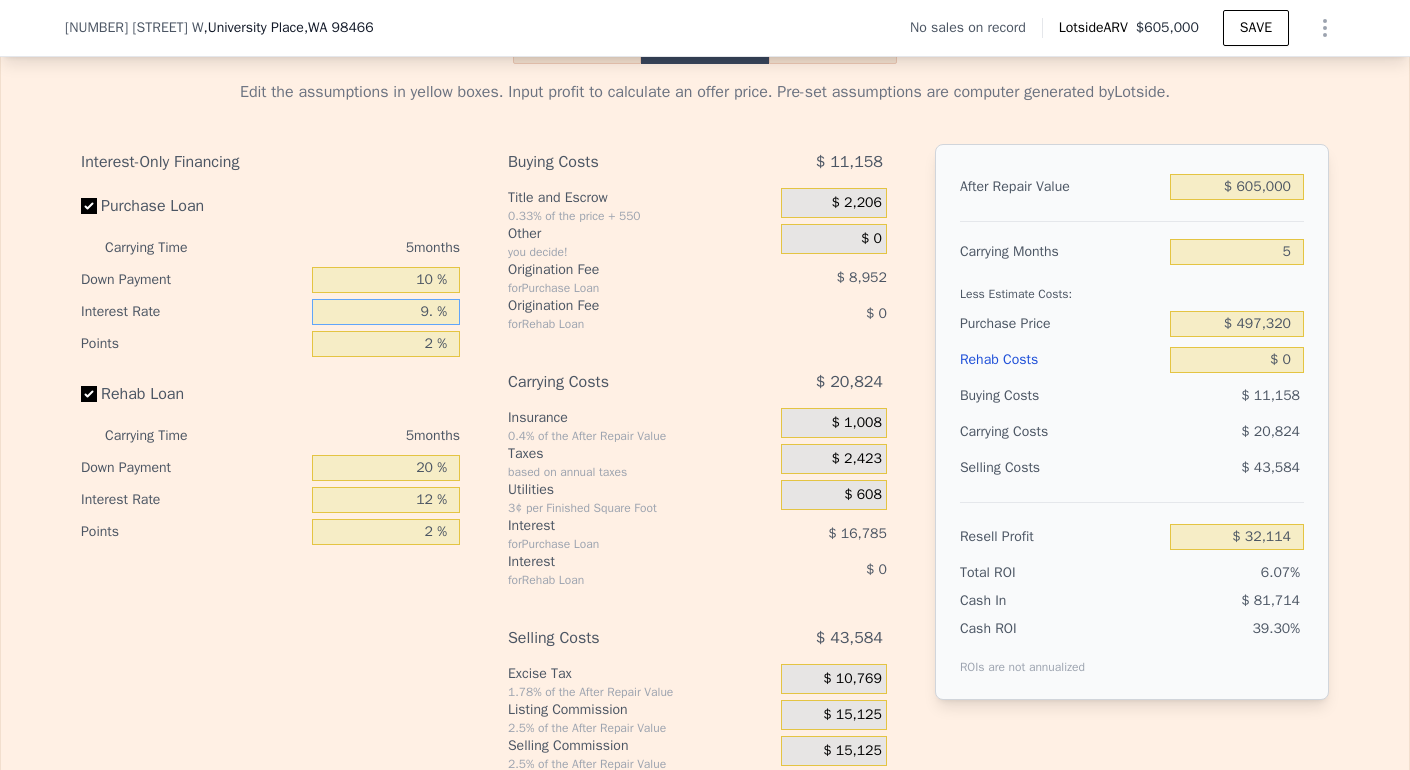 type on "9.5 %" 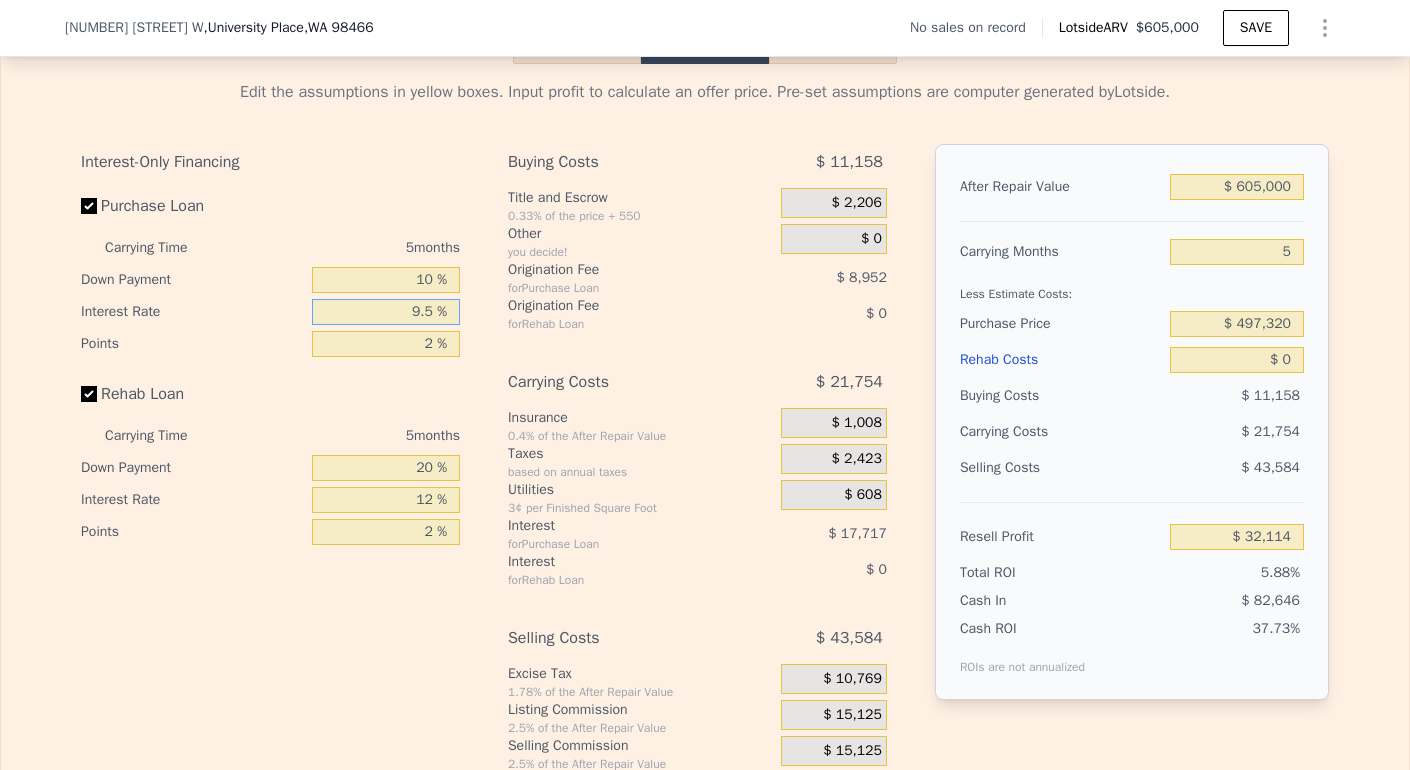 type on "$ 31,184" 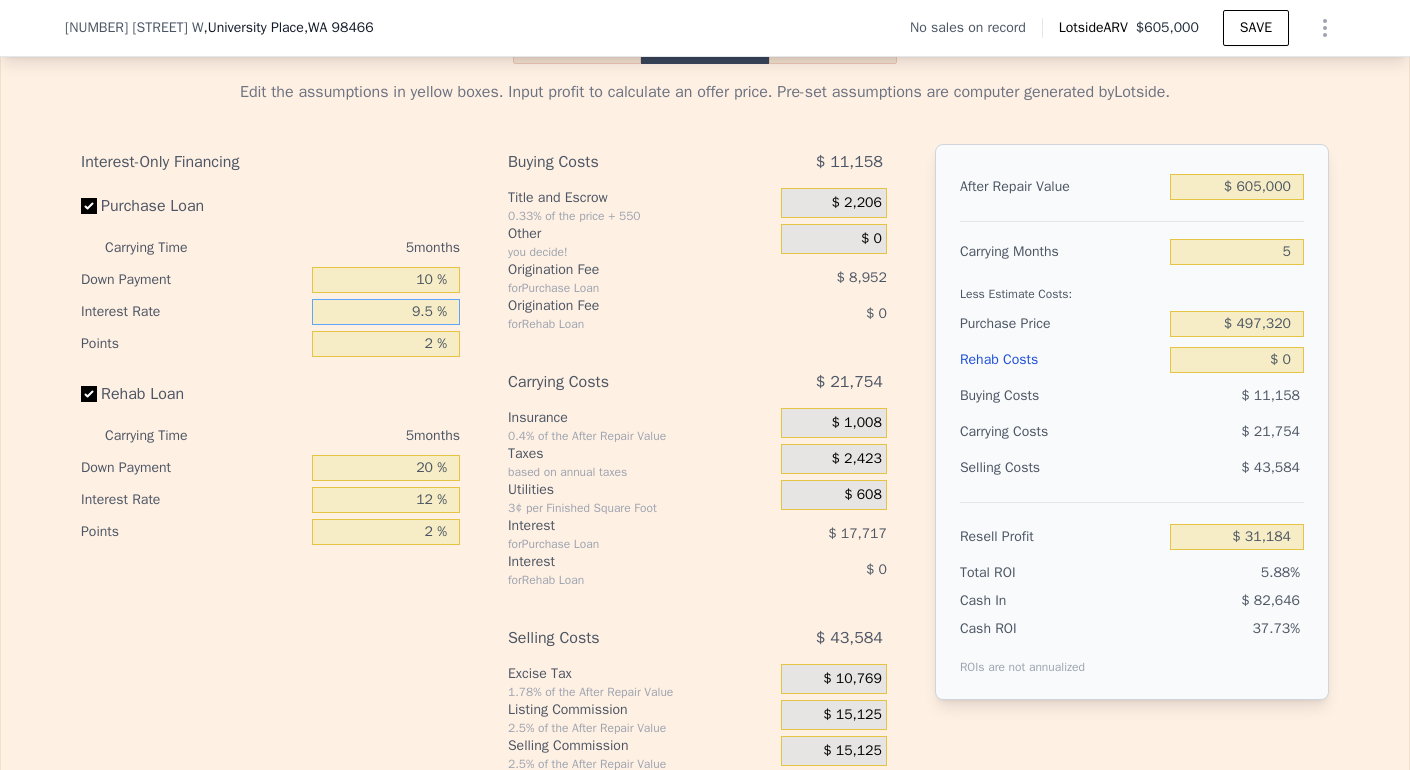 type on "9.5 %" 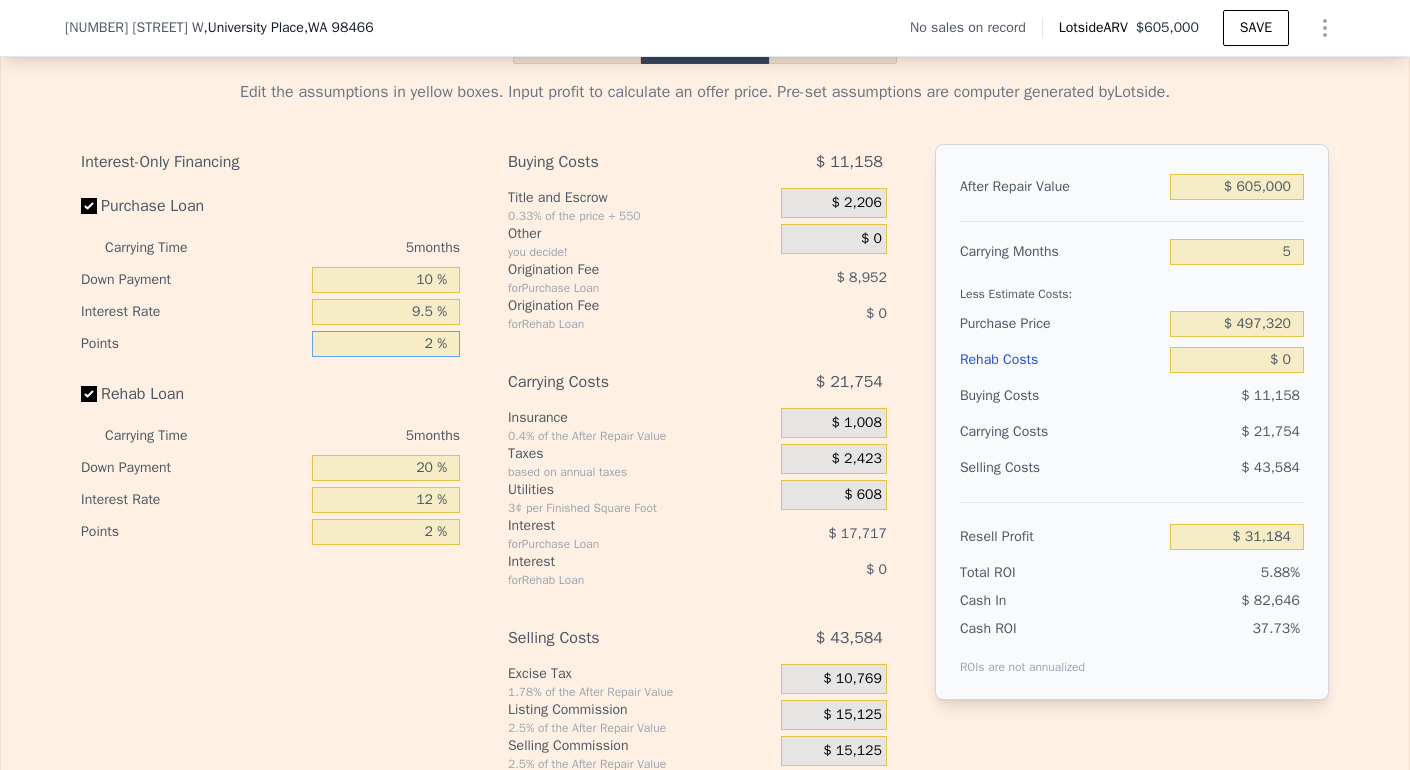 click on "2 %" at bounding box center (386, 344) 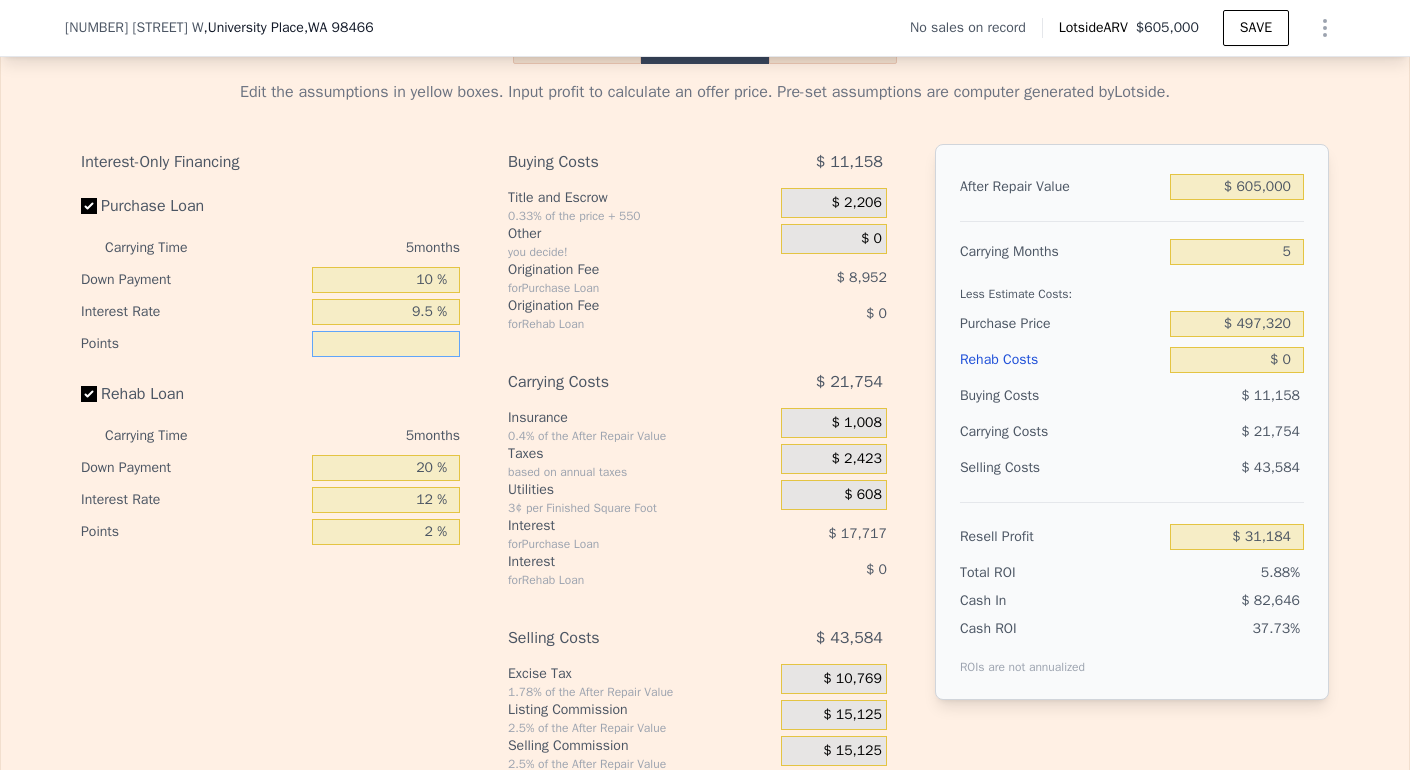 type on "1 %" 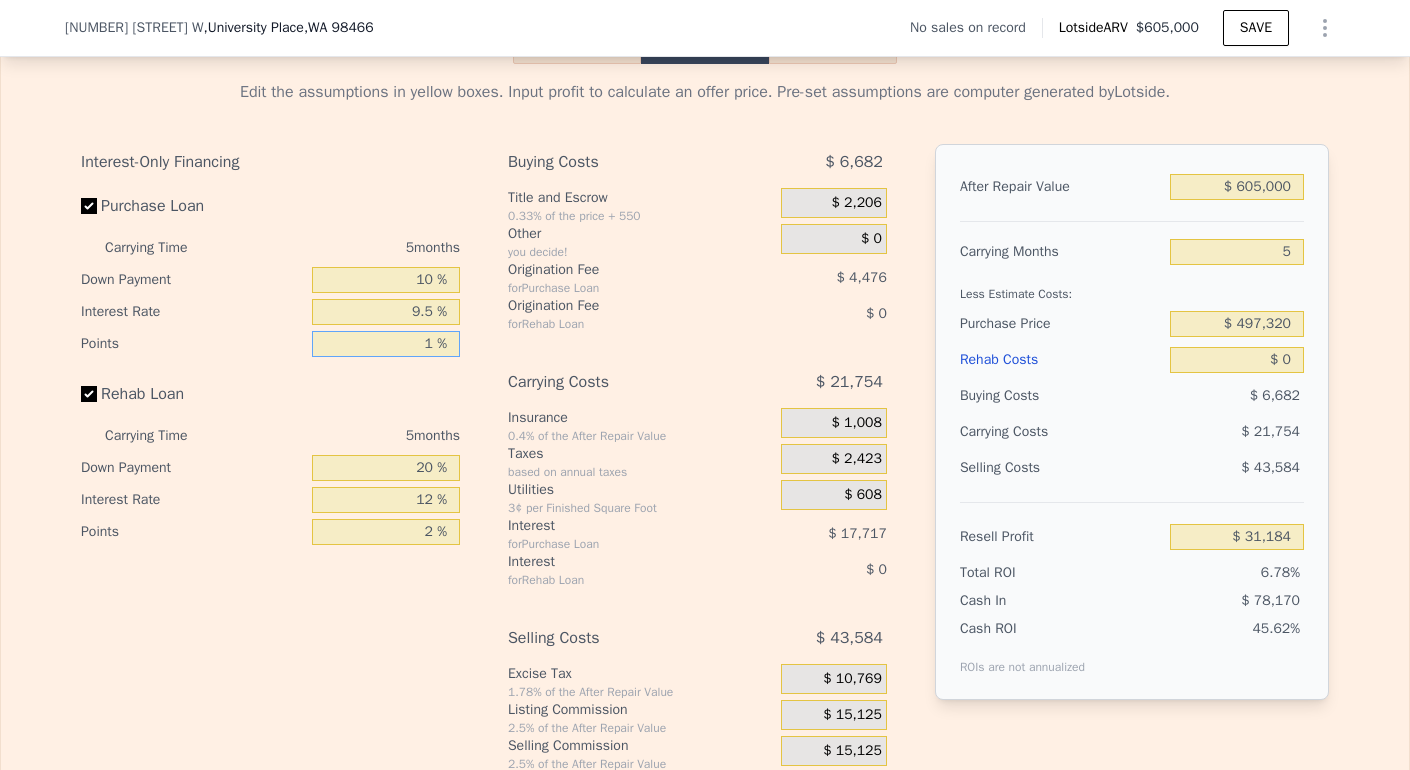 type on "$ 35,660" 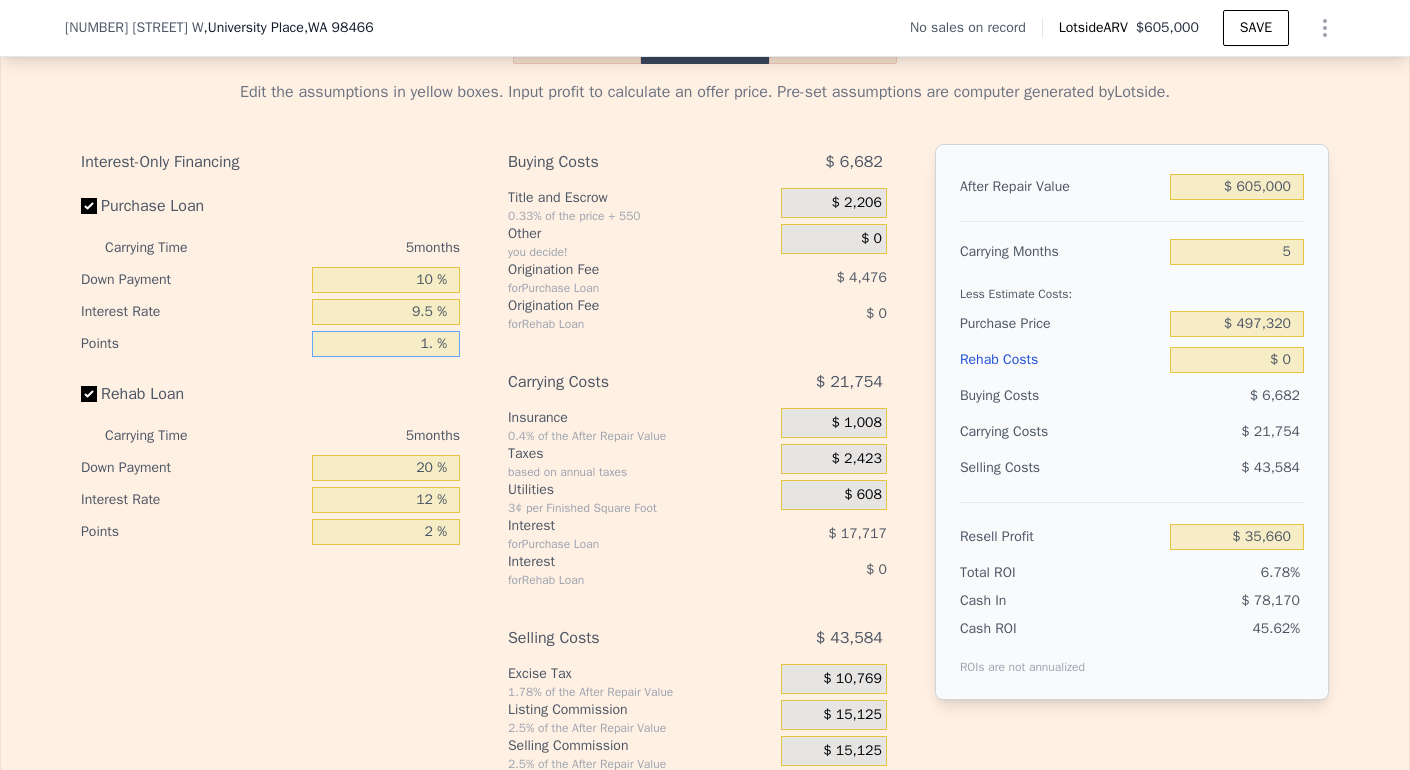 type on "1.5 %" 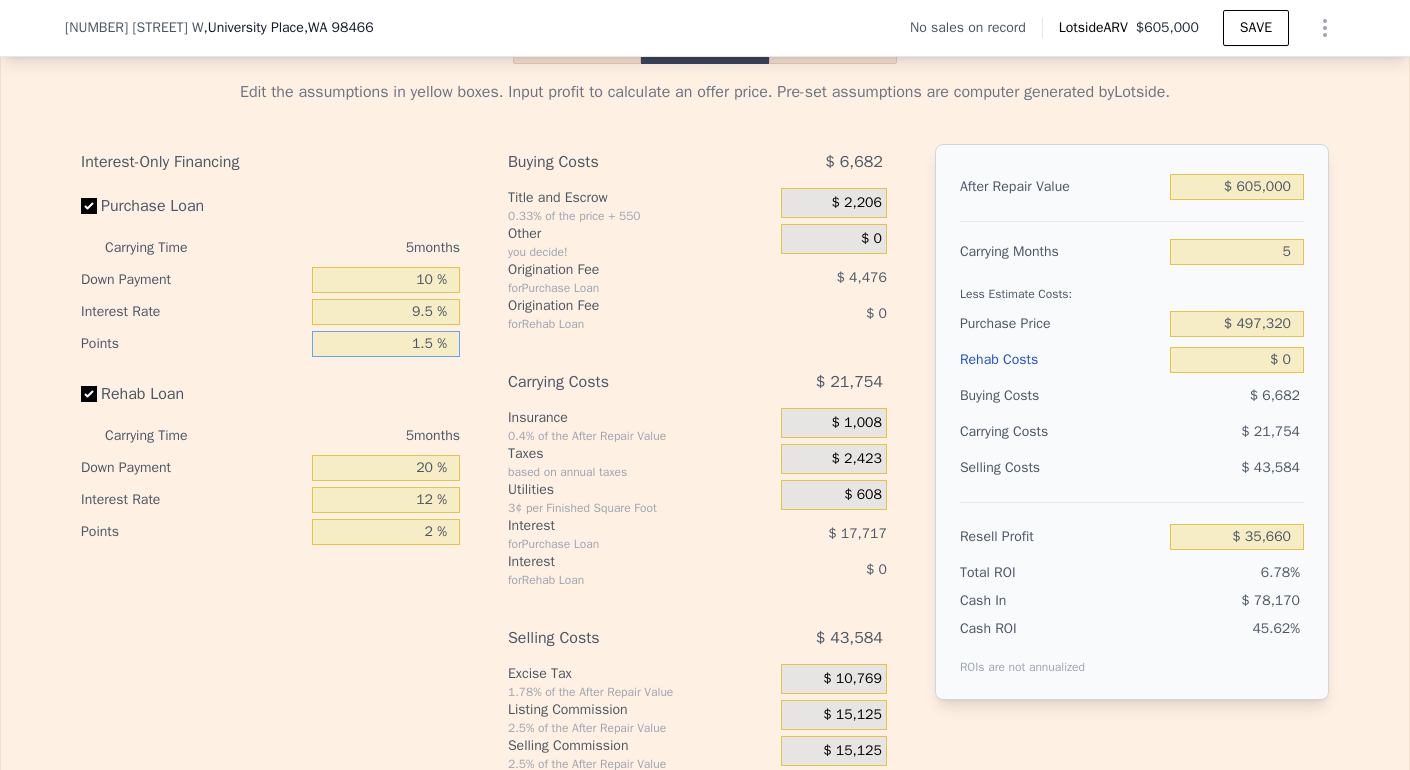 type on "$ 33,422" 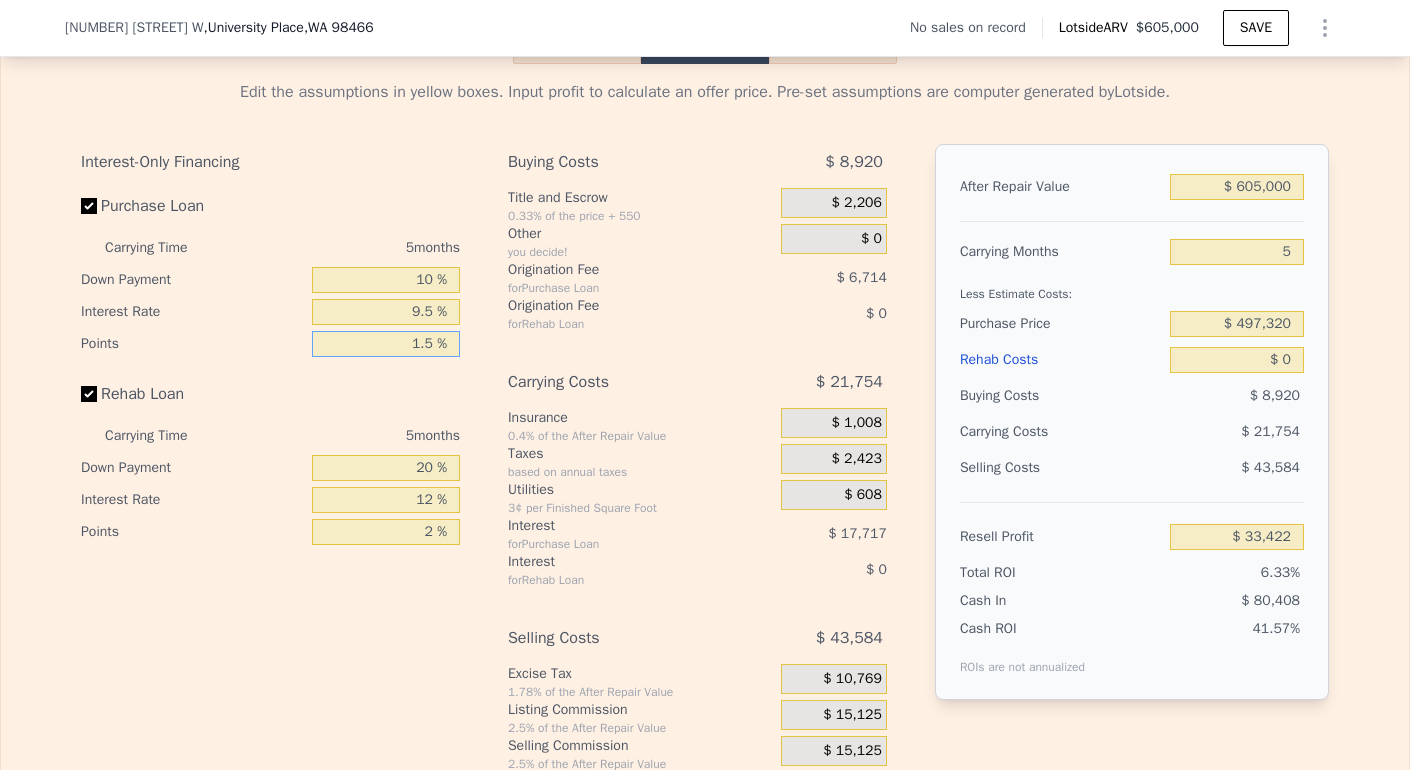 type on "1.5 %" 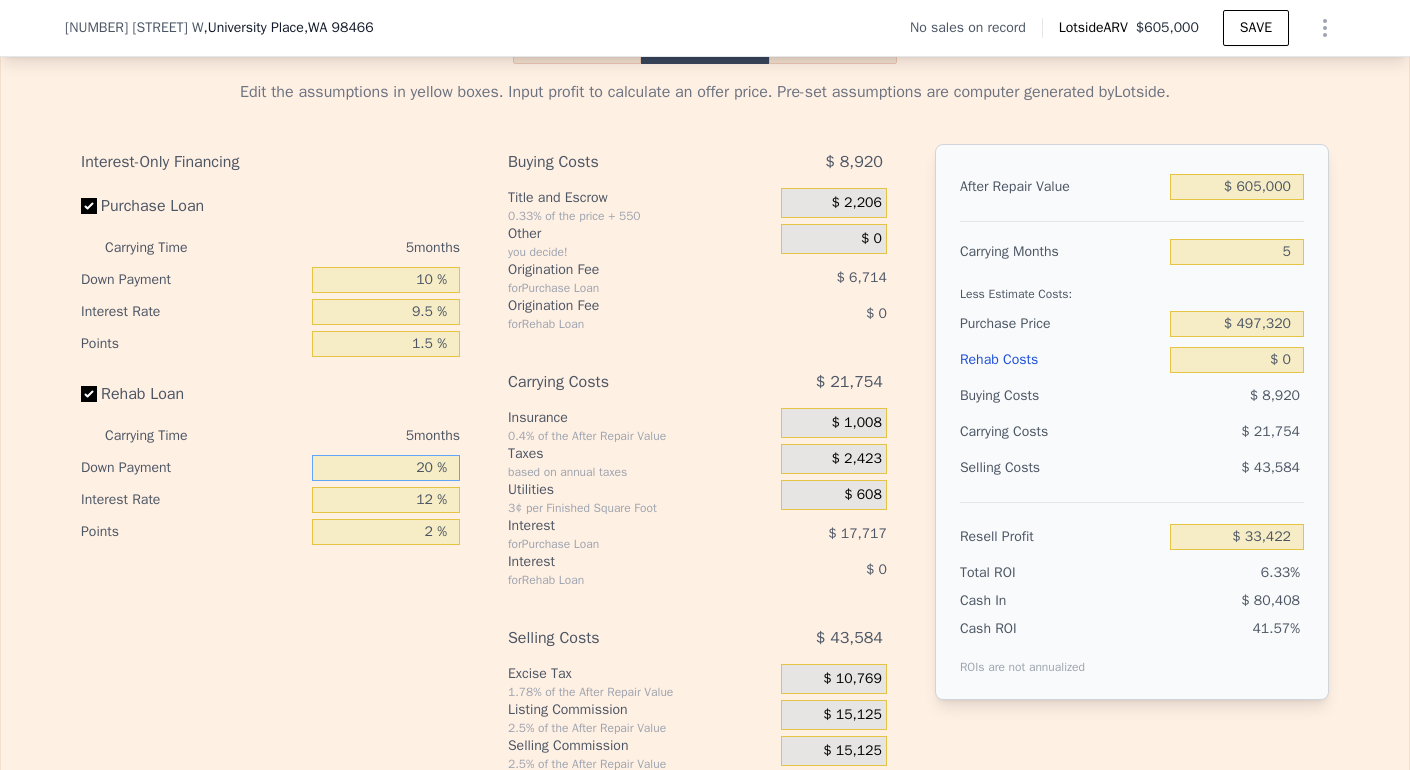 click on "20 %" at bounding box center (386, 468) 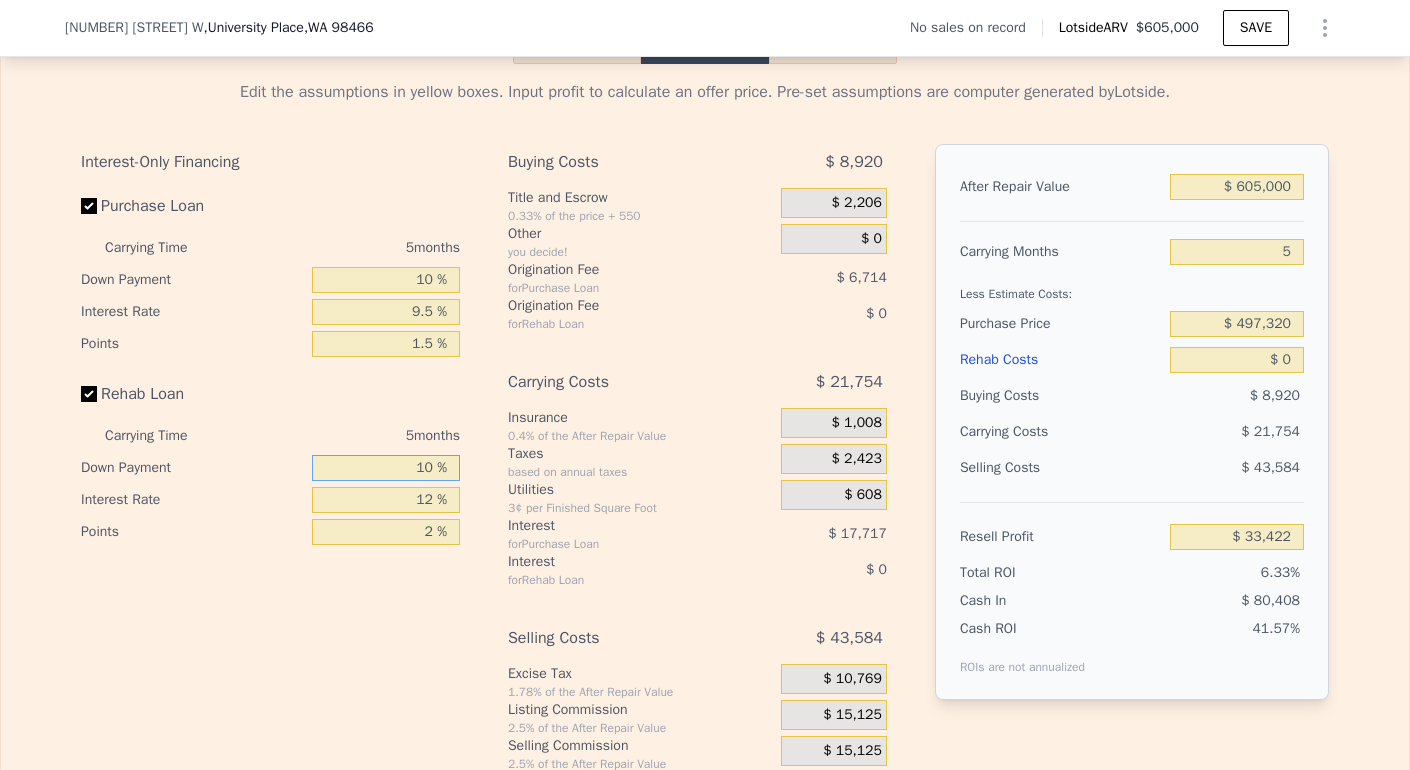 type on "10 %" 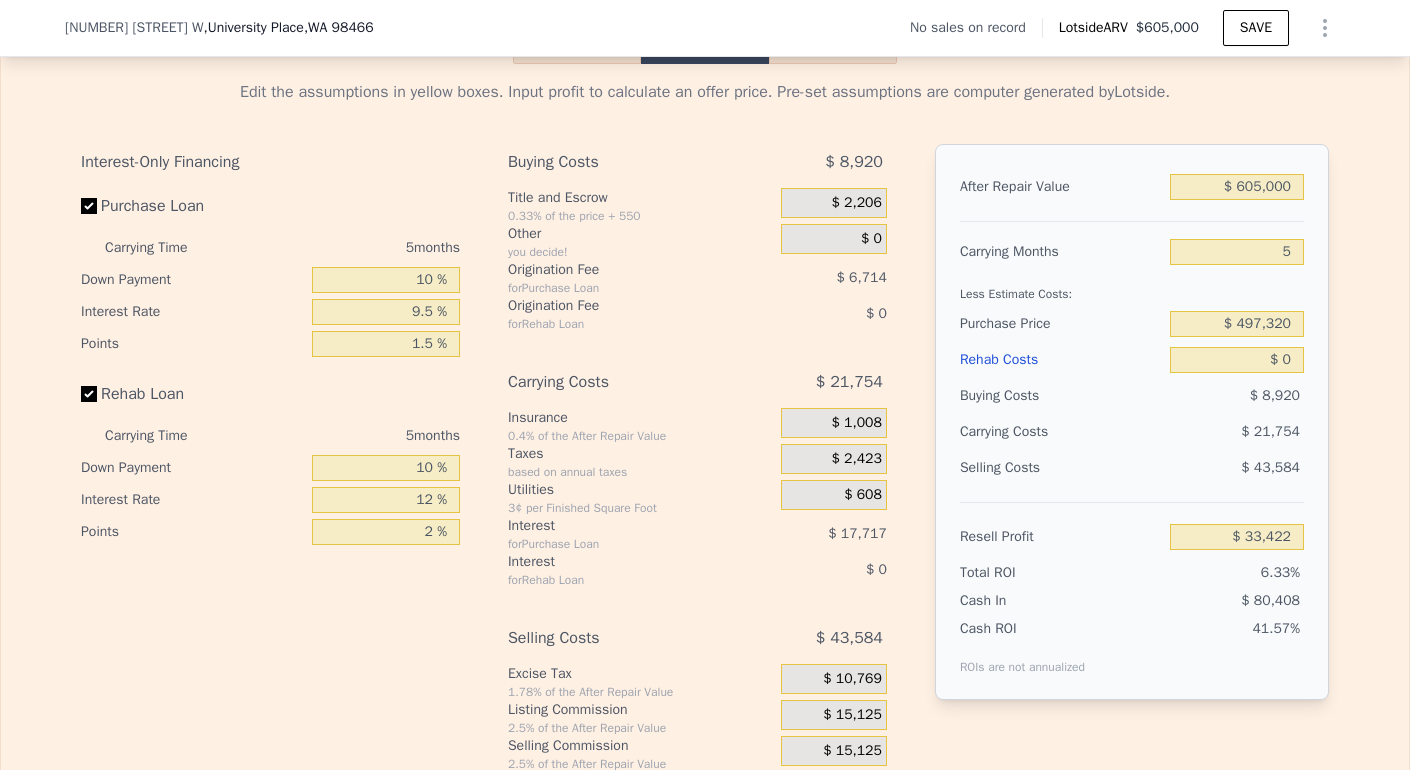 click on "12 %" at bounding box center (386, 500) 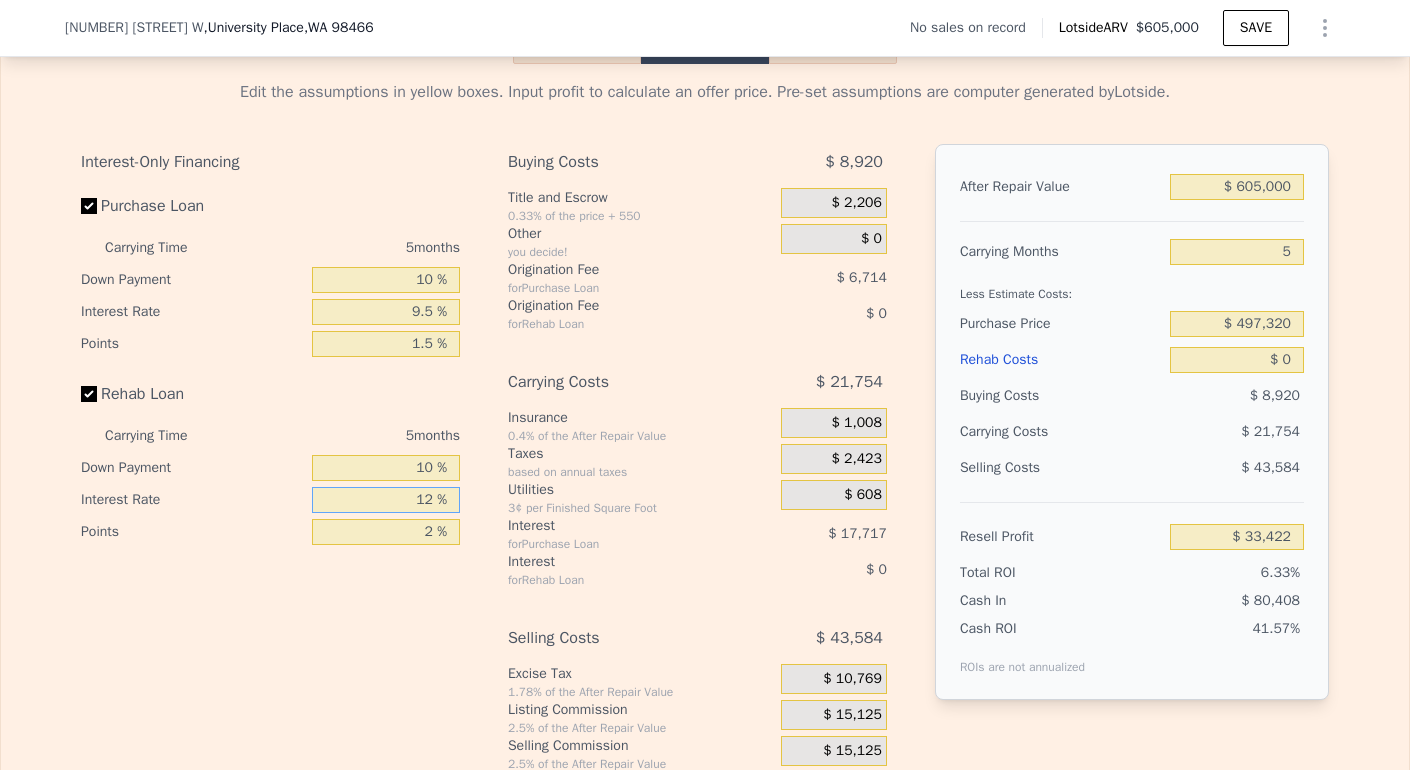 click on "12 %" at bounding box center [386, 500] 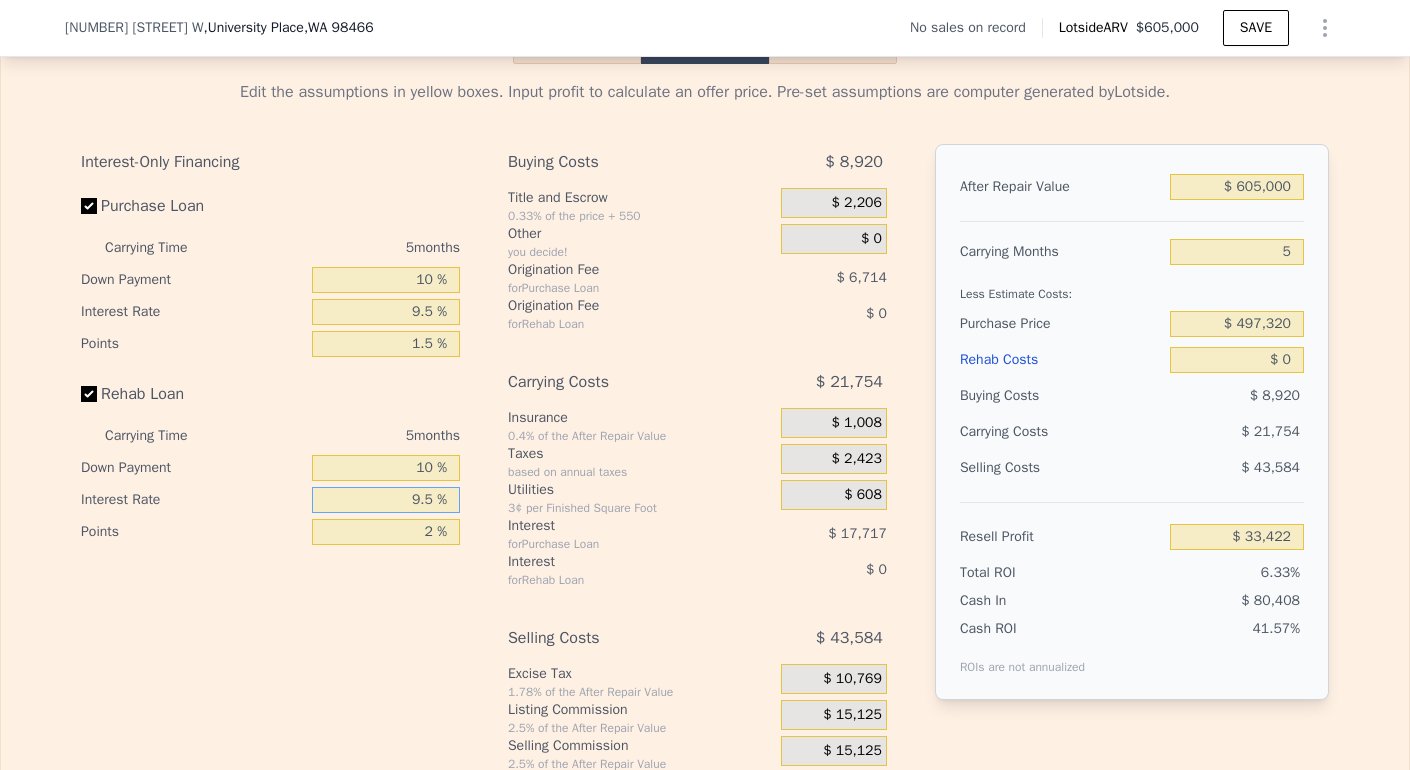 type on "9.5 %" 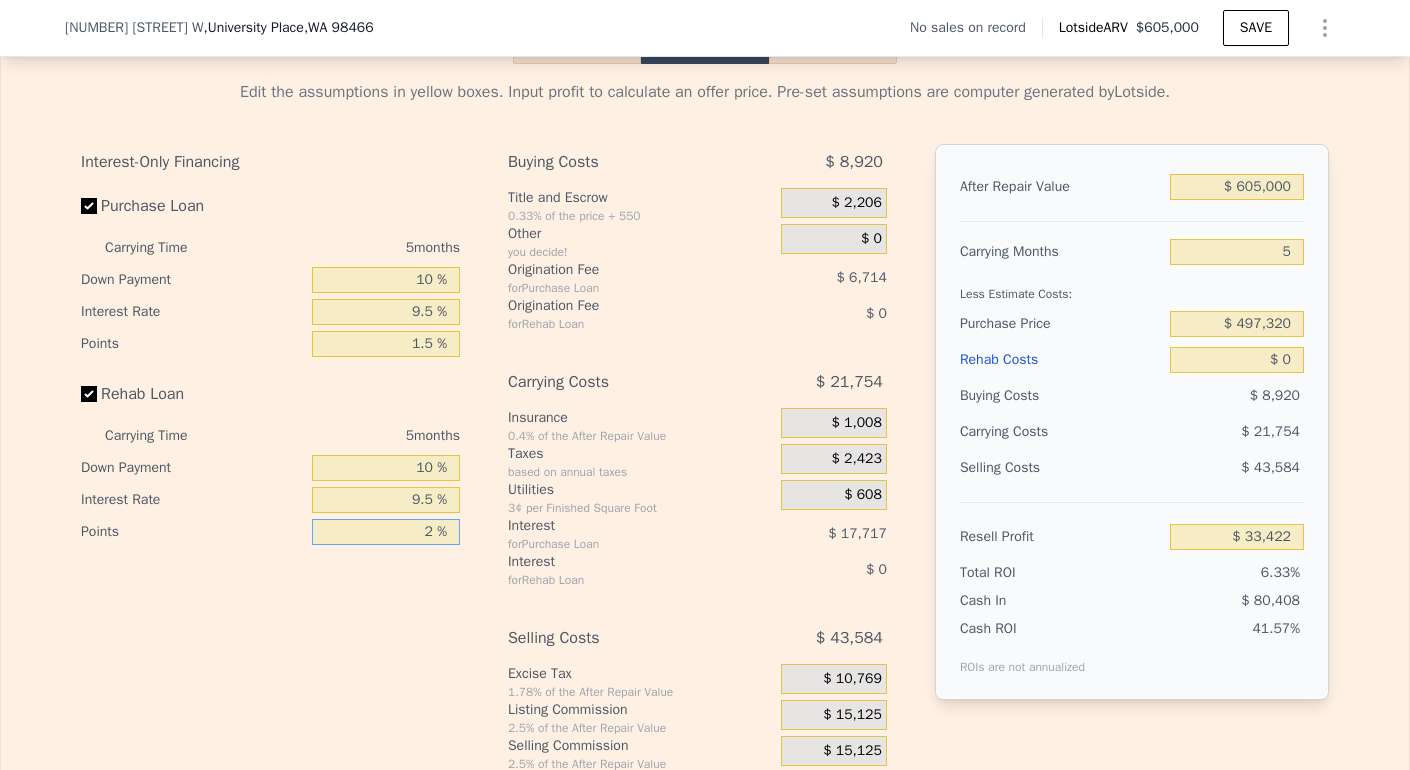 click on "2 %" at bounding box center (386, 532) 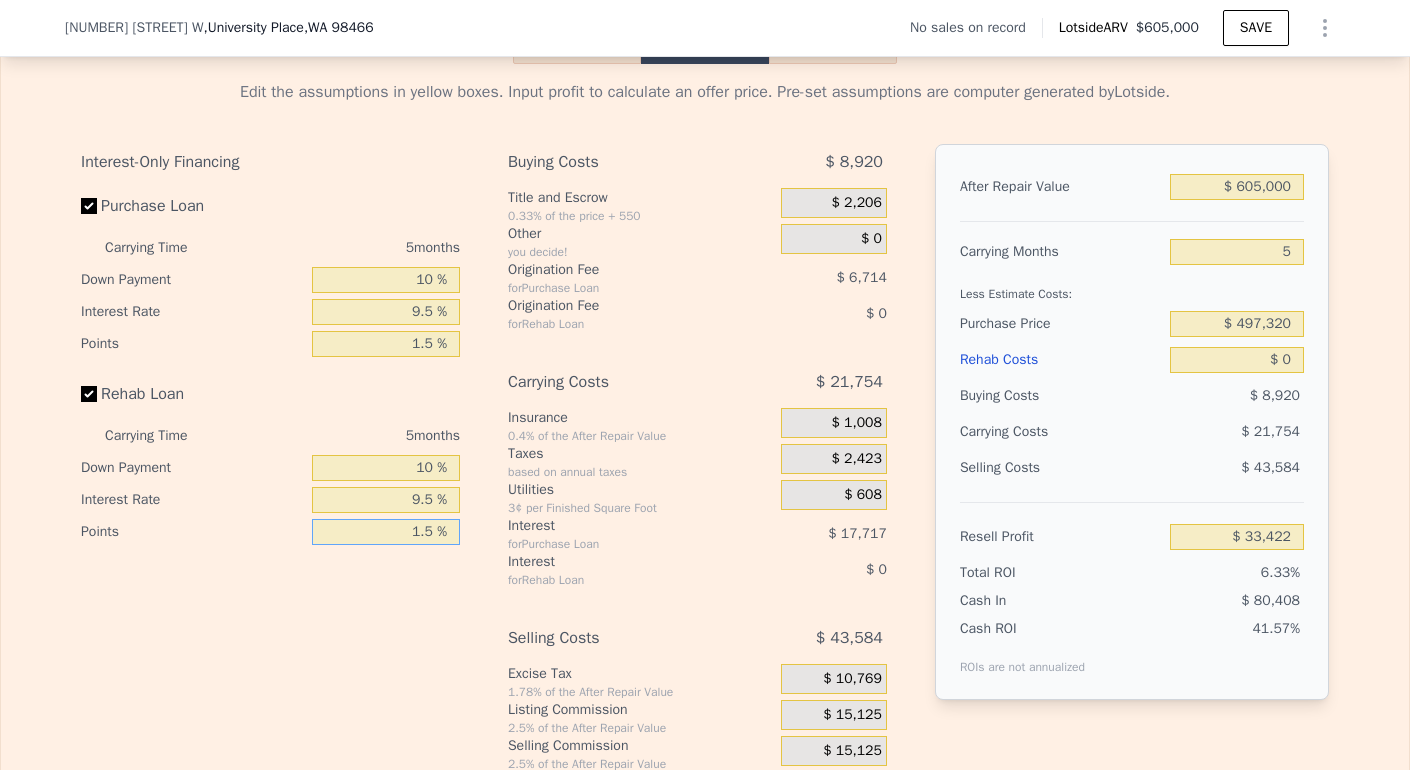 type on "1.5 %" 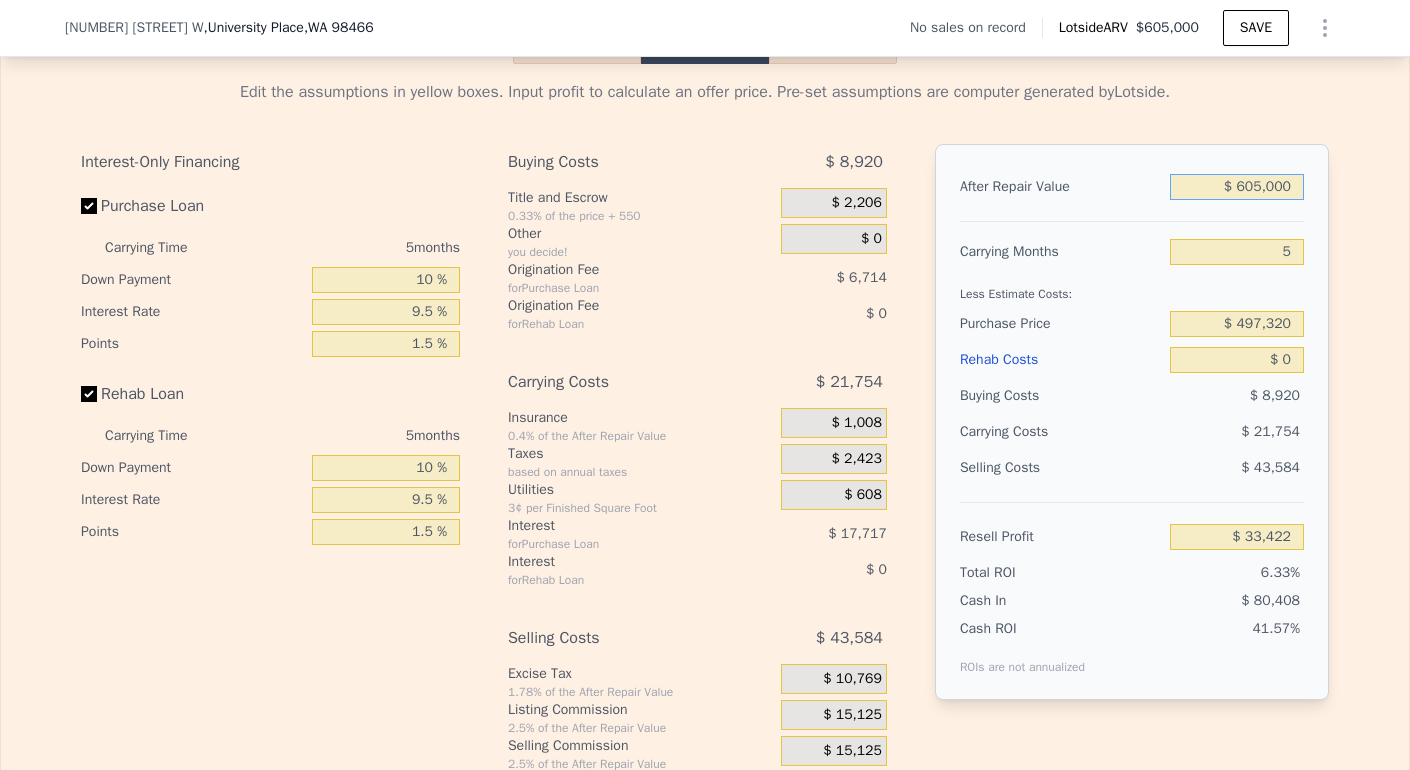 click on "$ 605,000" at bounding box center (1237, 187) 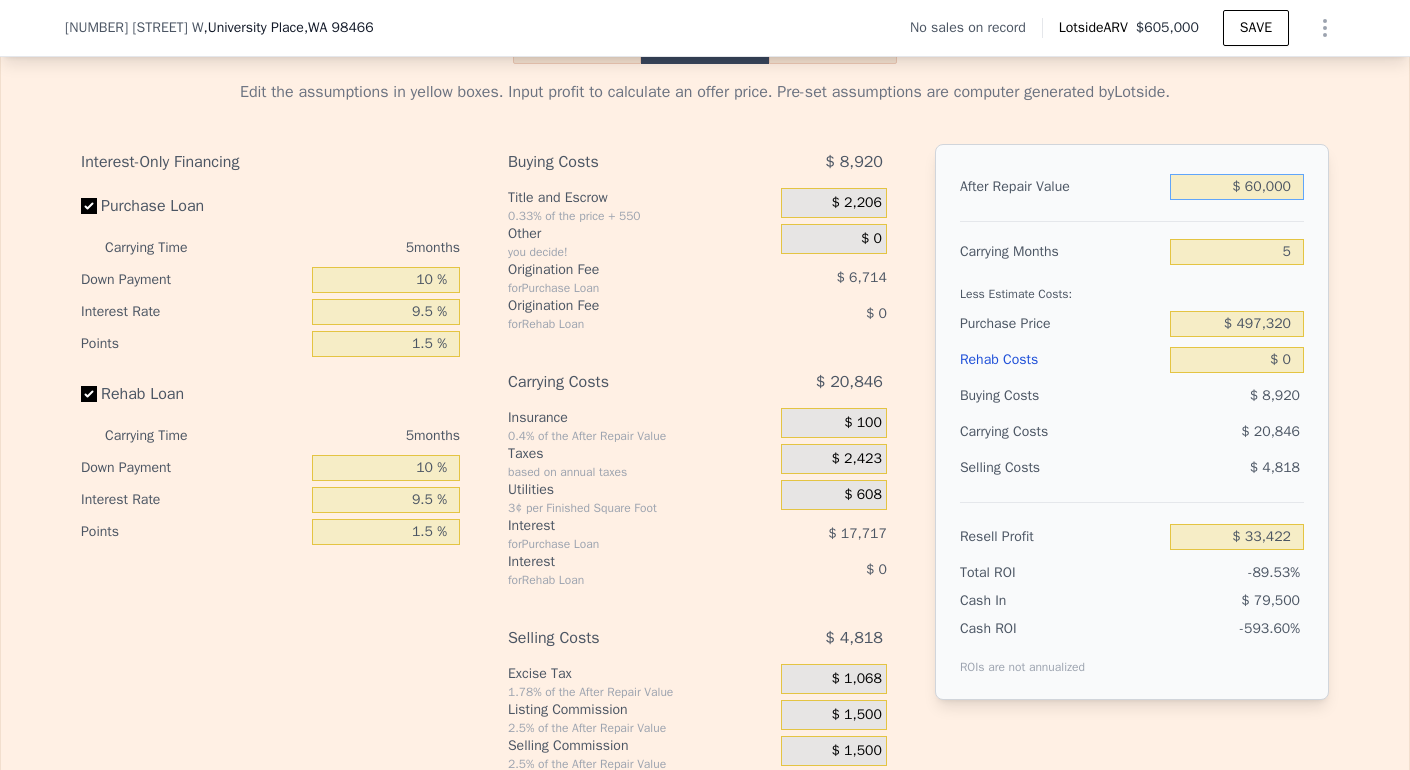 type on "-$ 471,904" 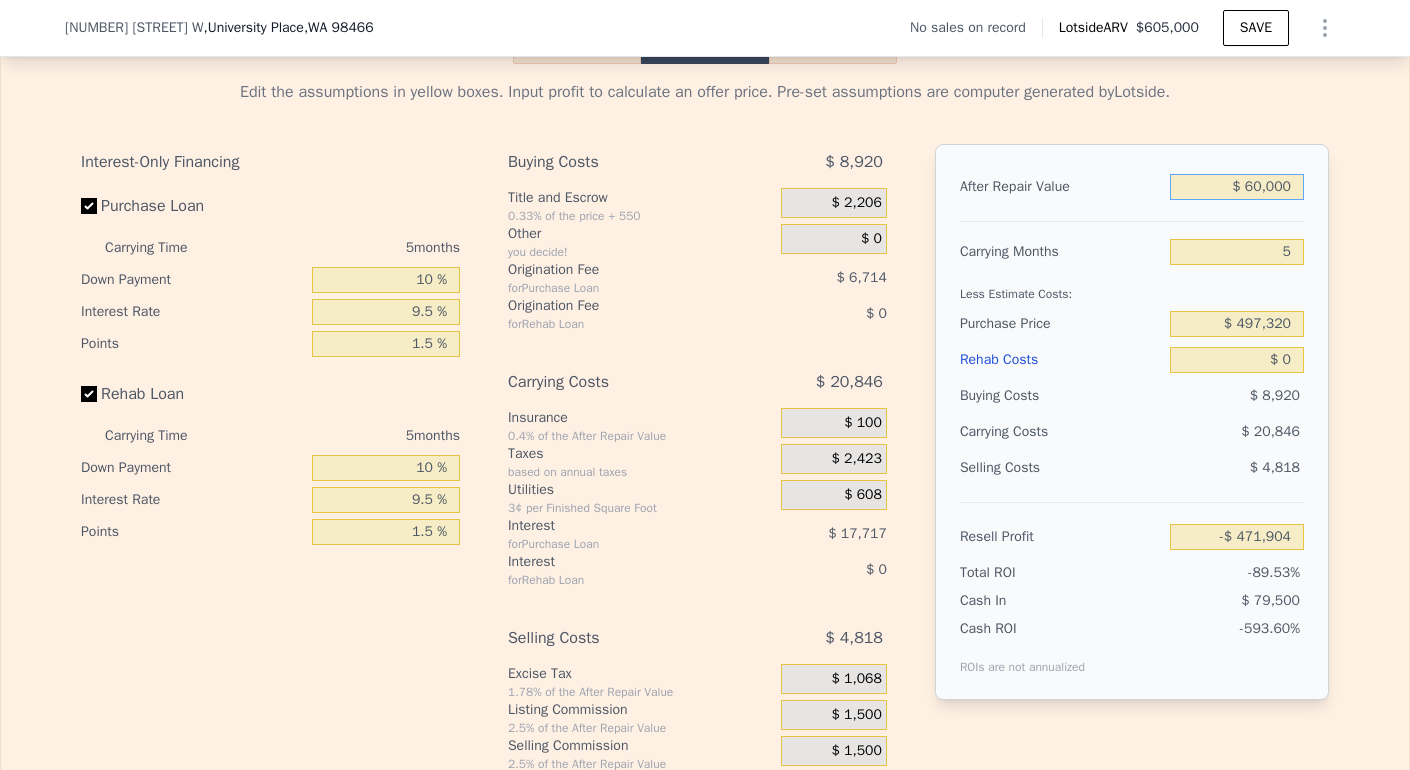 type on "$ 600,000" 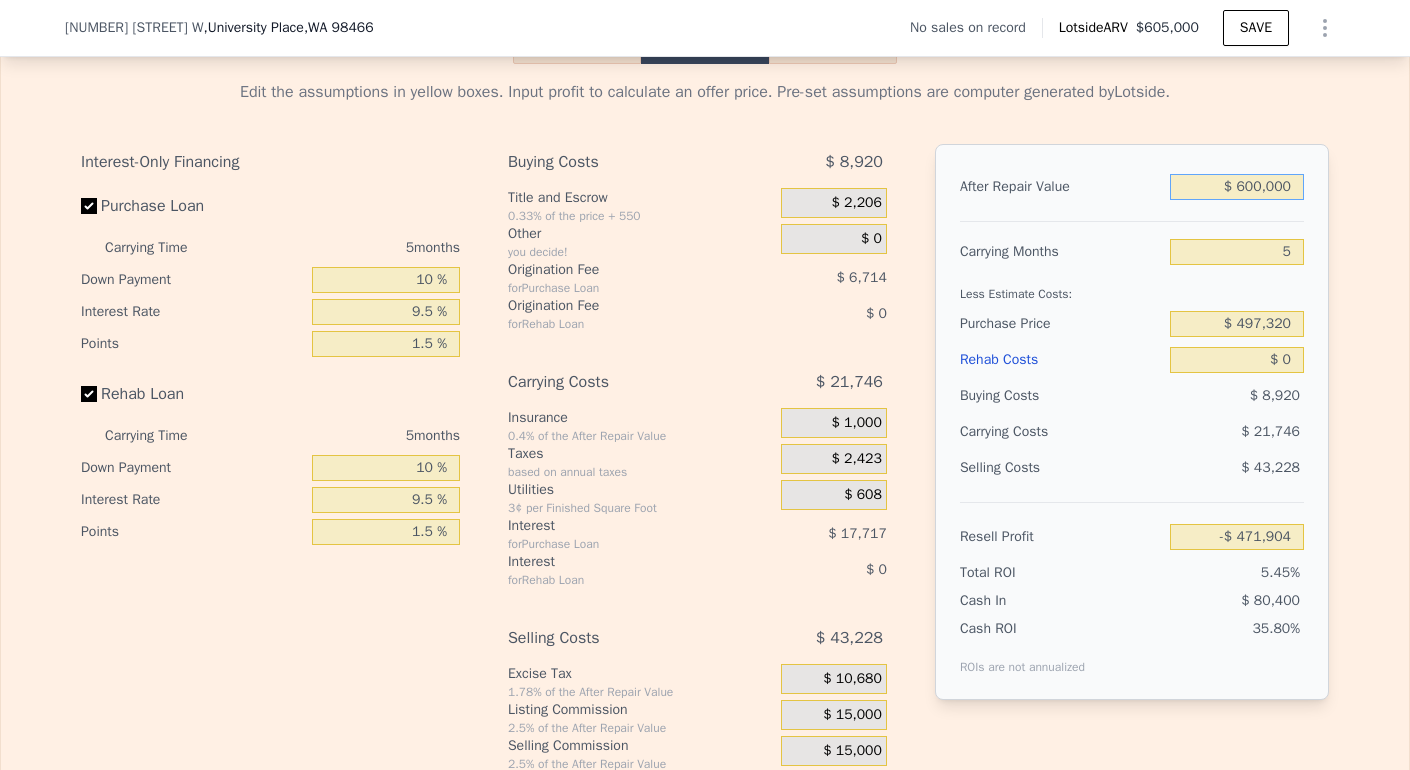 type on "$ 28,786" 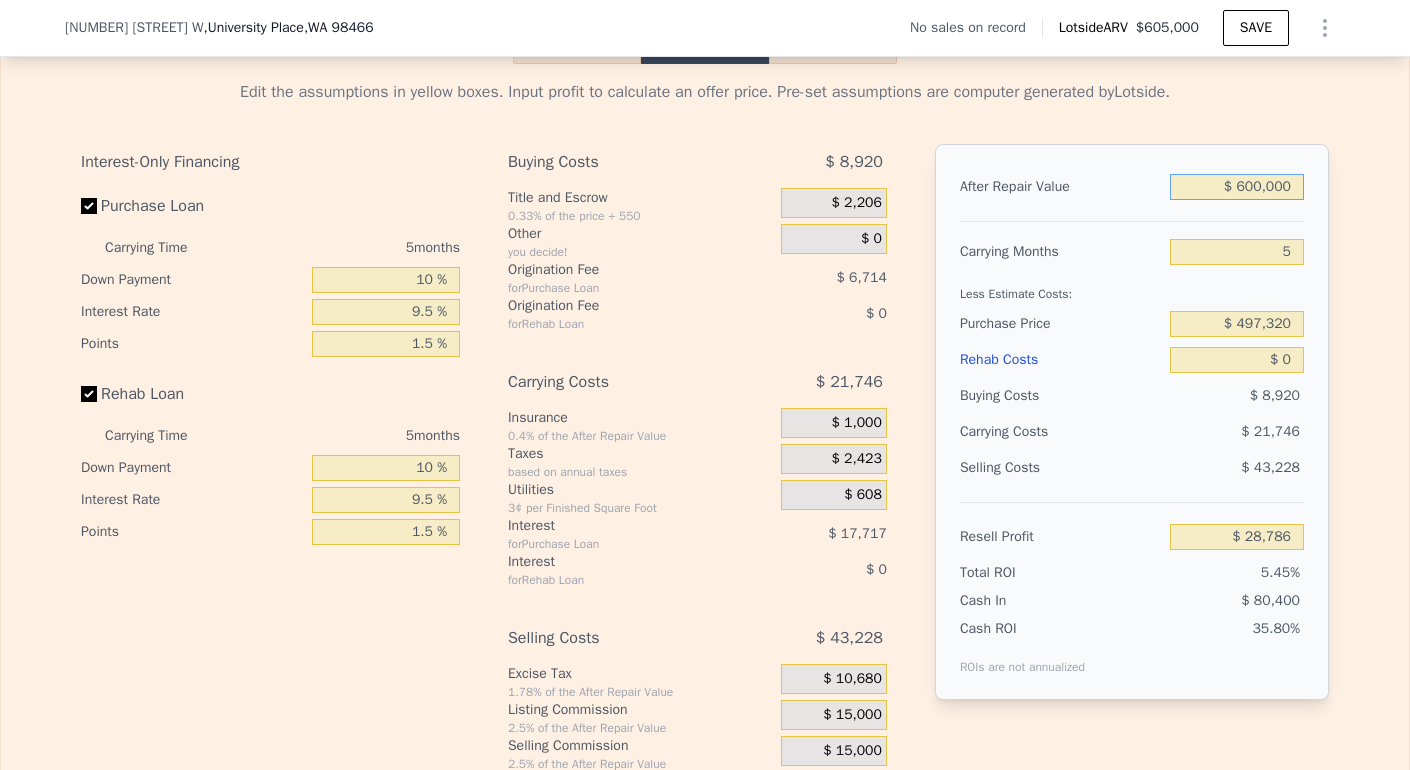 type on "$ 600,000" 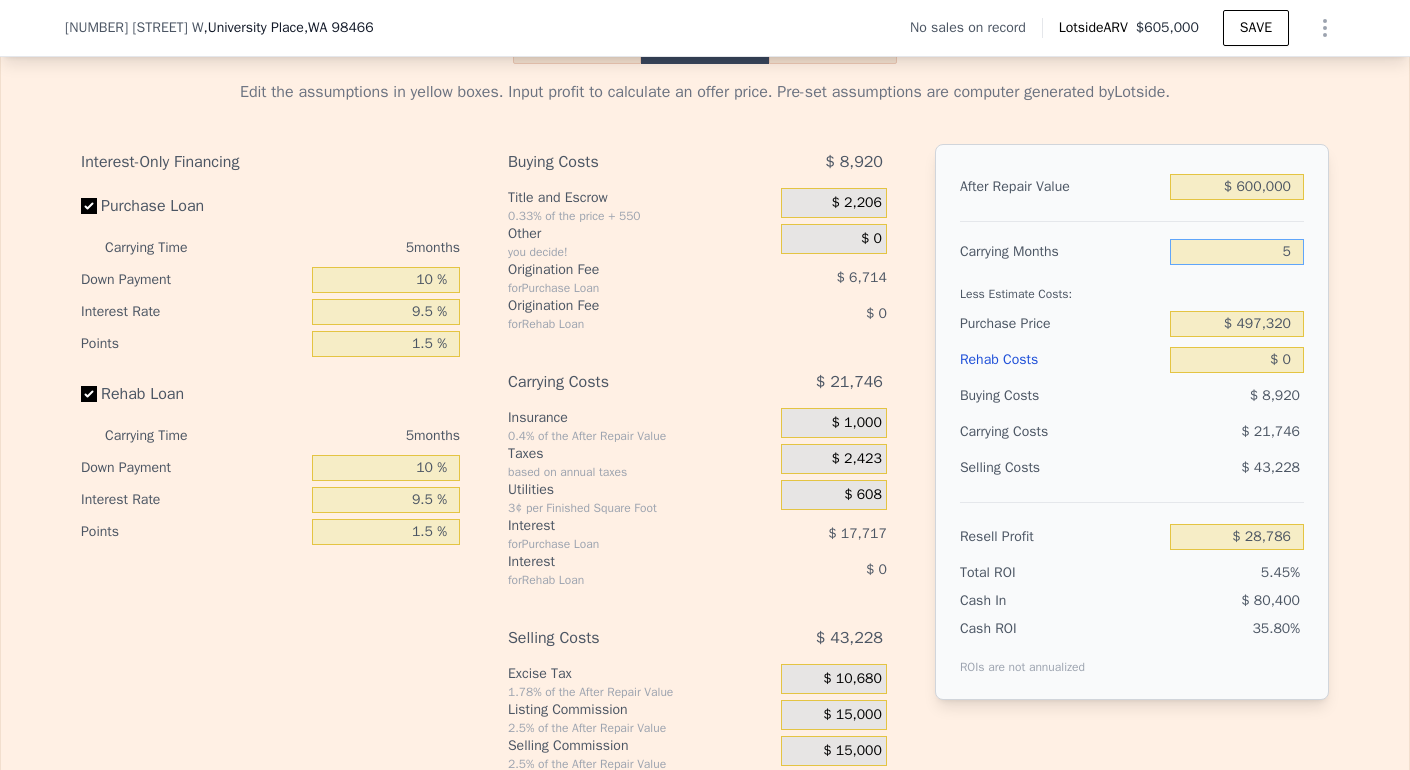 click on "5" at bounding box center [1237, 252] 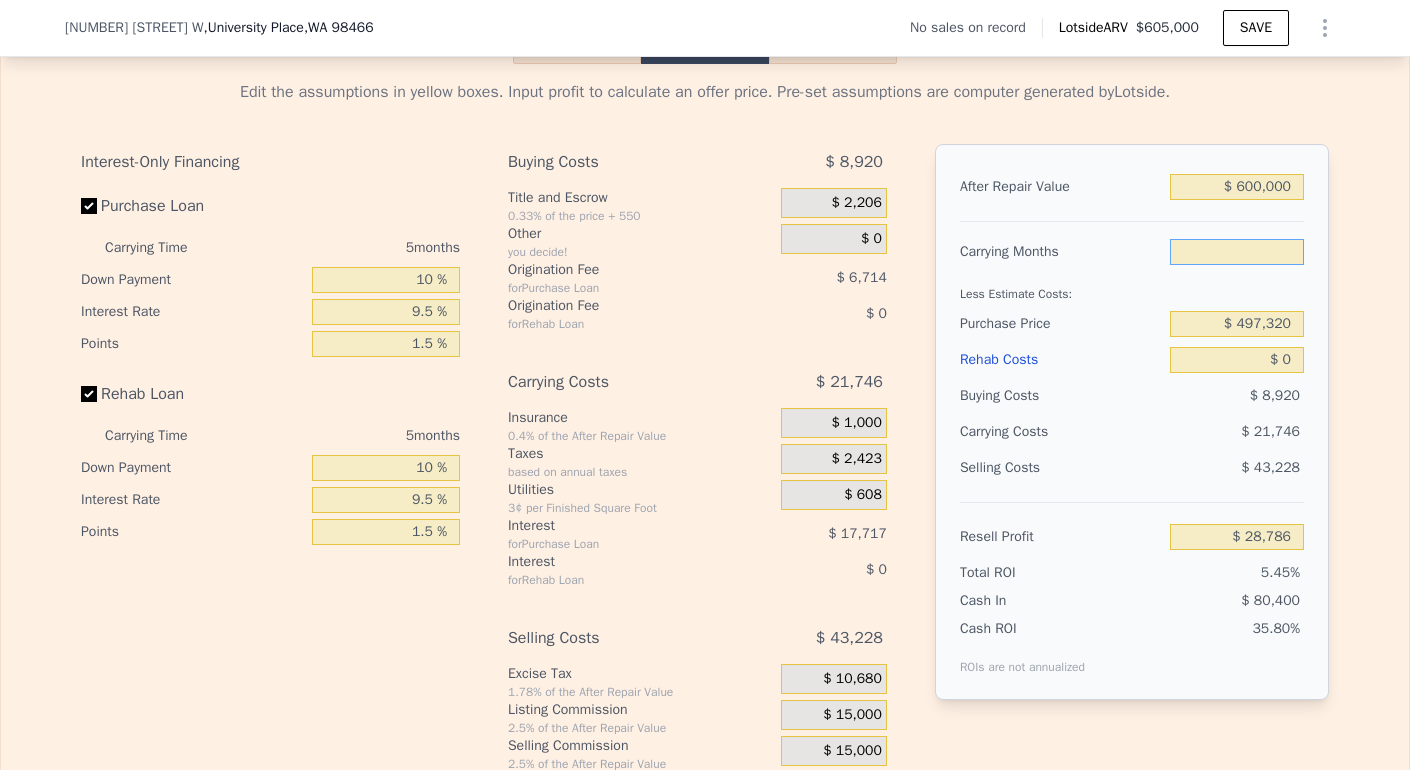 type on "3" 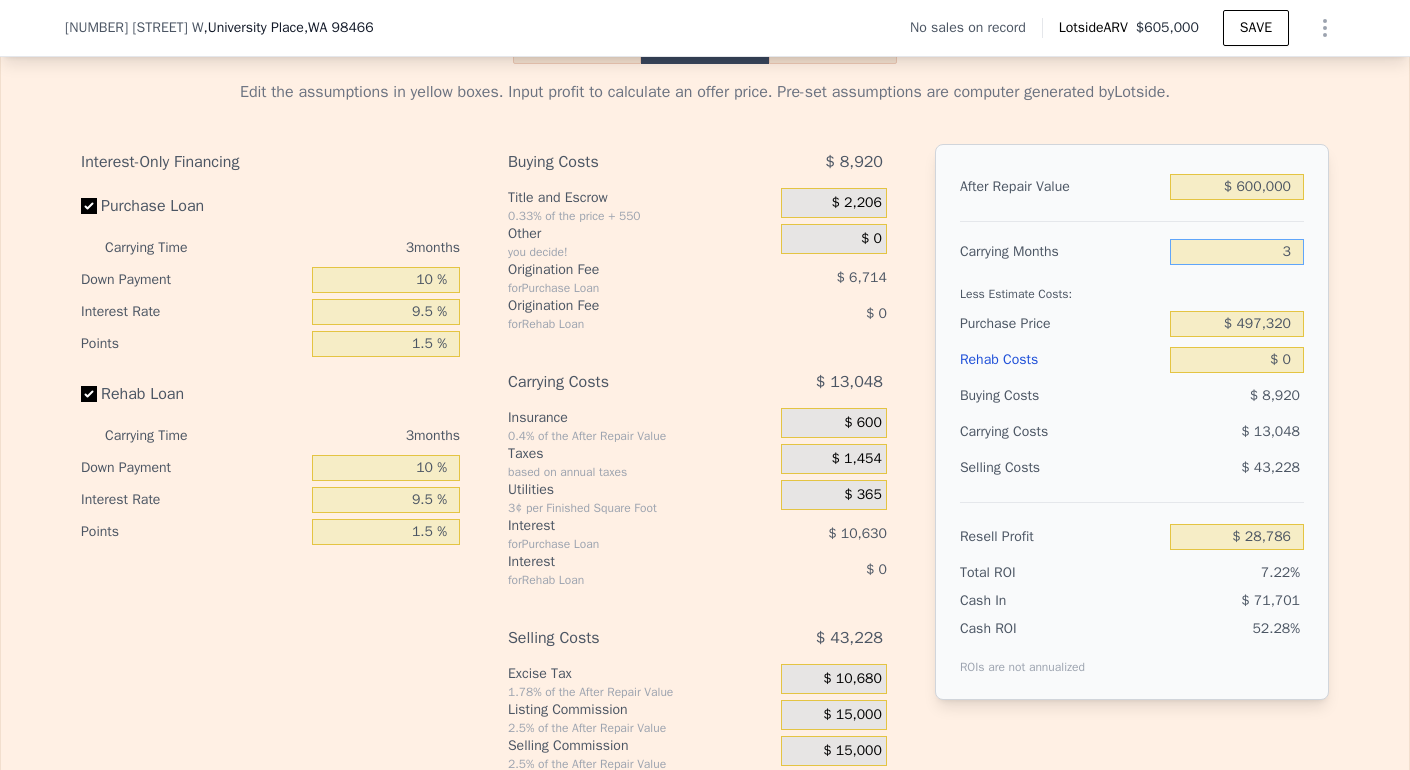 type on "$ 37,484" 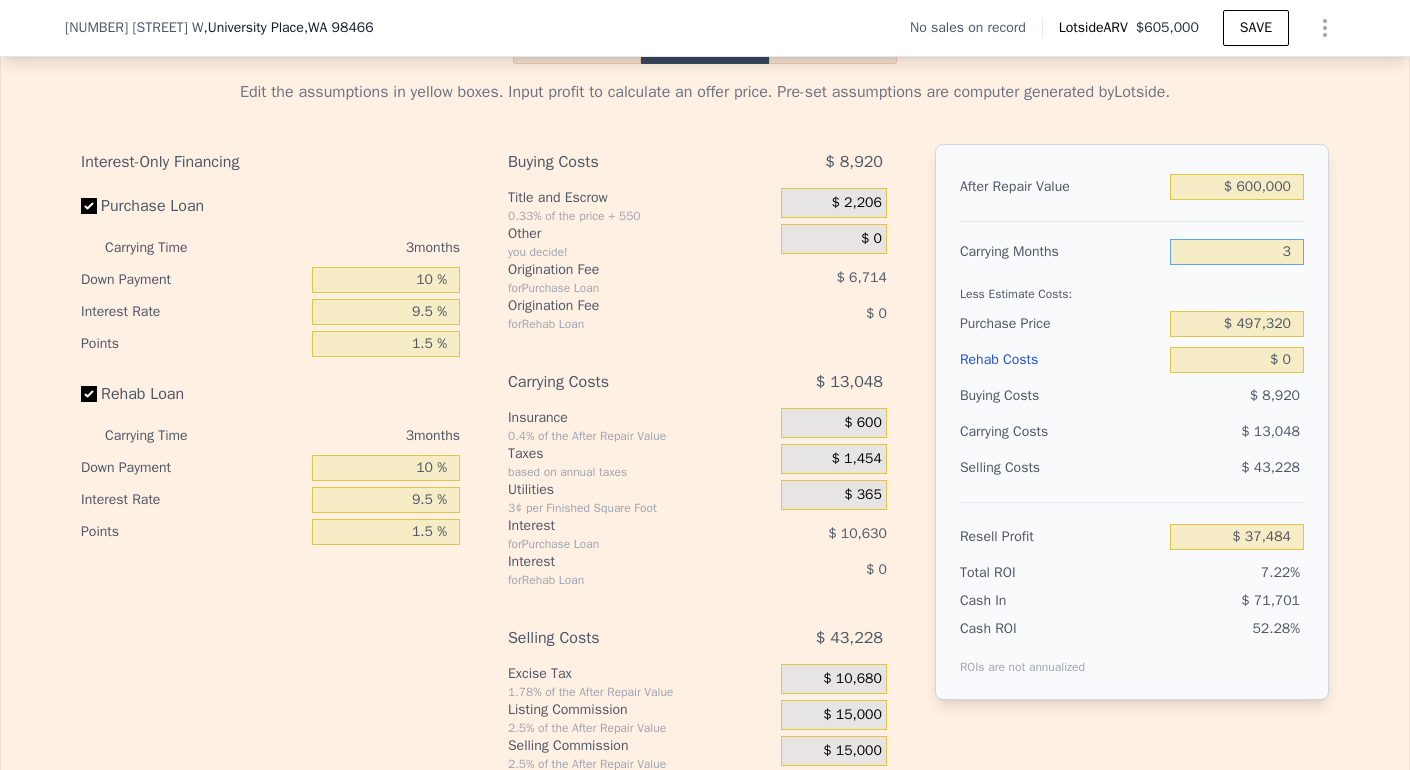 type on "3" 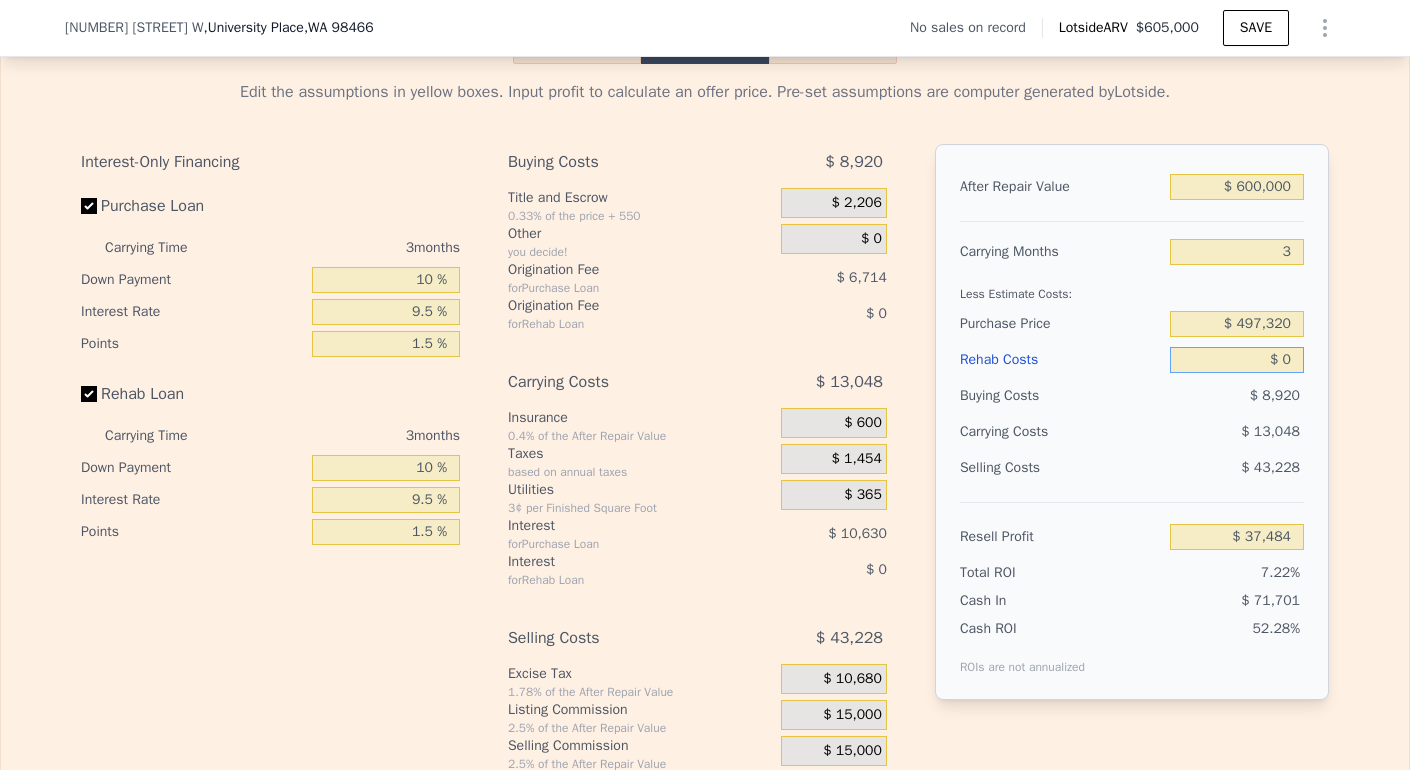 click on "$ 0" at bounding box center [1237, 360] 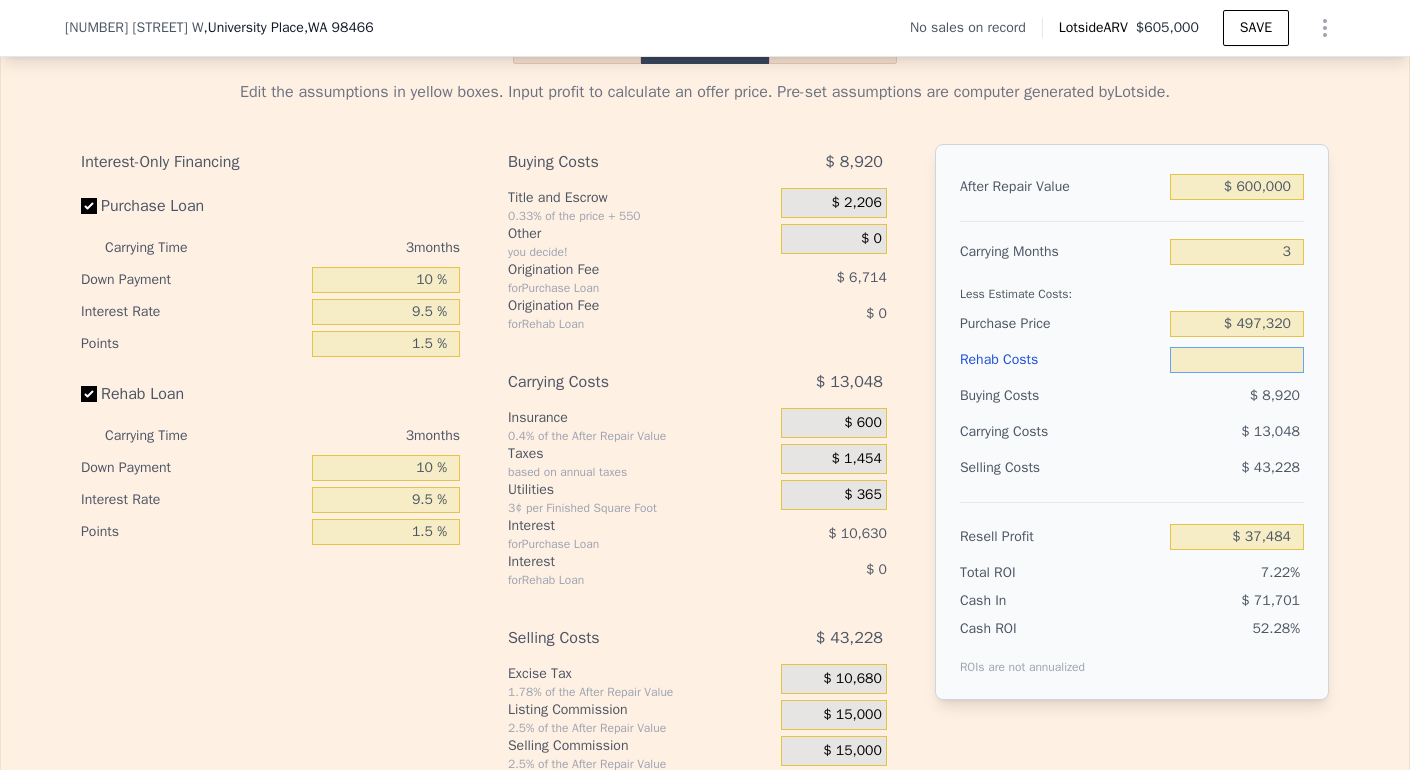 type on "$ 1" 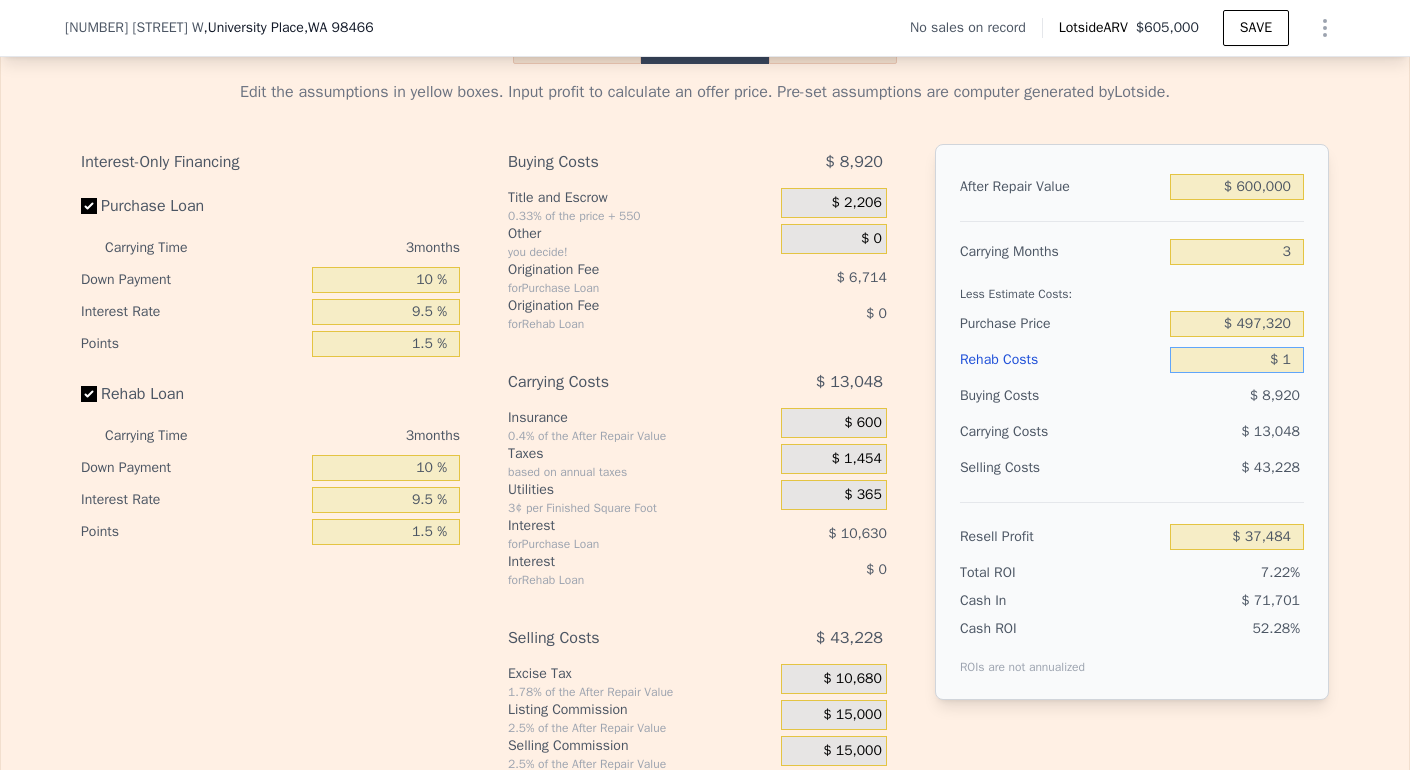 type on "$ 37,483" 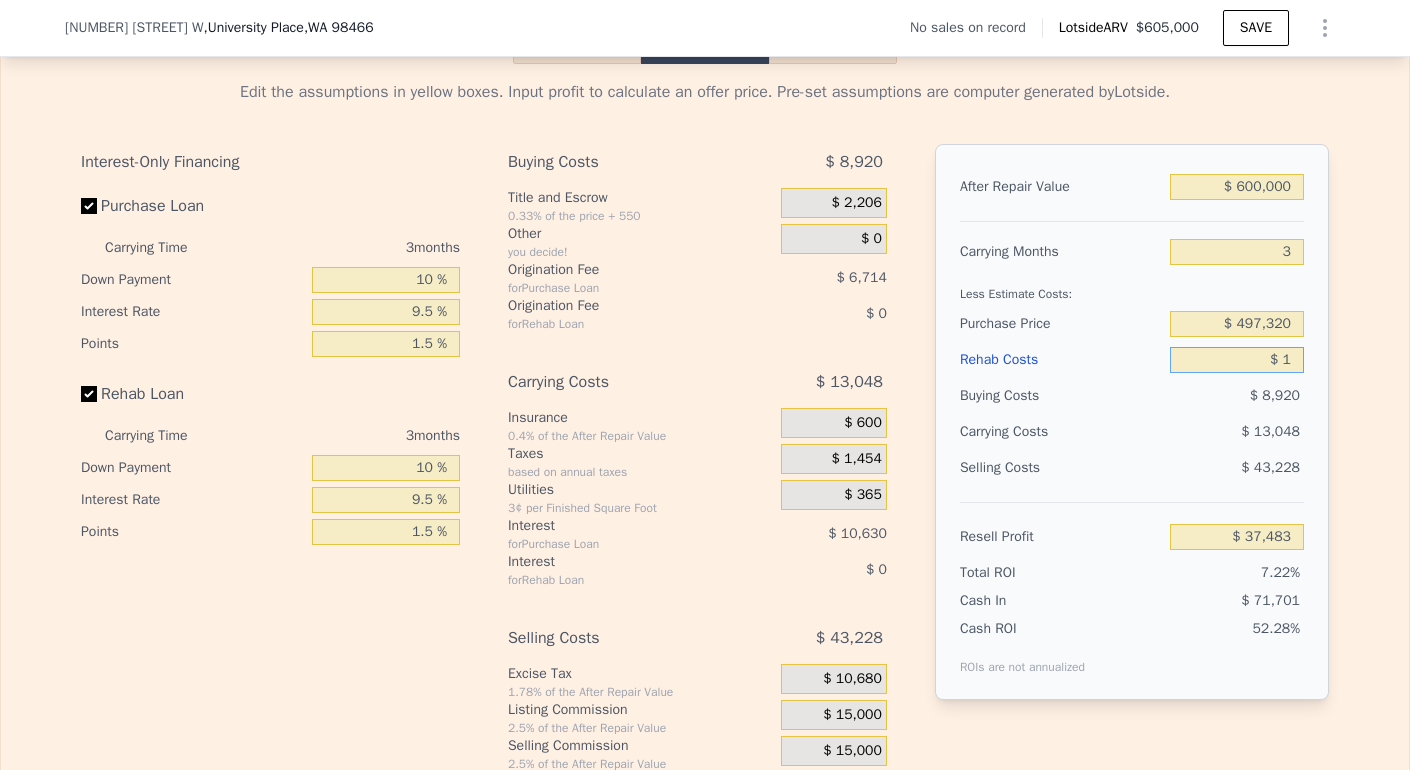 type on "-$ 1" 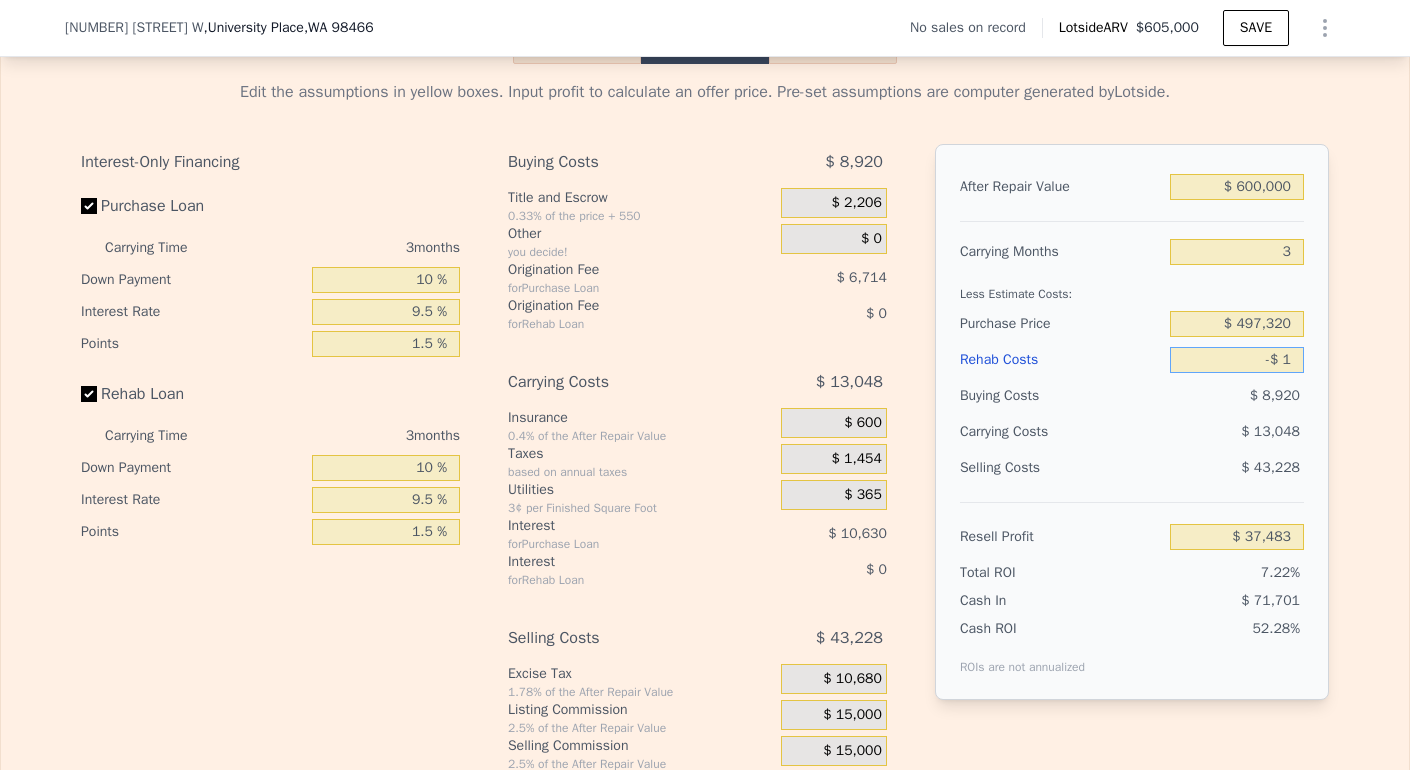 type on "$ 37,485" 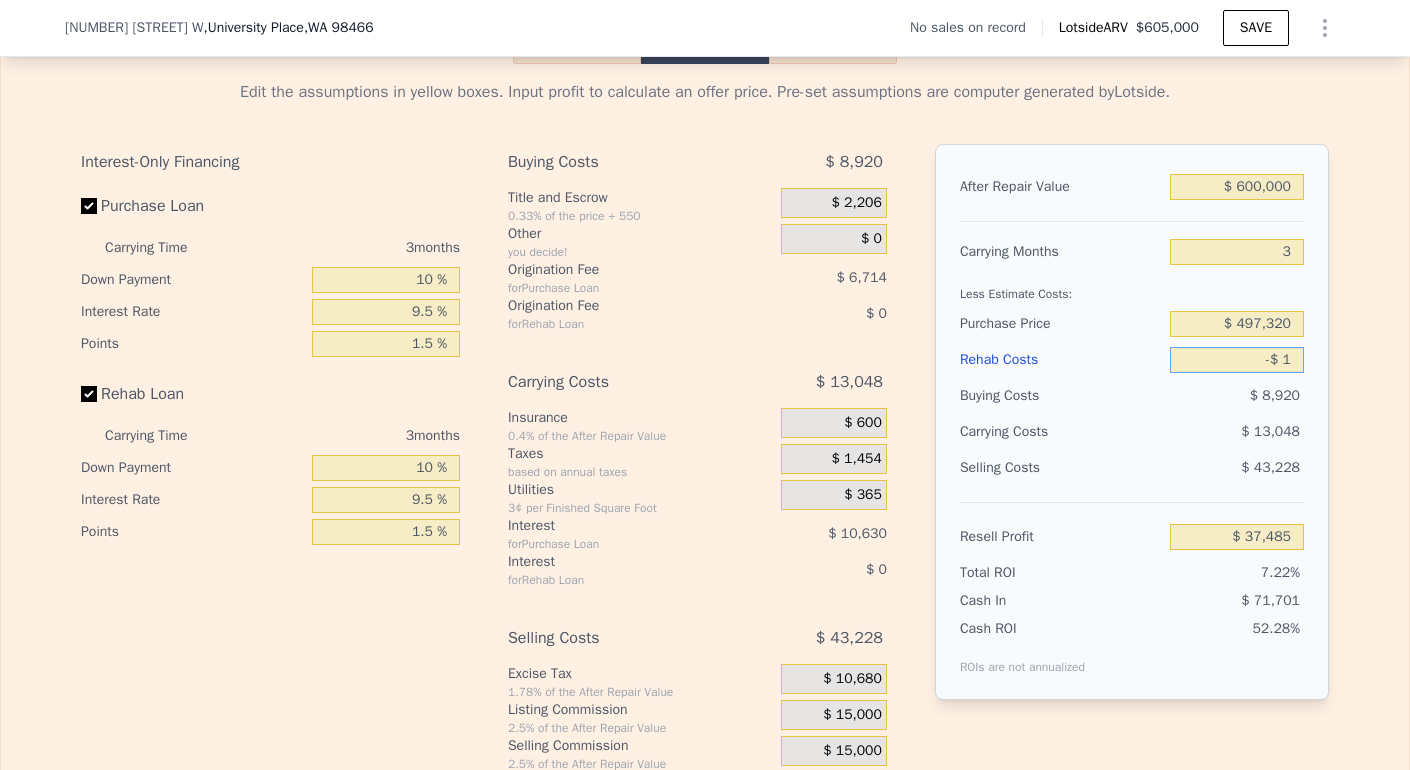 type on "$ 1" 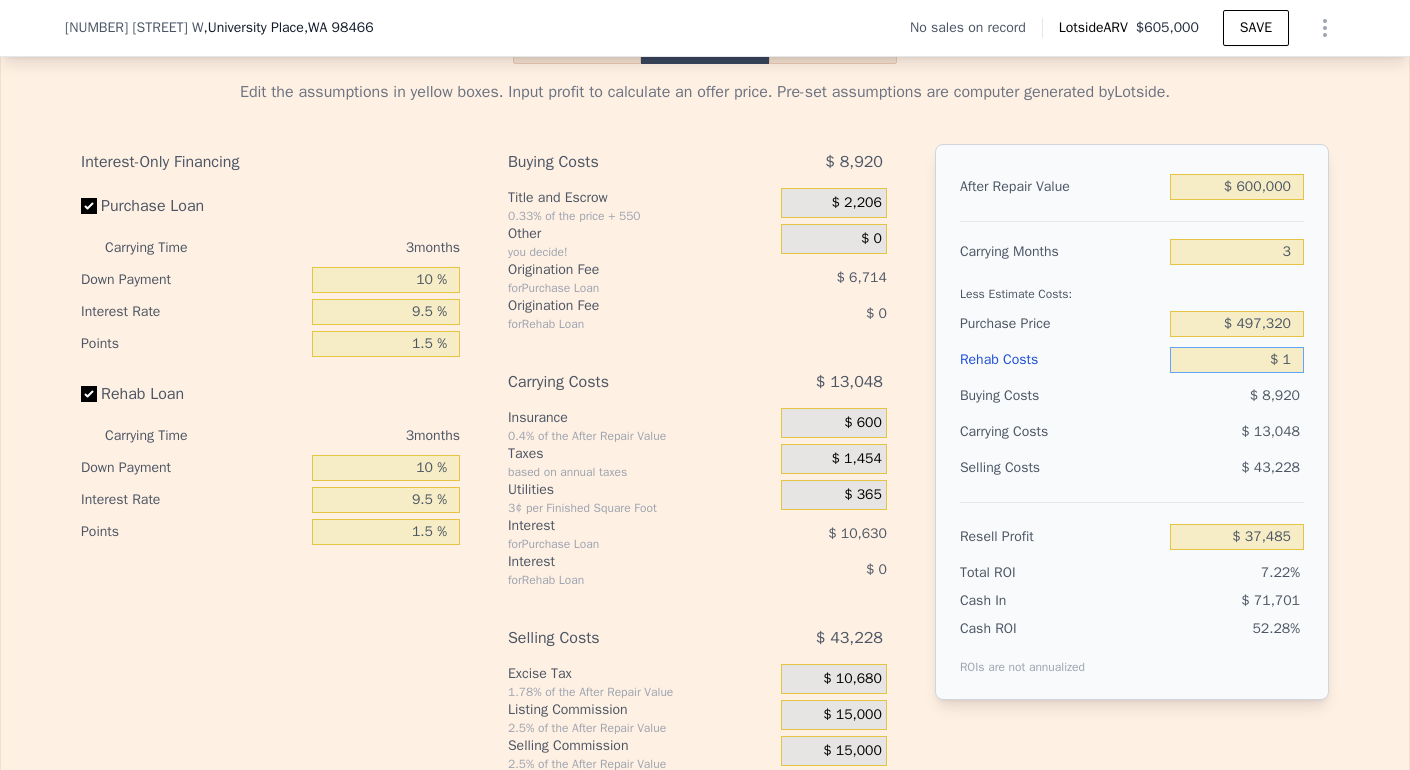 type on "$ 37,483" 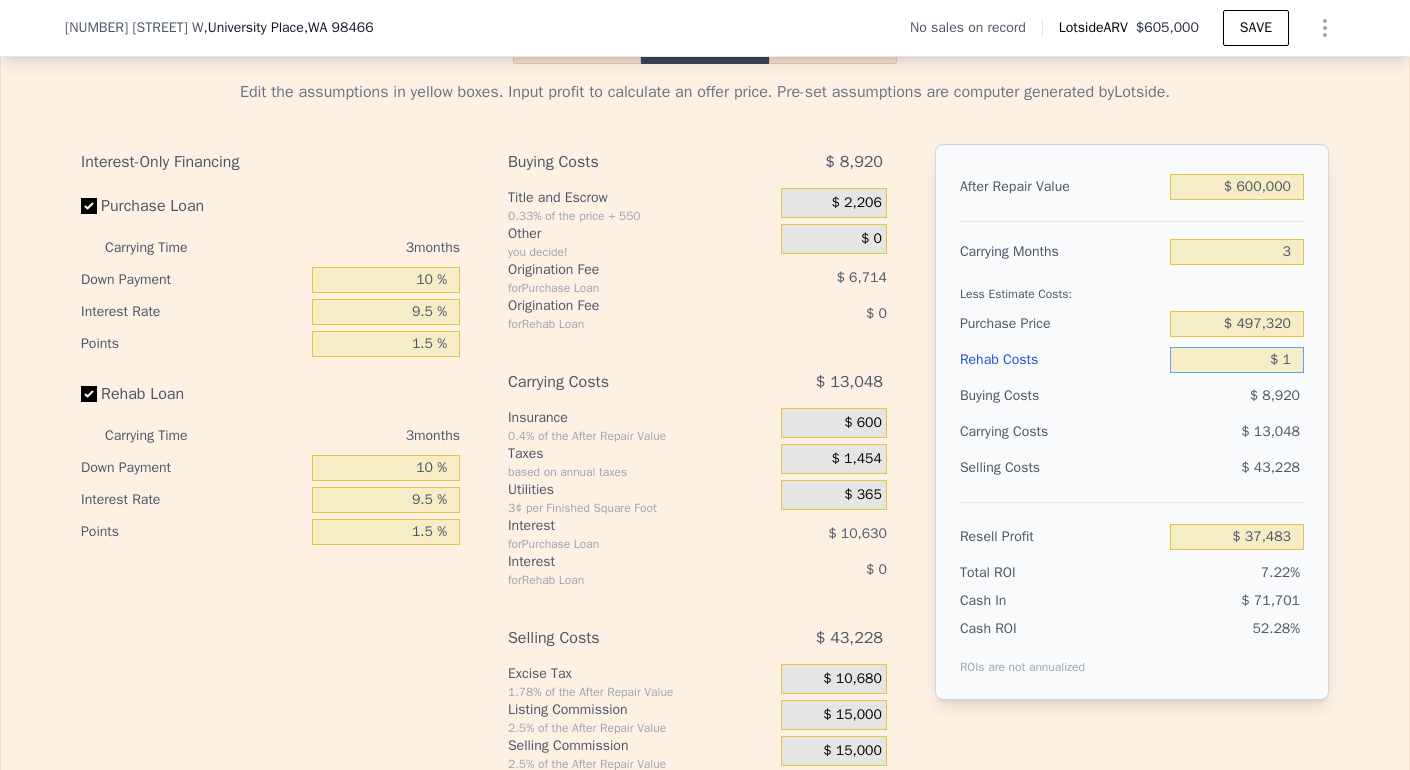 type on "-$ 1" 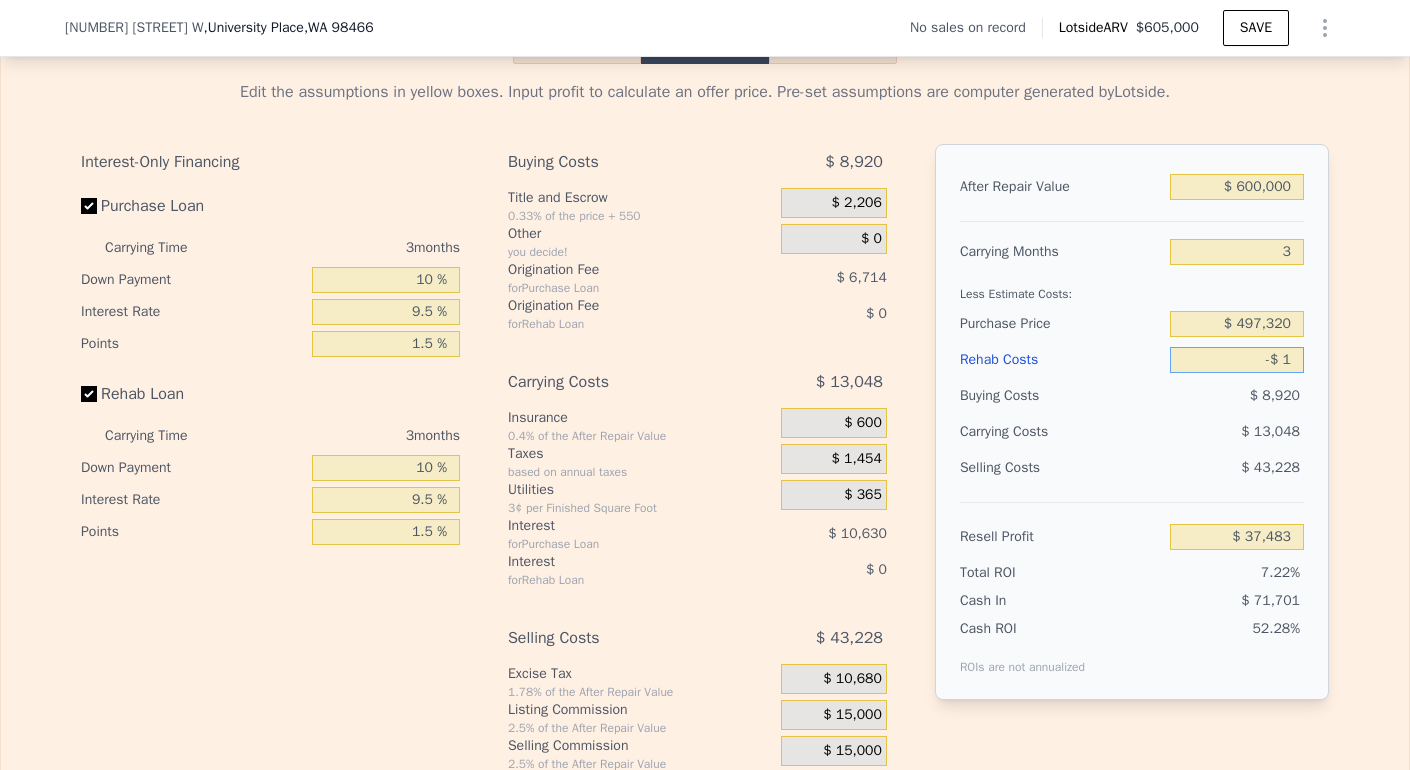 type on "$ 37,485" 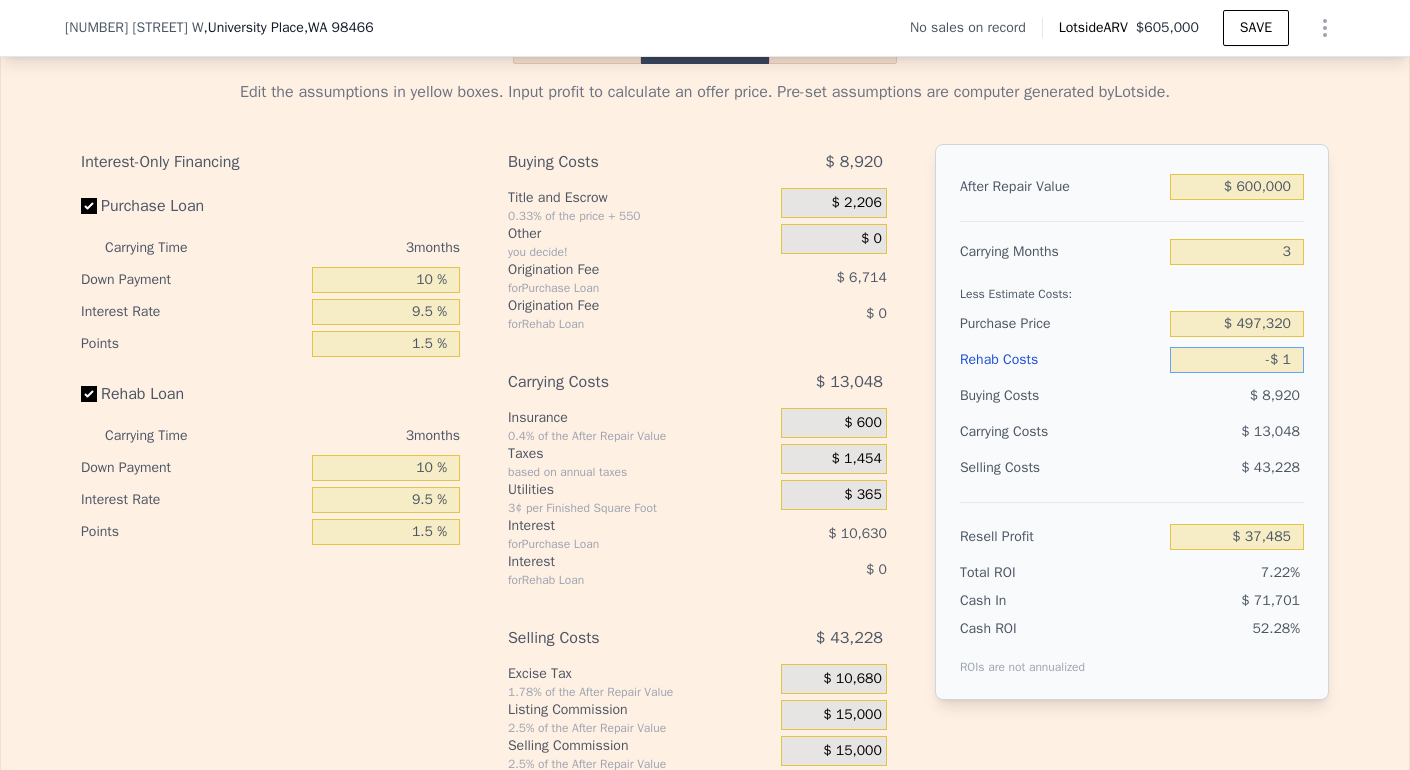 type on "-" 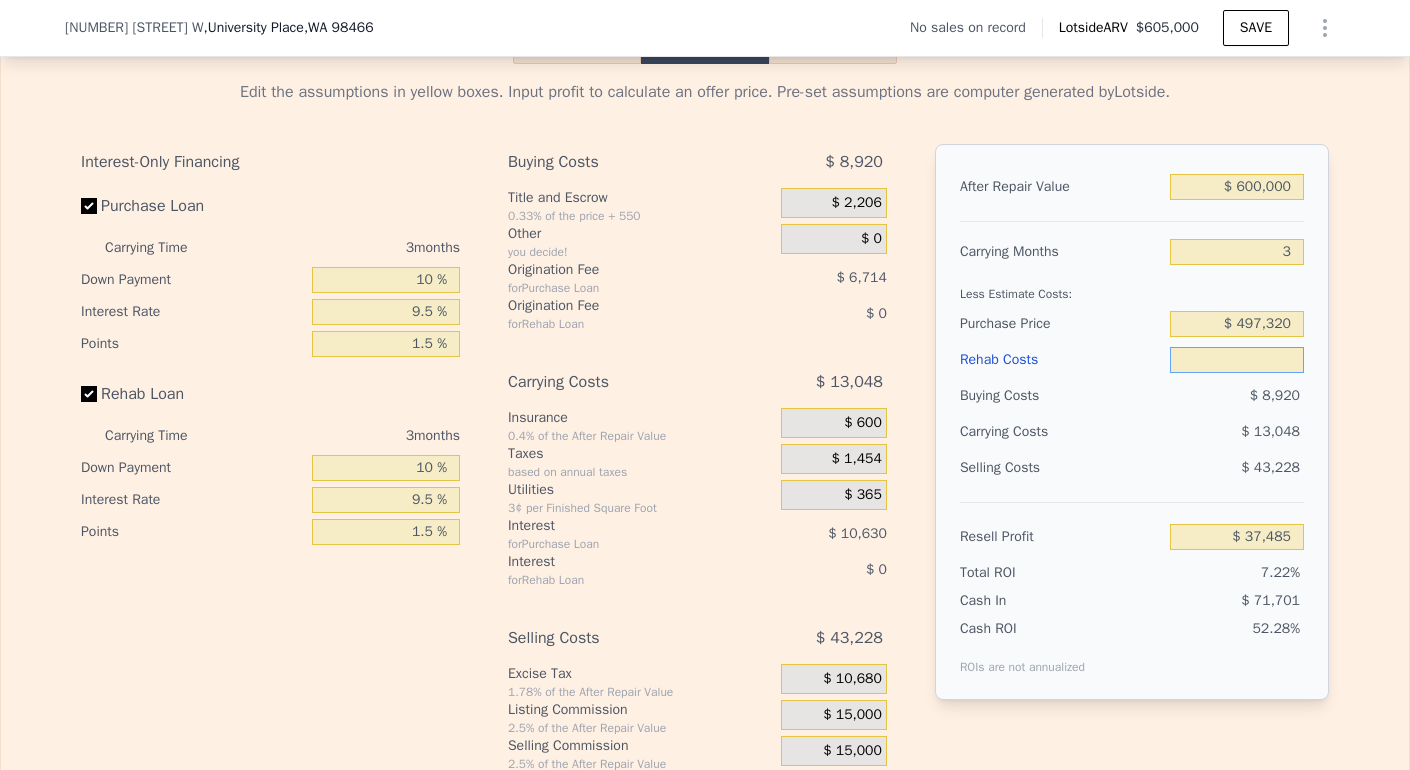 type on "$ 1" 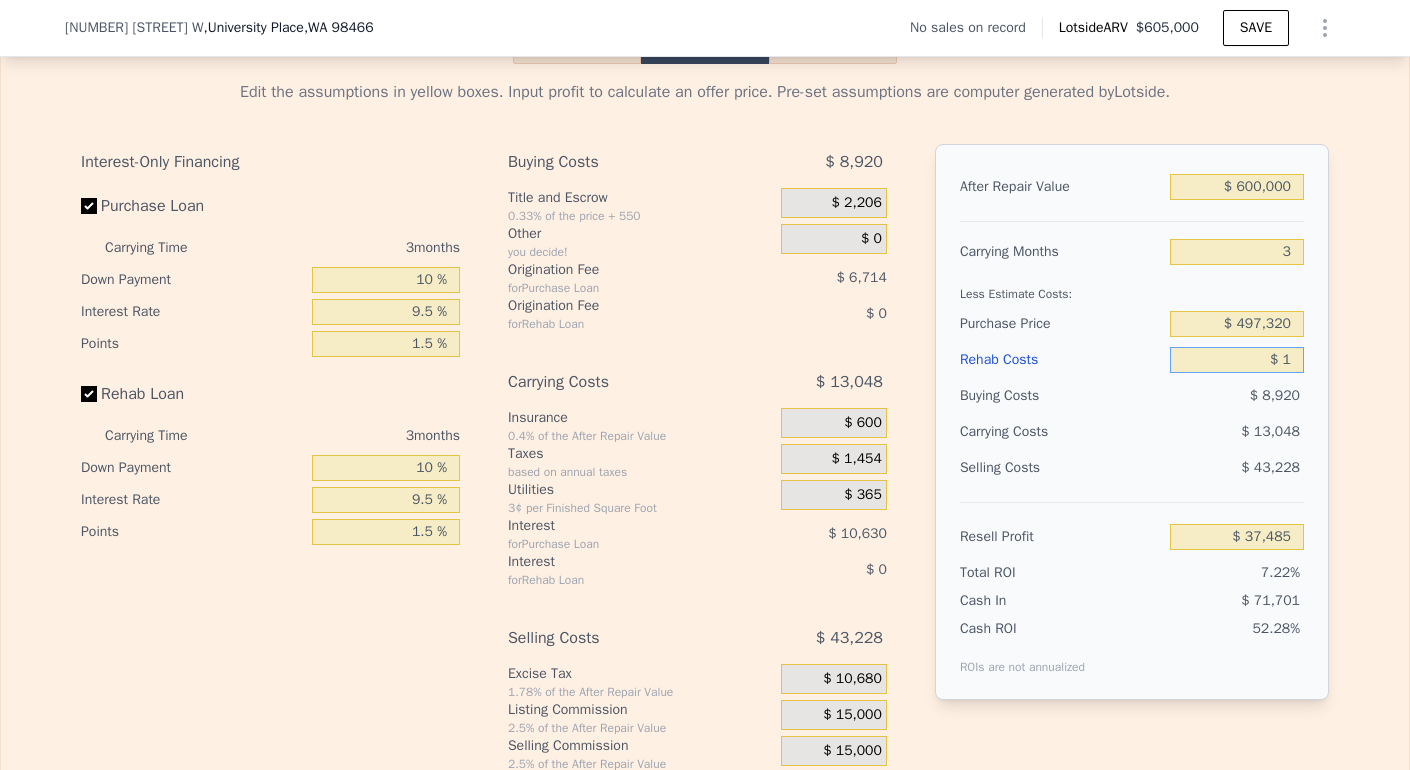 type on "$ 37,483" 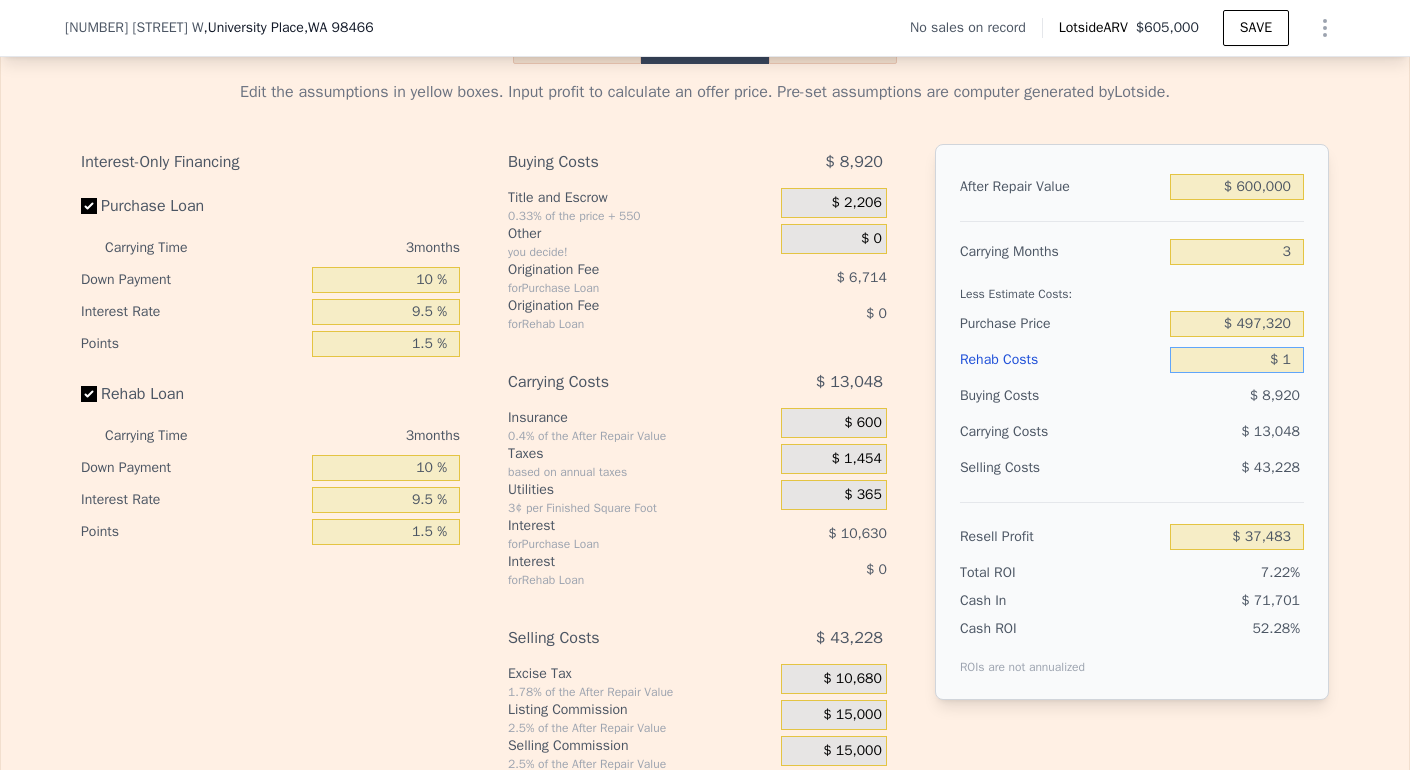 type on "$ 10" 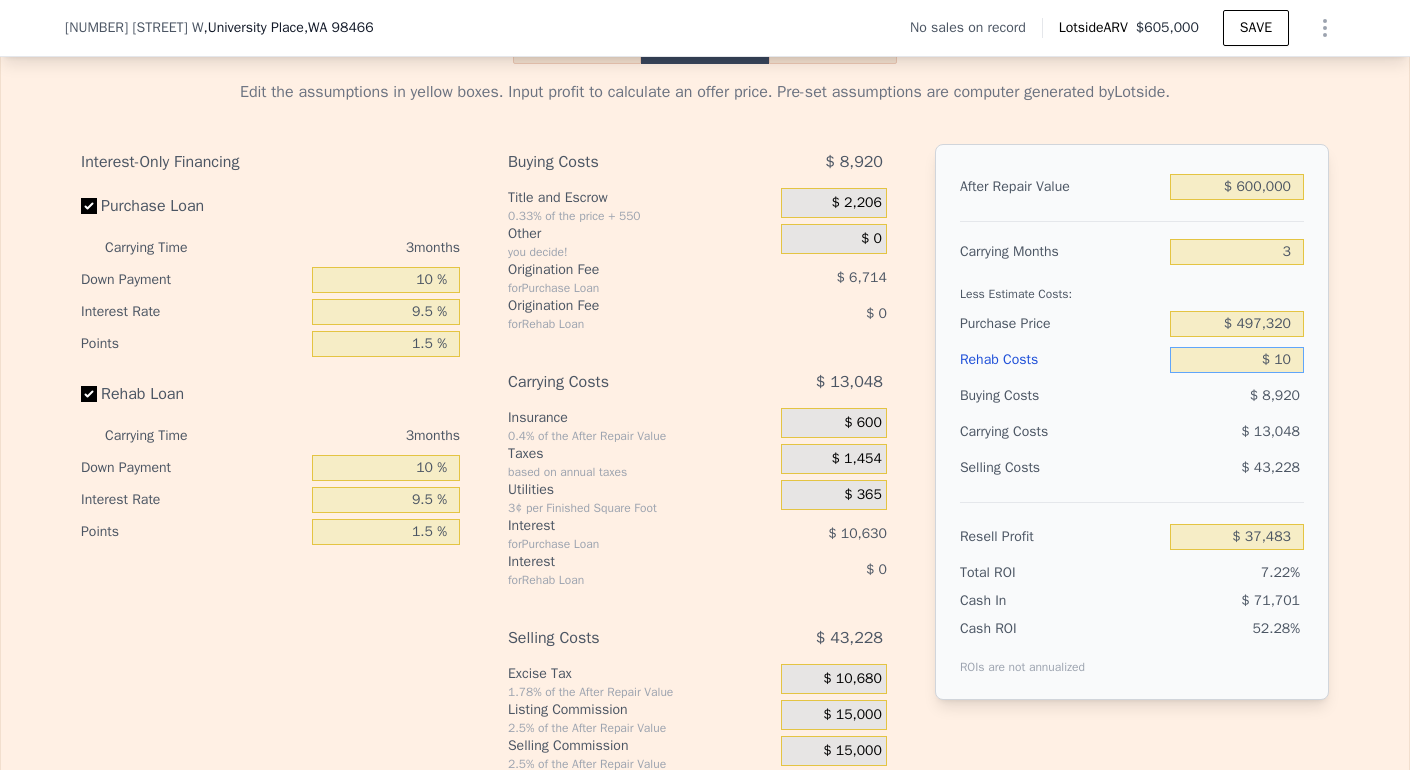type on "$ 37,474" 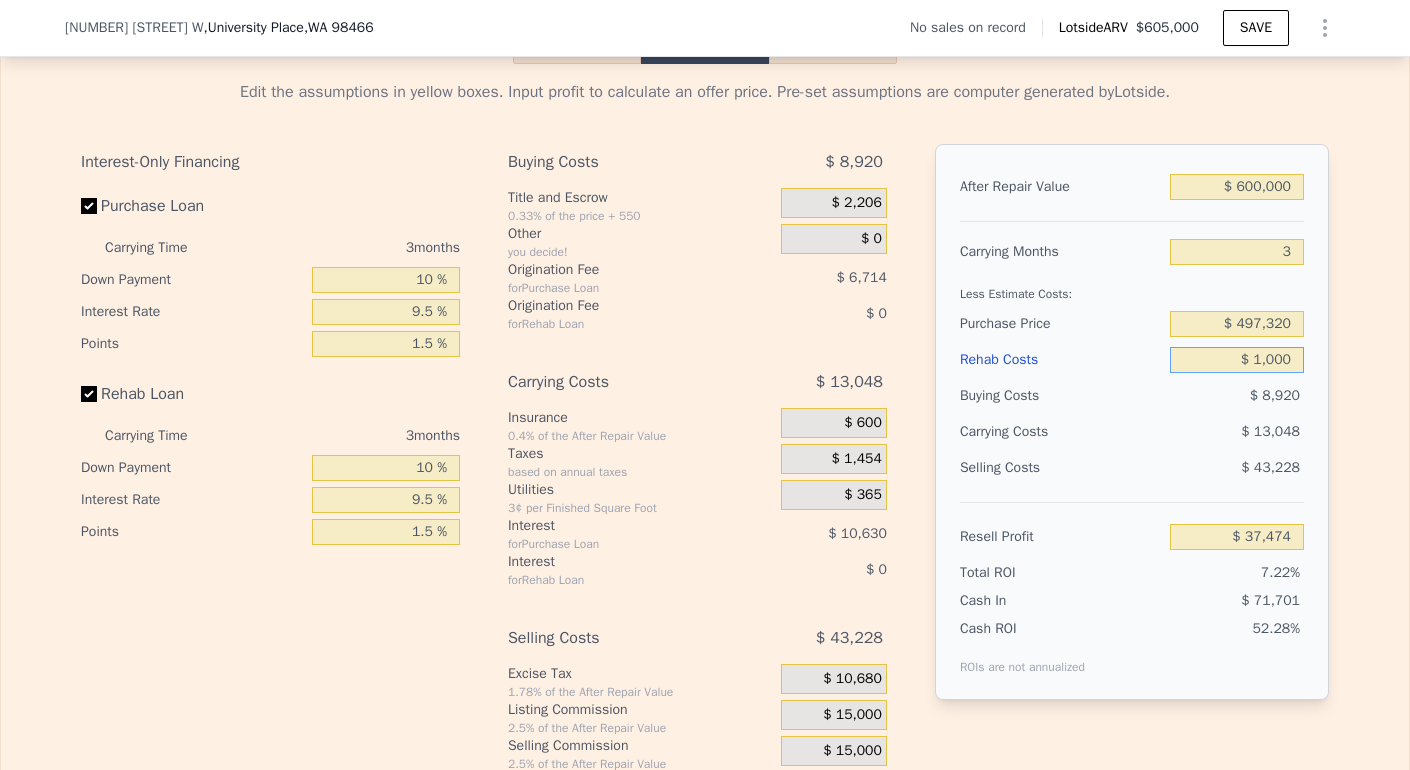 type on "$ 10,000" 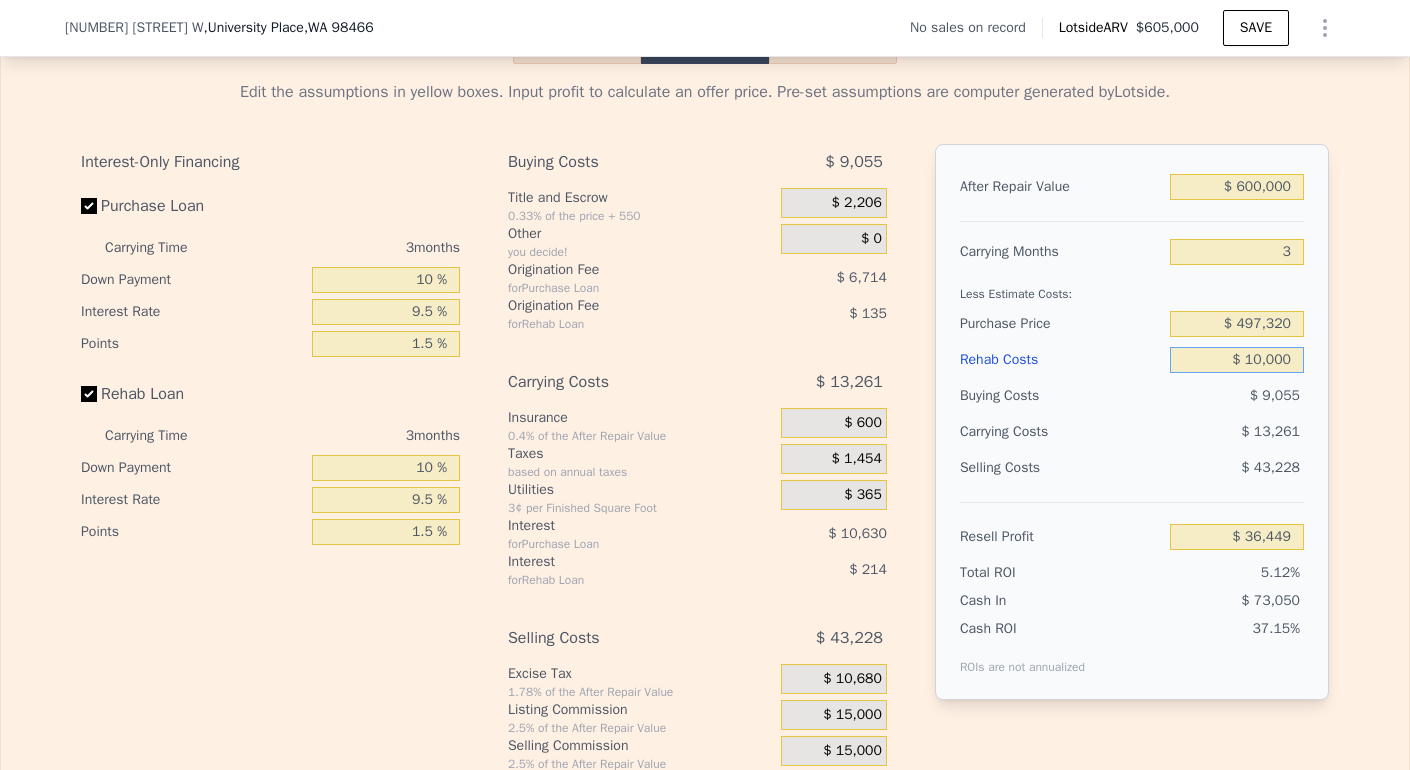 type on "$ 27,136" 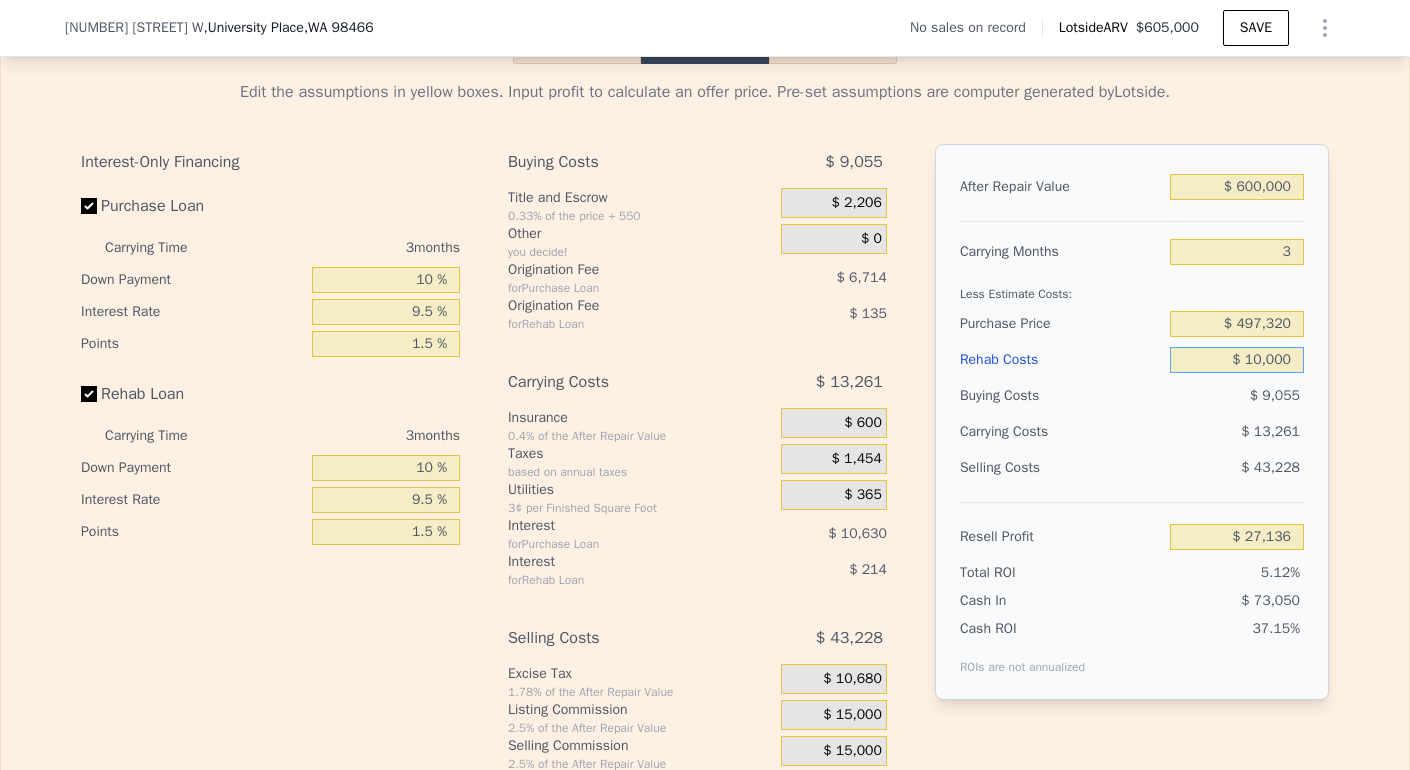 type on "$ 100,000" 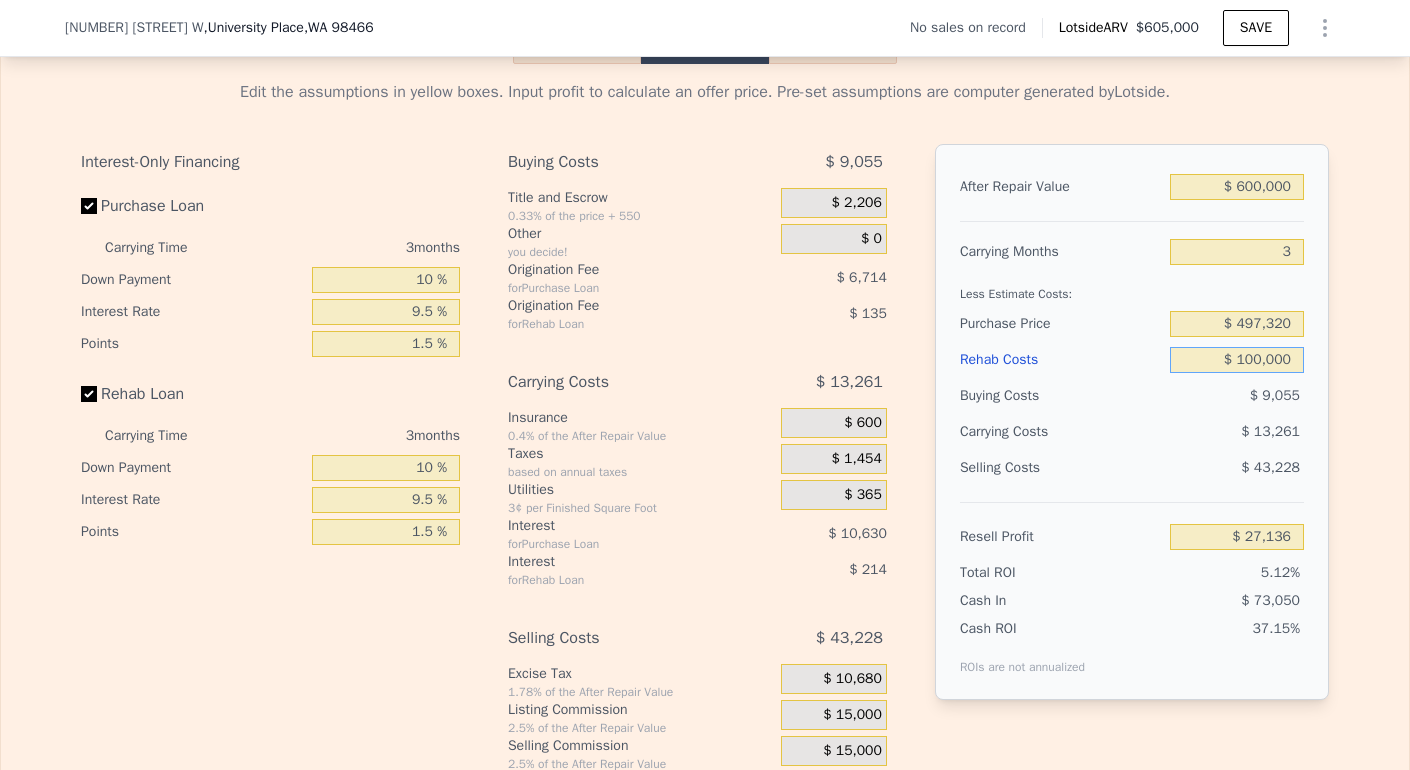 type on "-$ 66,005" 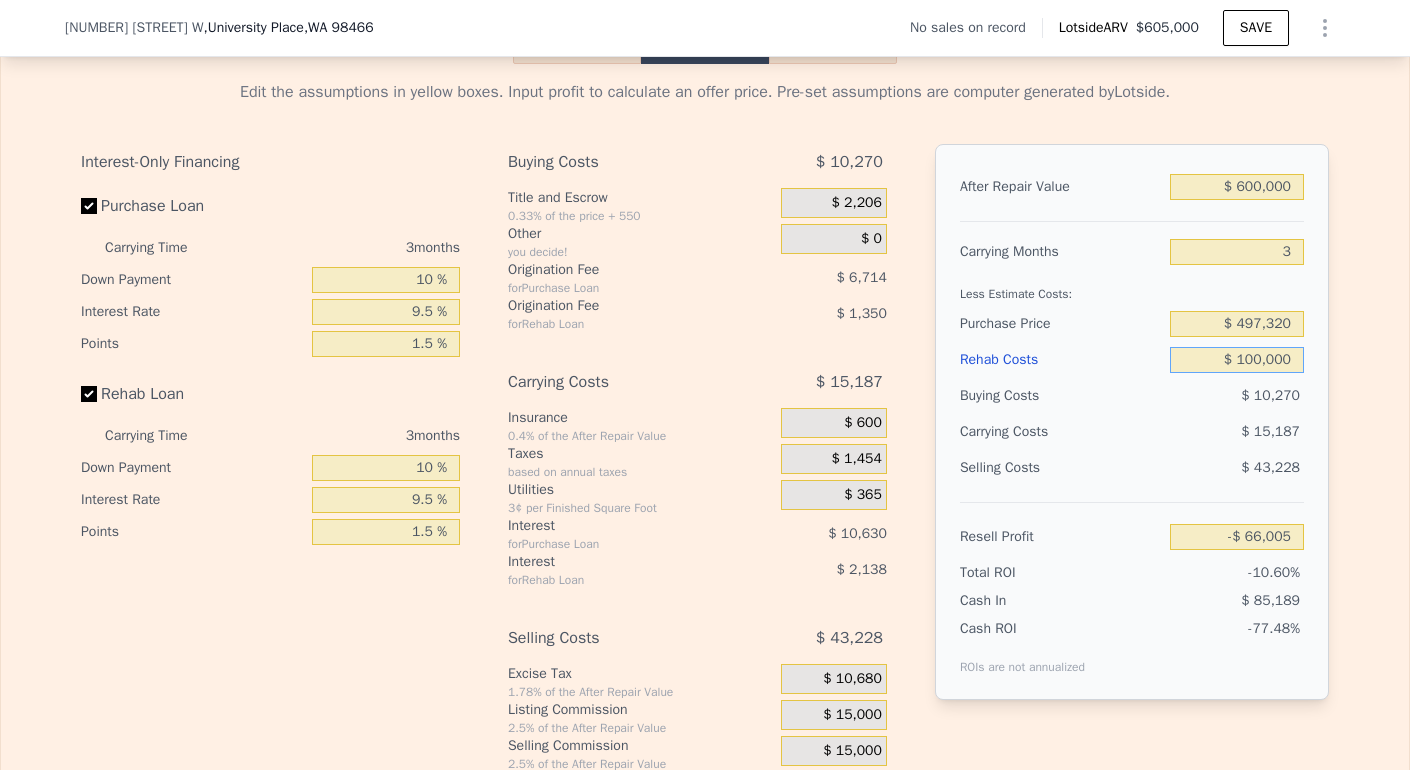 type on "$ 100,000" 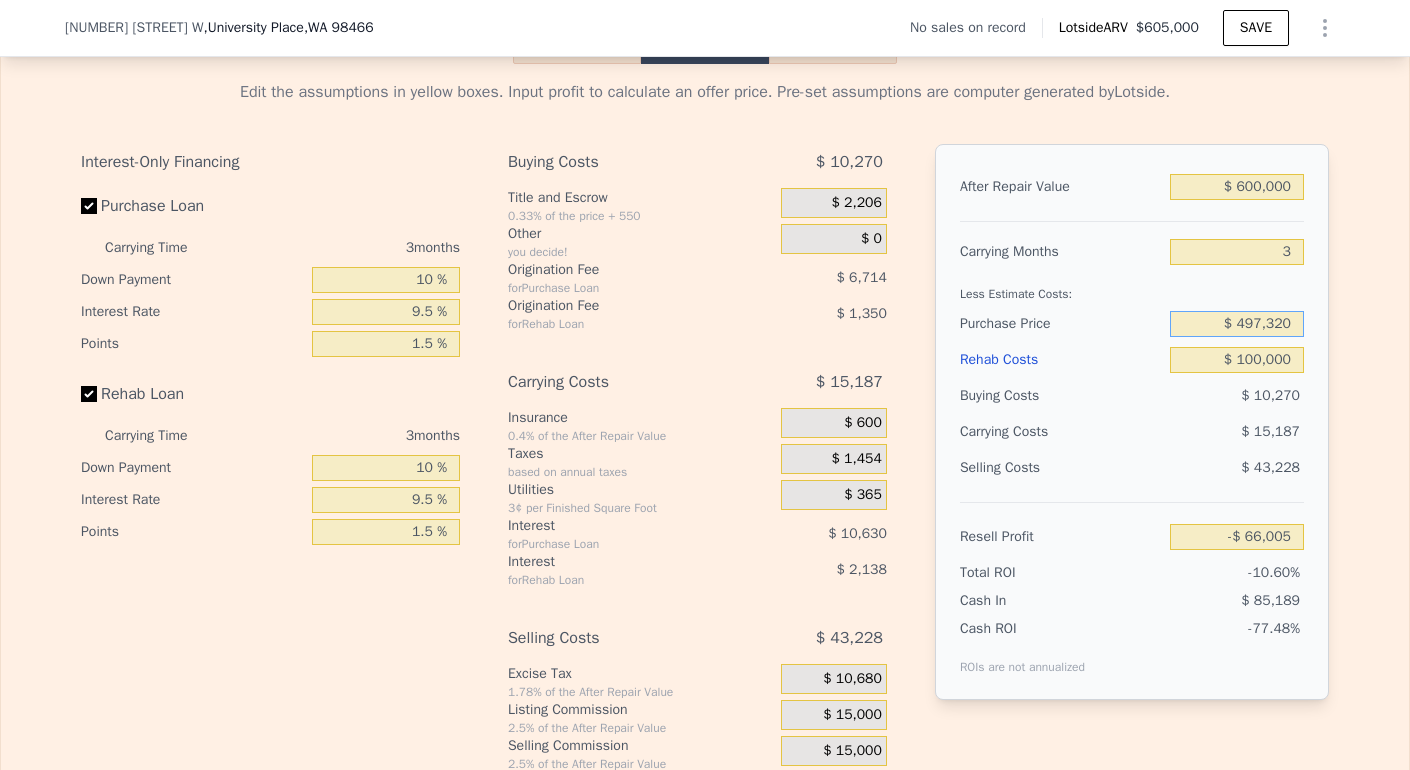 drag, startPoint x: 1235, startPoint y: 369, endPoint x: 1303, endPoint y: 382, distance: 69.2315 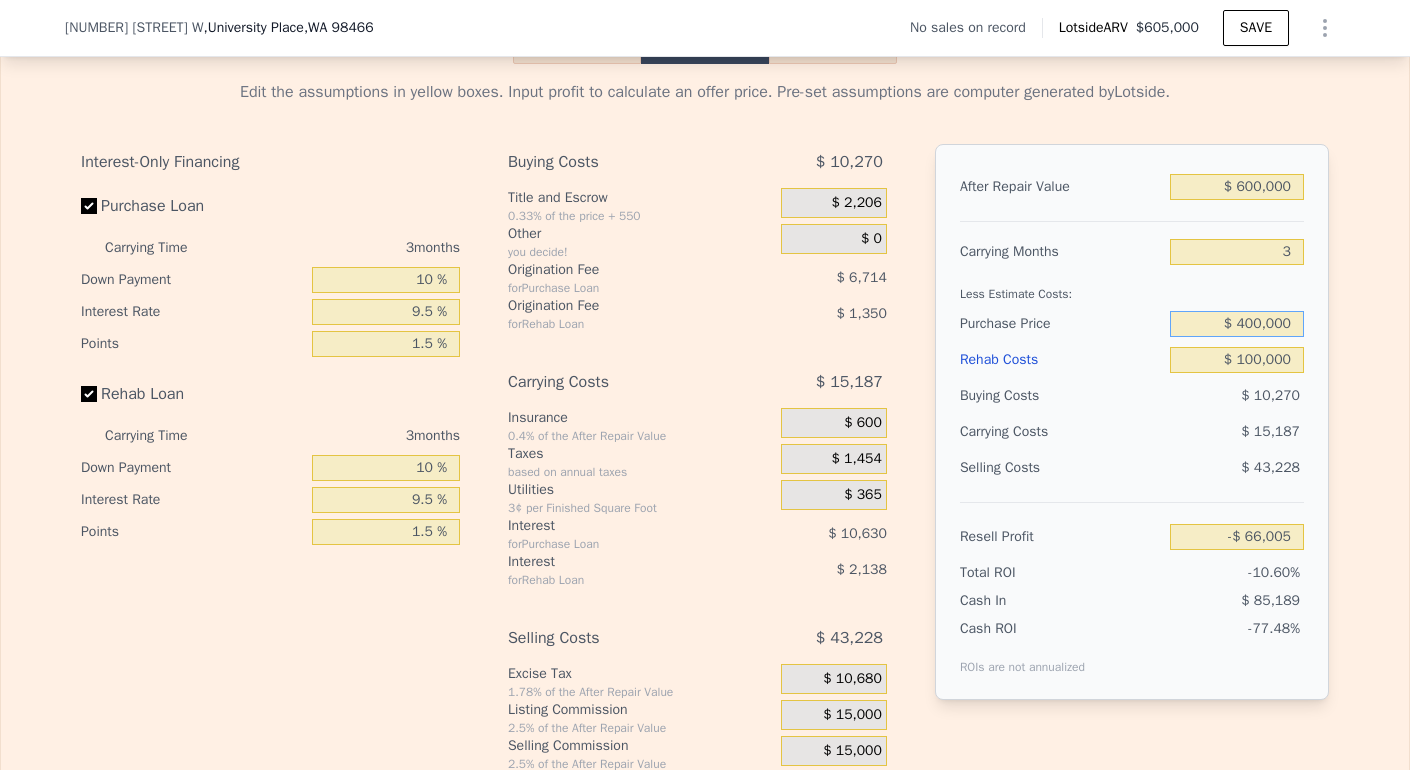 type on "$ 400,000" 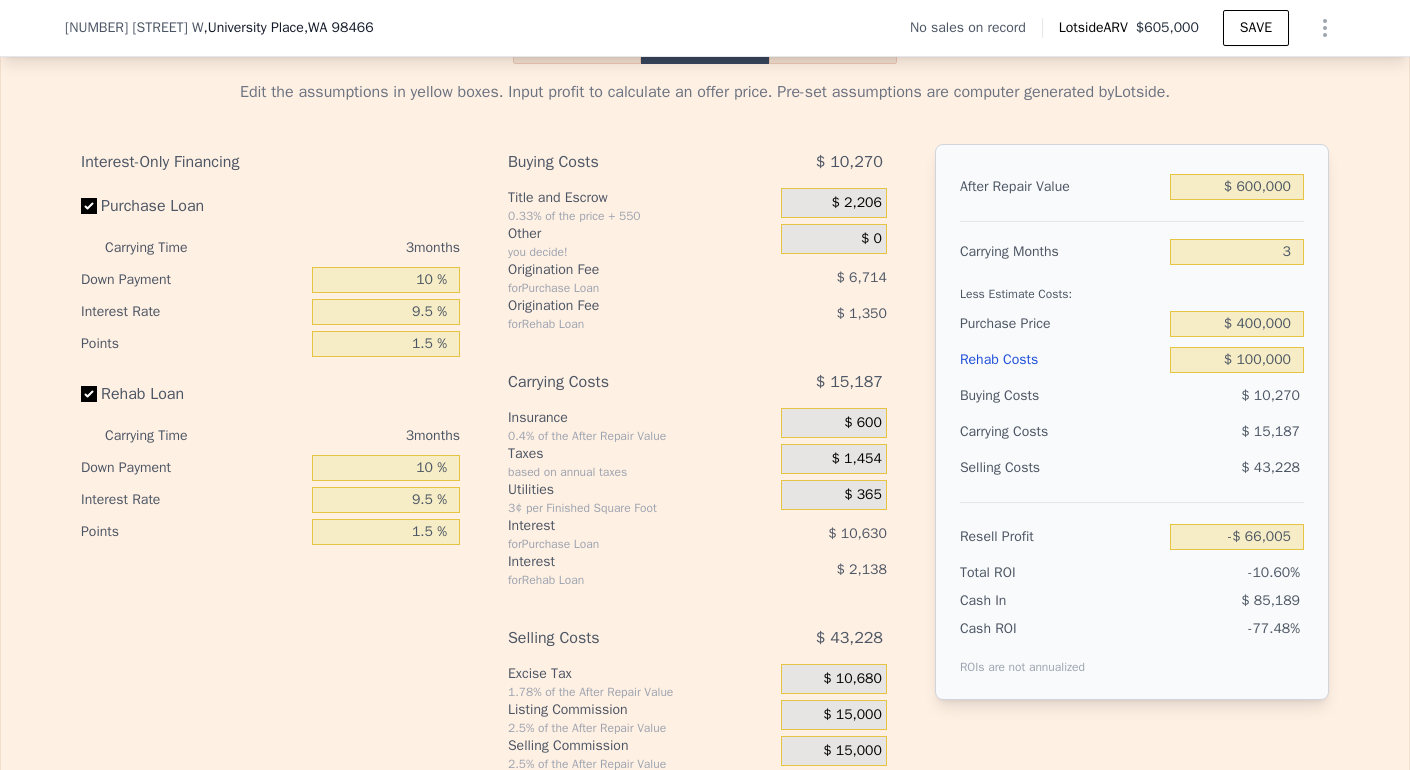 click on "$ 100,000" at bounding box center (1237, 360) 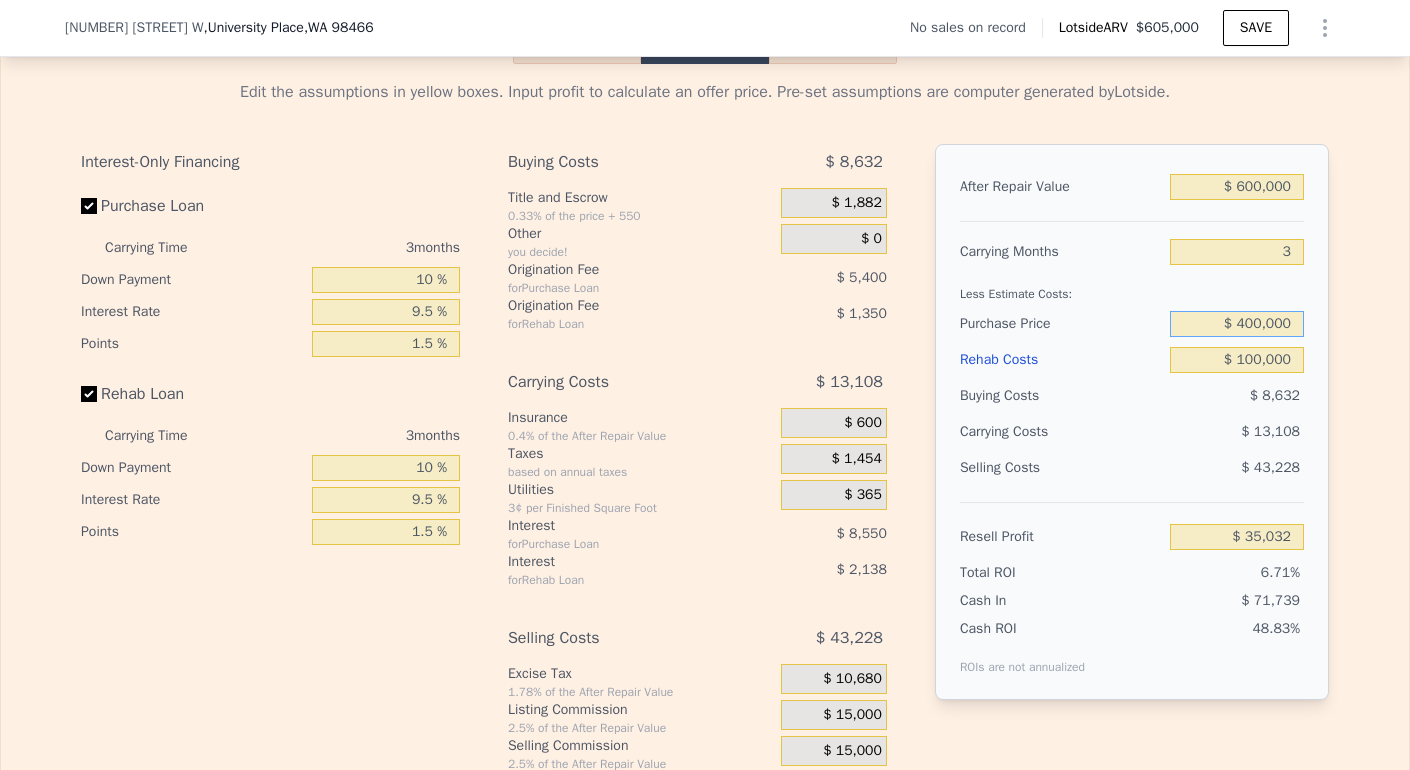 drag, startPoint x: 1232, startPoint y: 370, endPoint x: 1318, endPoint y: 383, distance: 86.977005 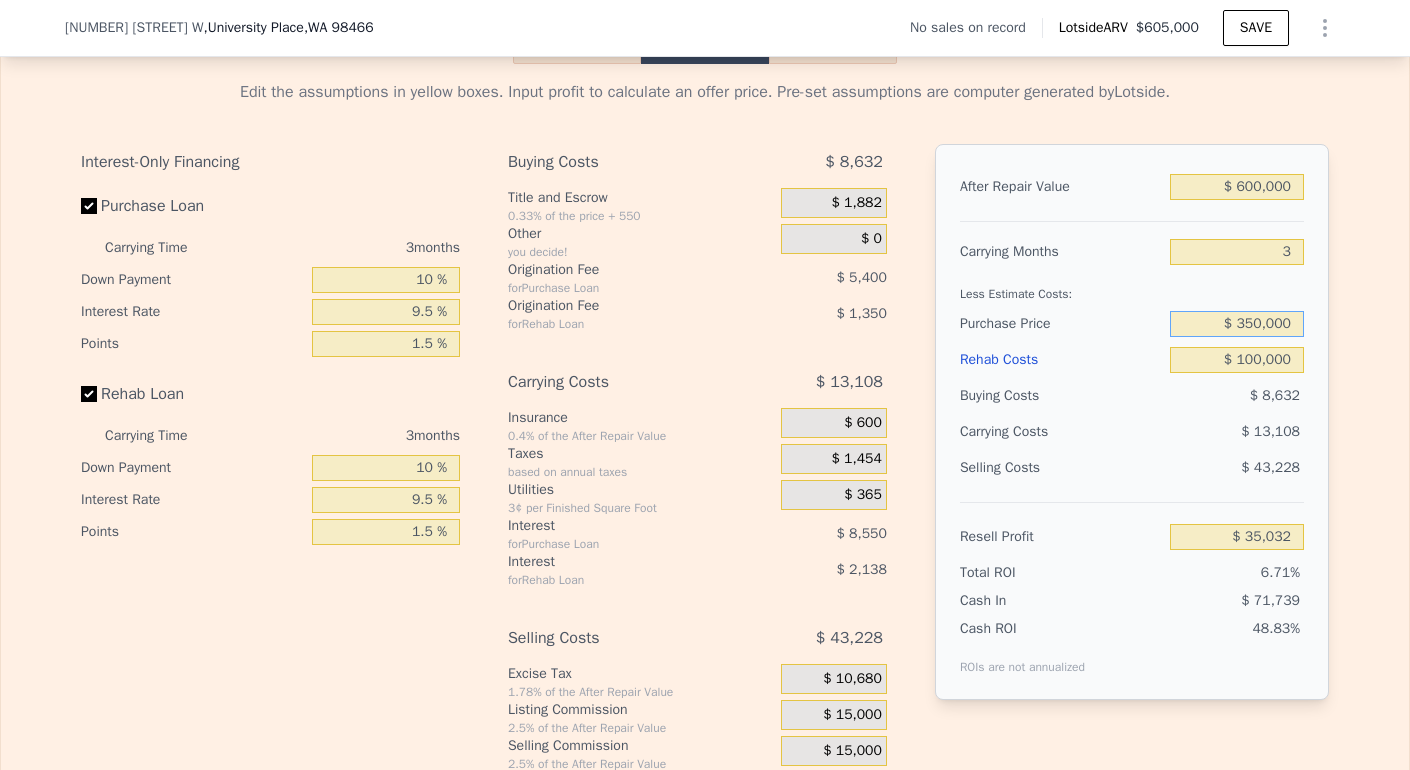 type on "$ 350,000" 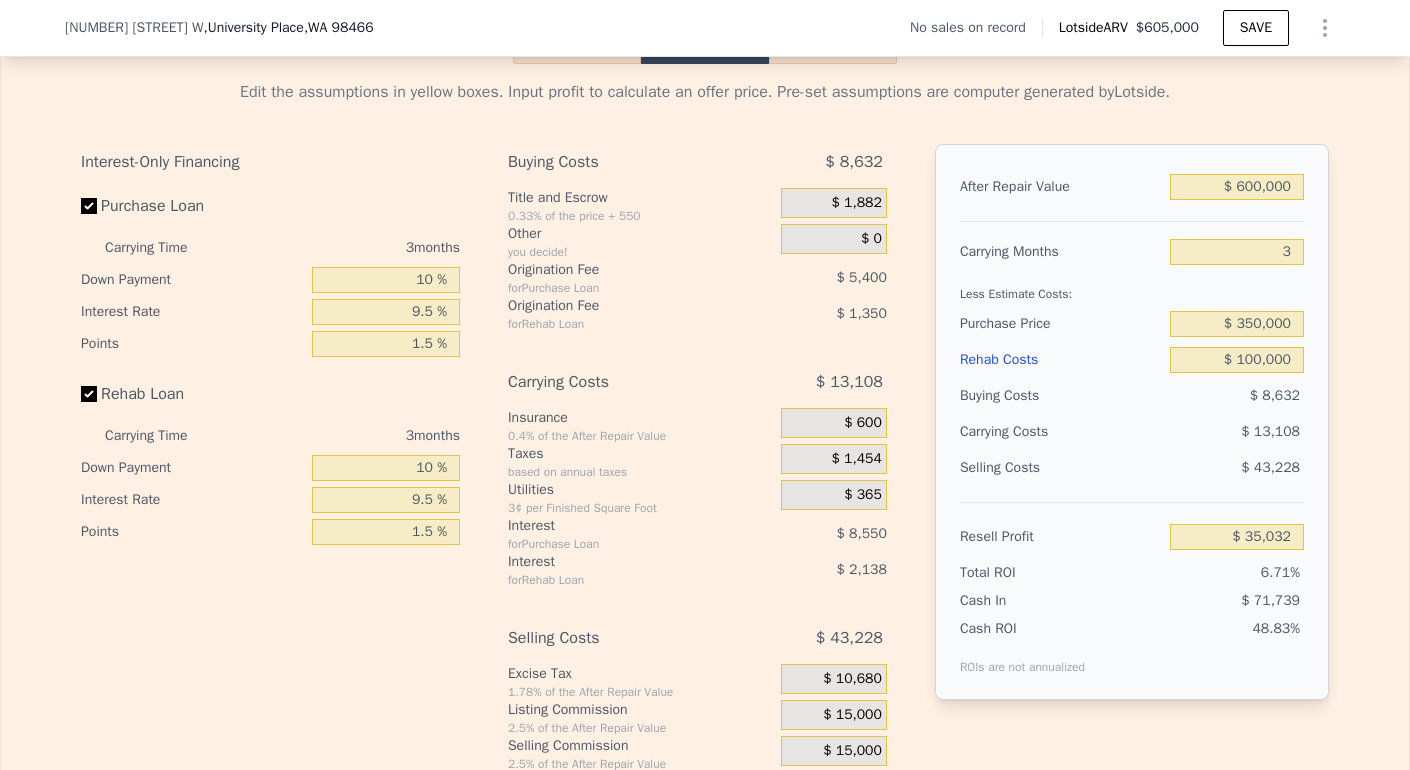 click on "$ 100,000" at bounding box center (1237, 360) 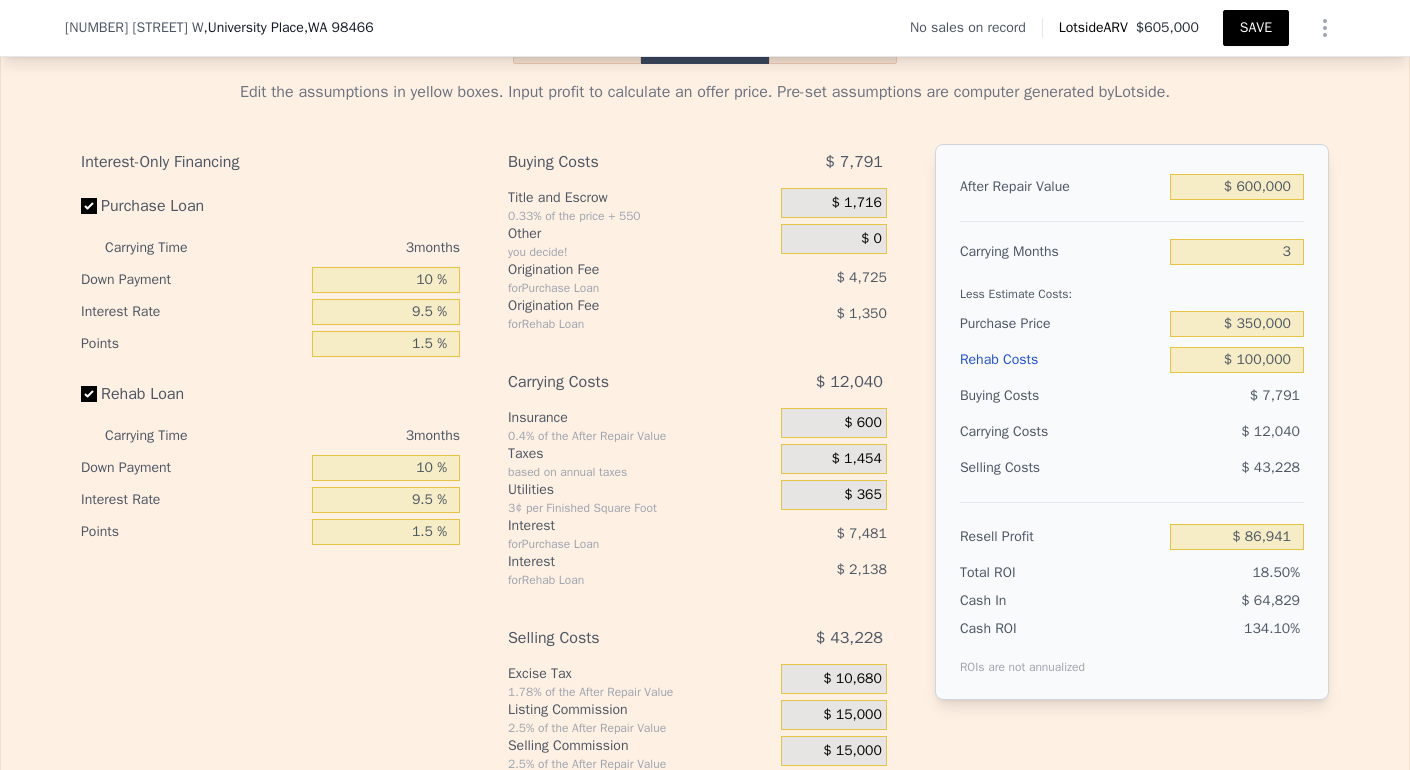 click on "SAVE" at bounding box center [1256, 28] 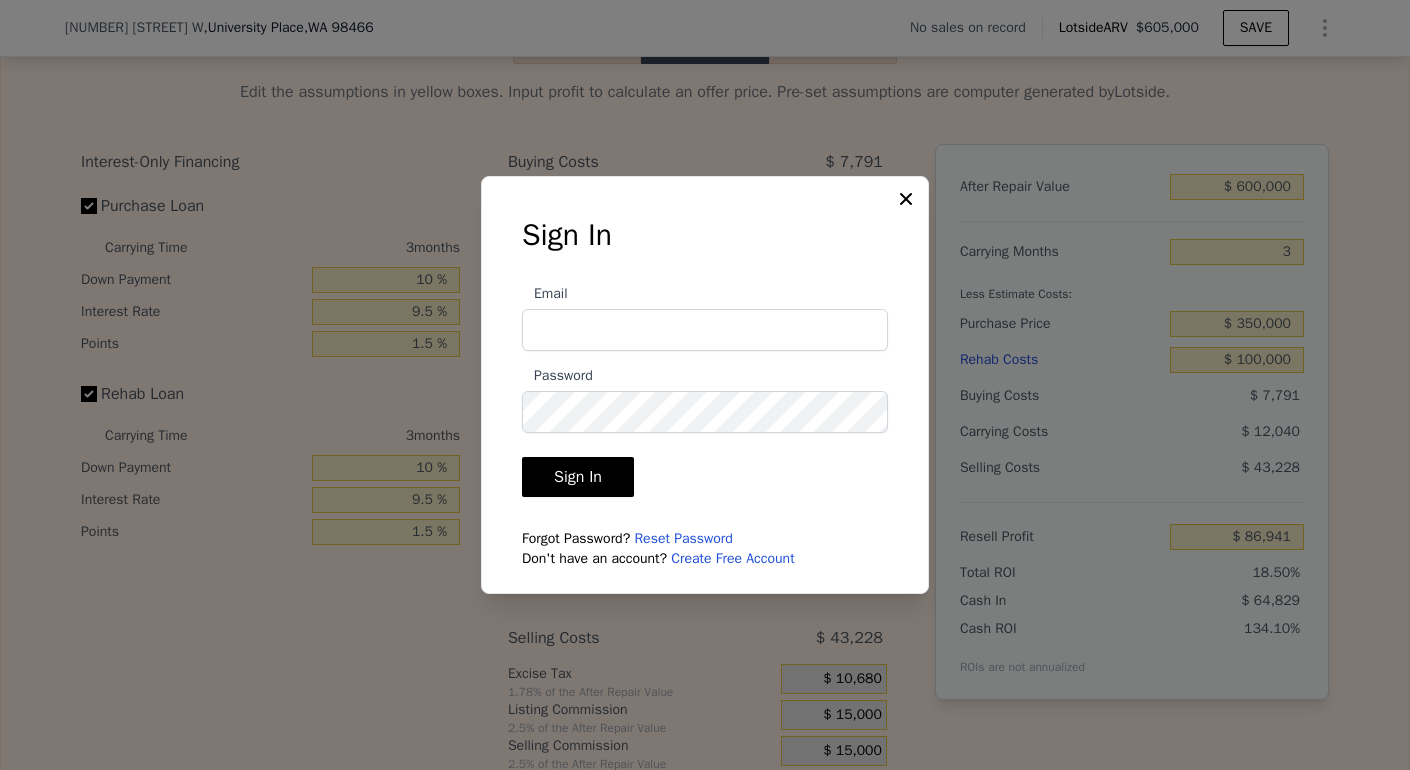click on "Email" at bounding box center (705, 330) 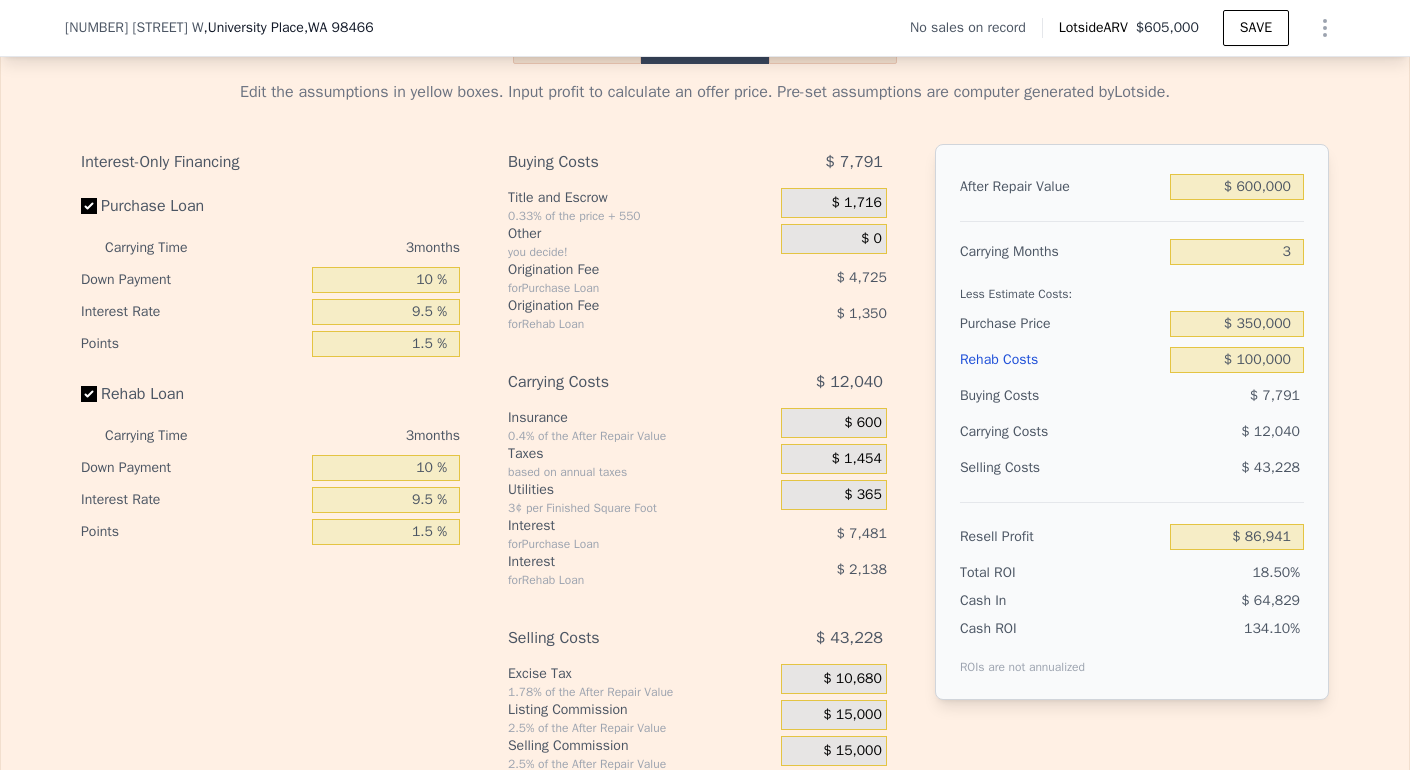 click 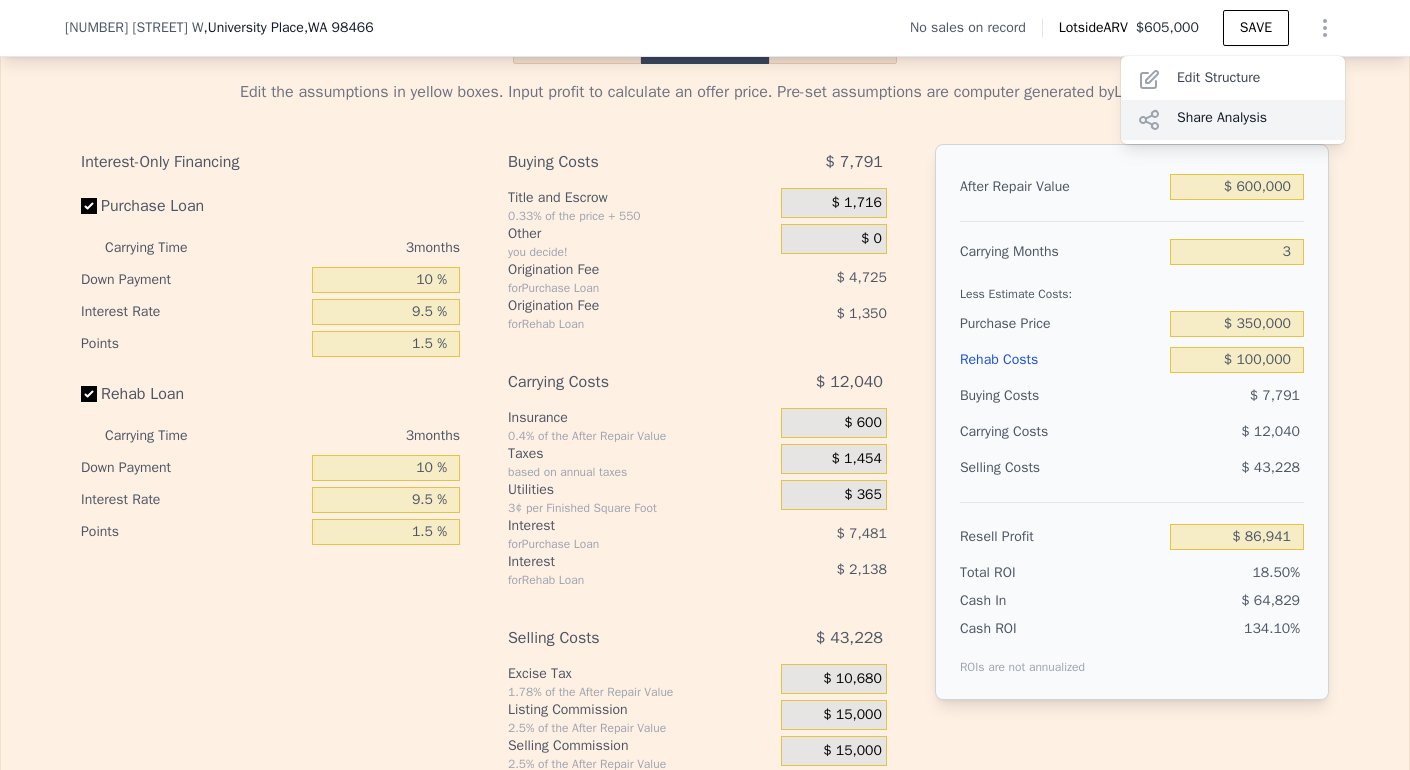 click on "Share Analysis" at bounding box center (1233, 120) 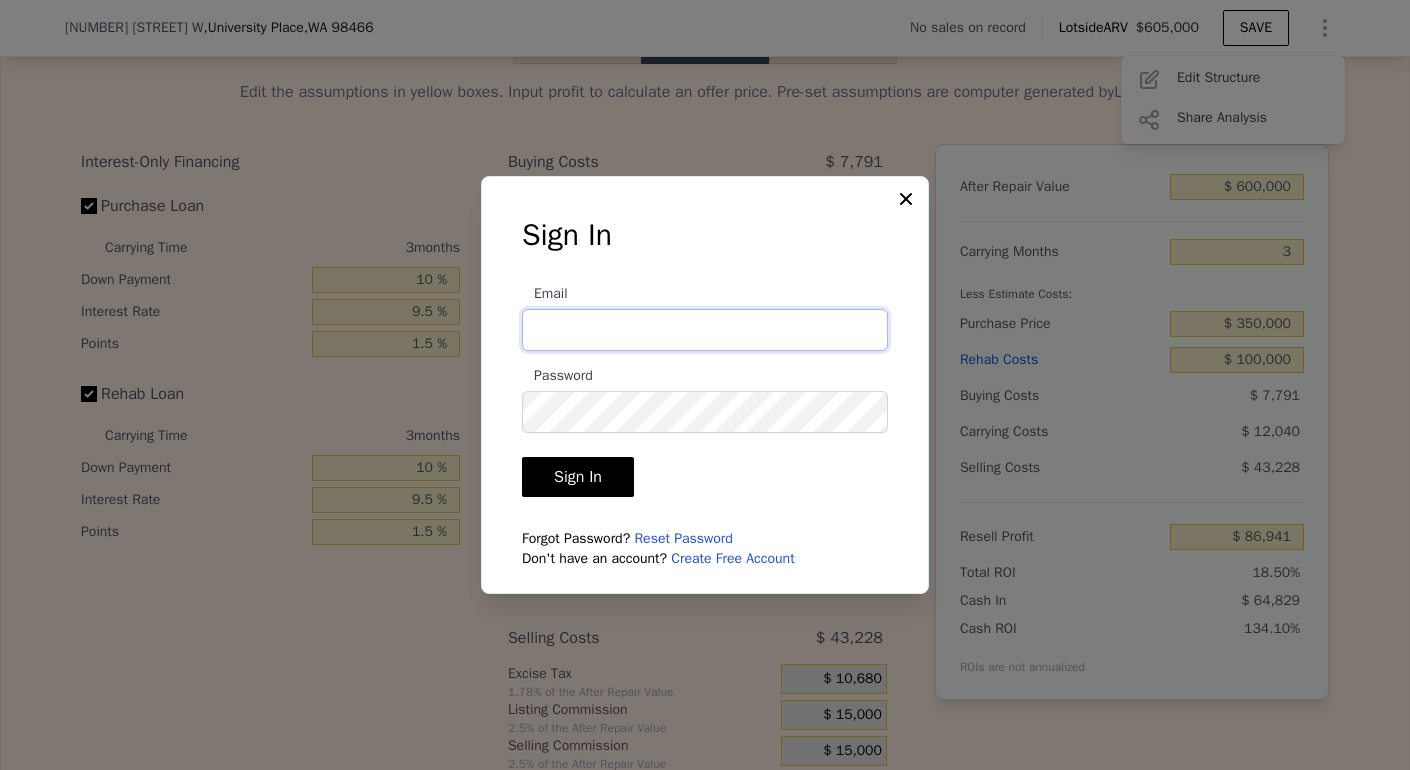 type on "$ 605,000" 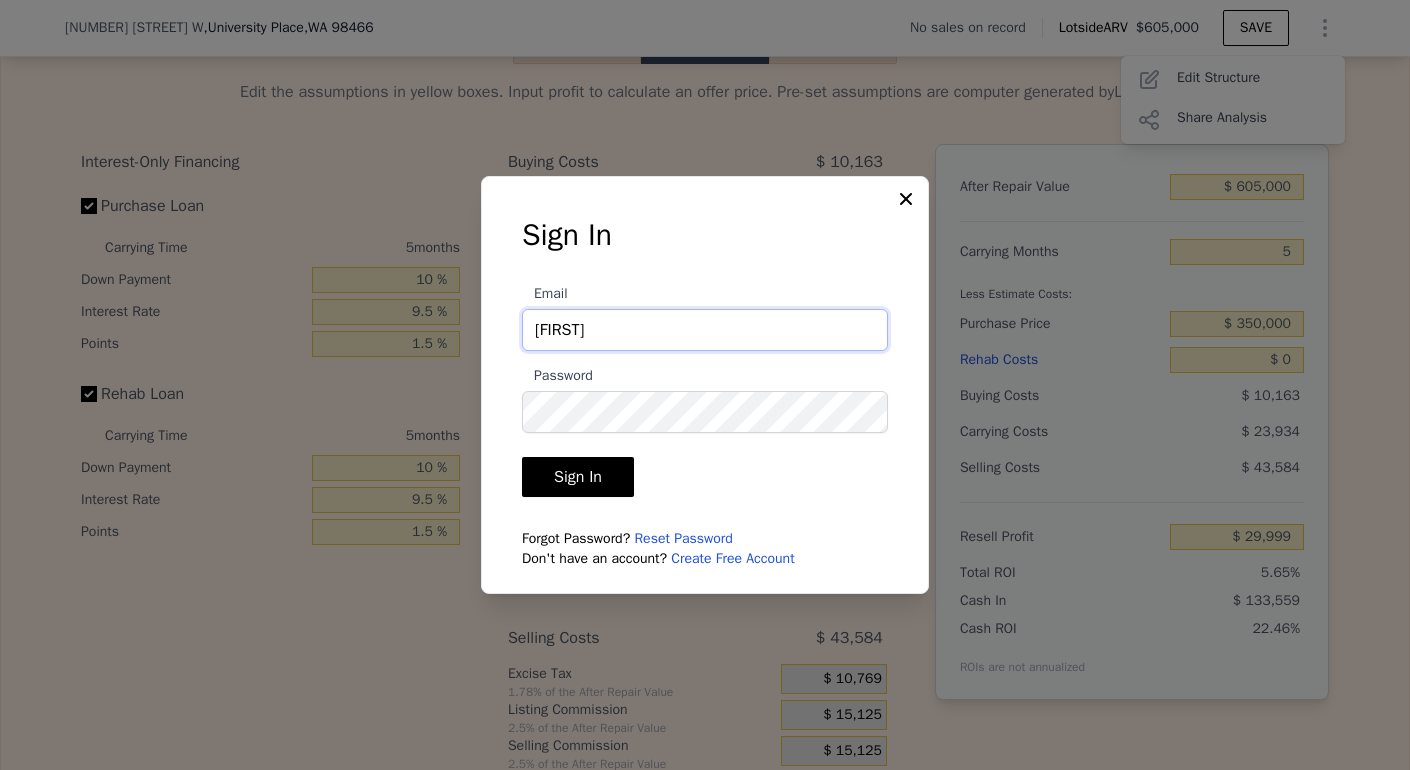 type on "[EMAIL]" 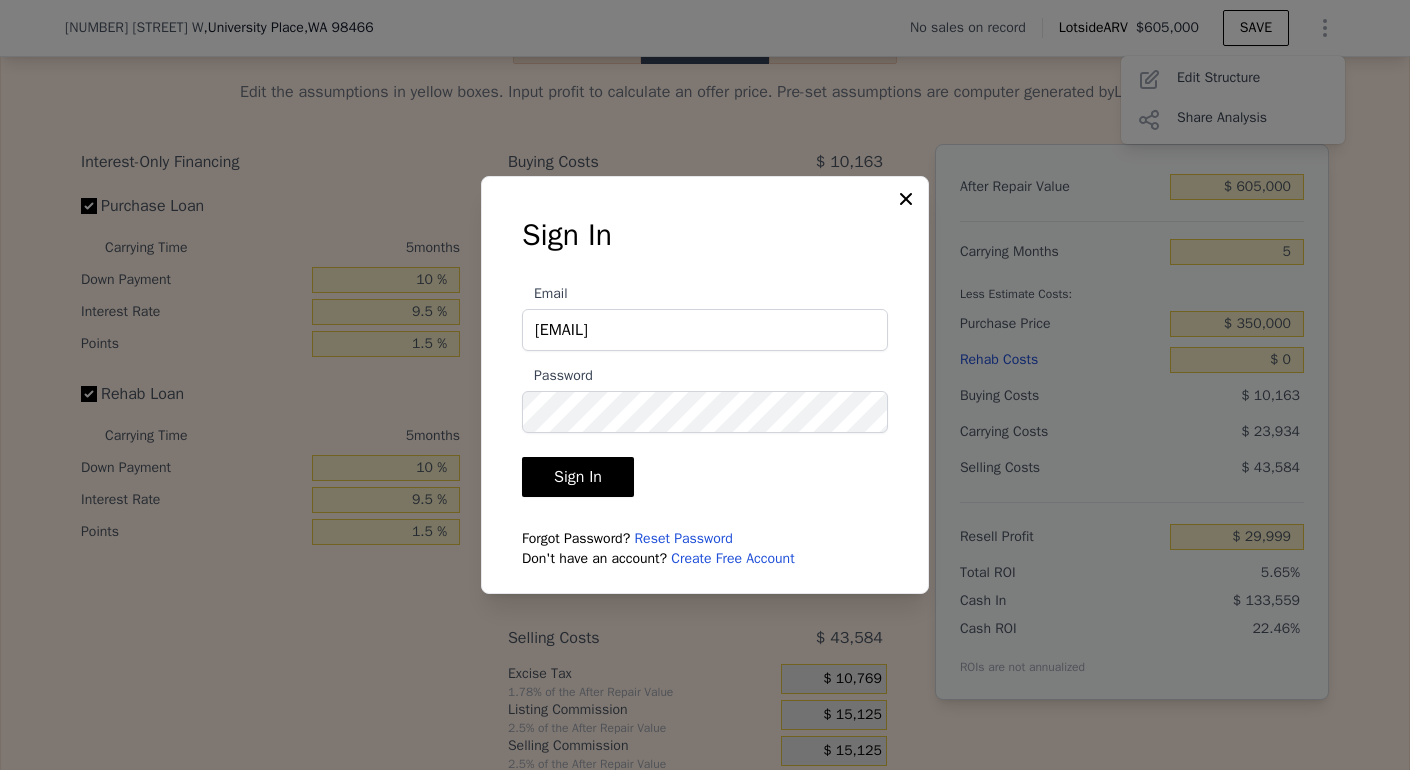 click on "Email [EMAIL] Password Sign In Forgot Password? Reset Password Don't have an account? Create Free Account" at bounding box center [705, 419] 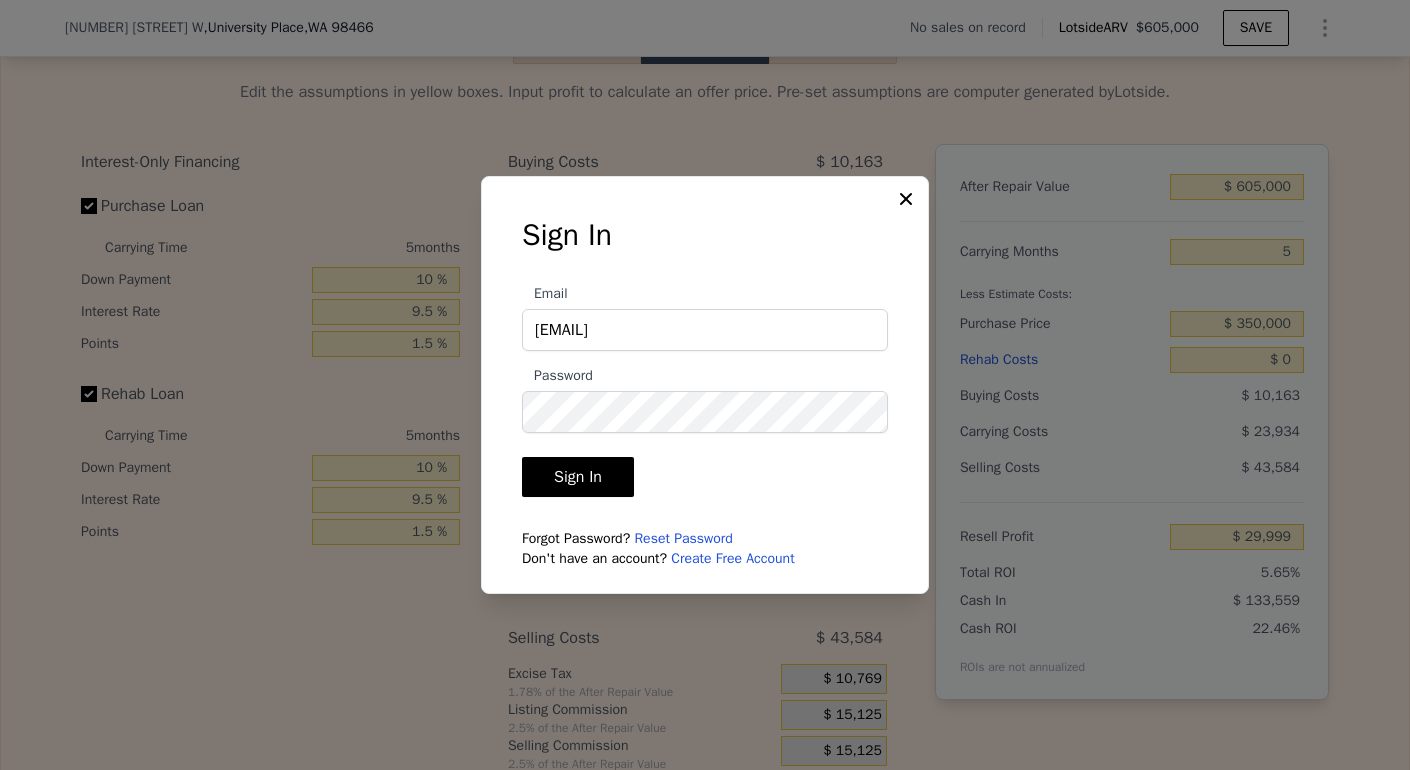 click on "Sign In" at bounding box center (578, 477) 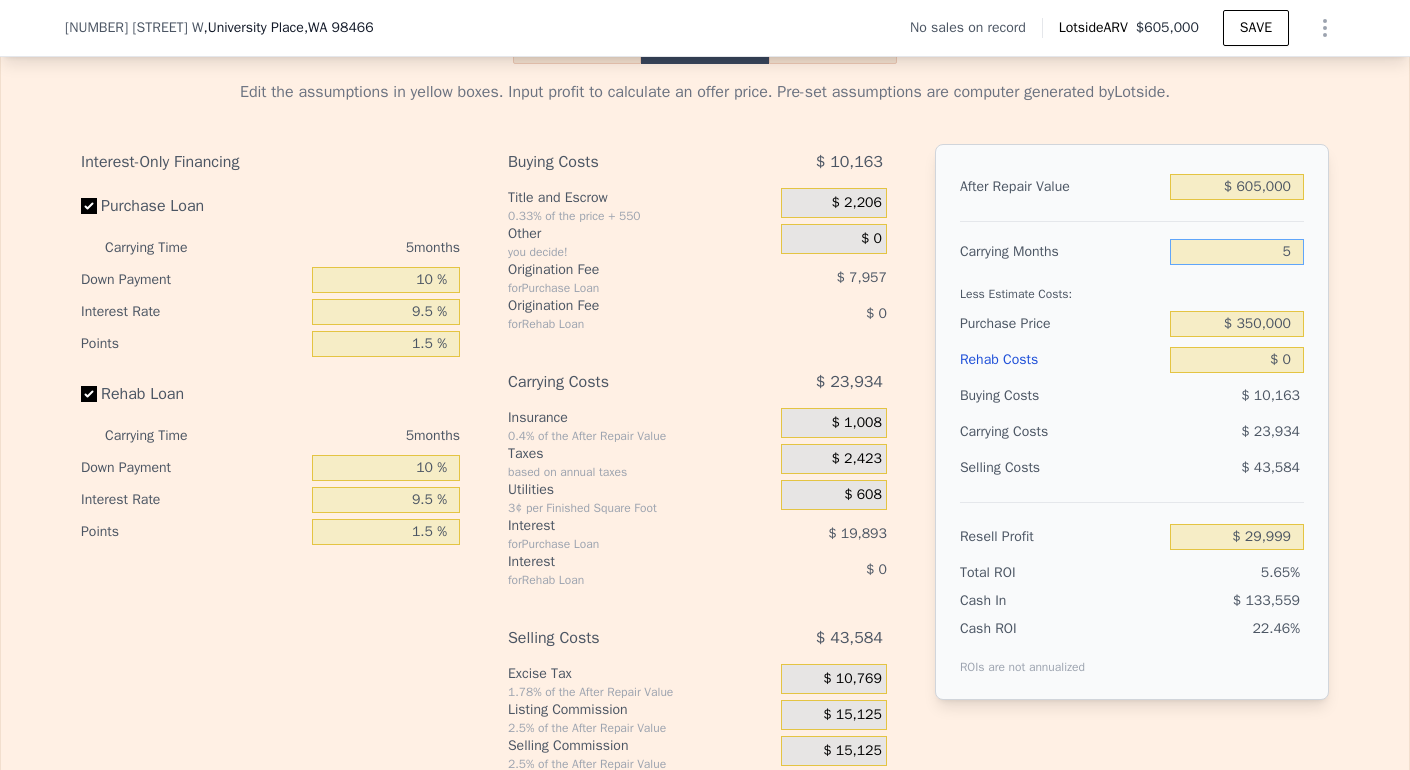 click on "5" at bounding box center [1237, 252] 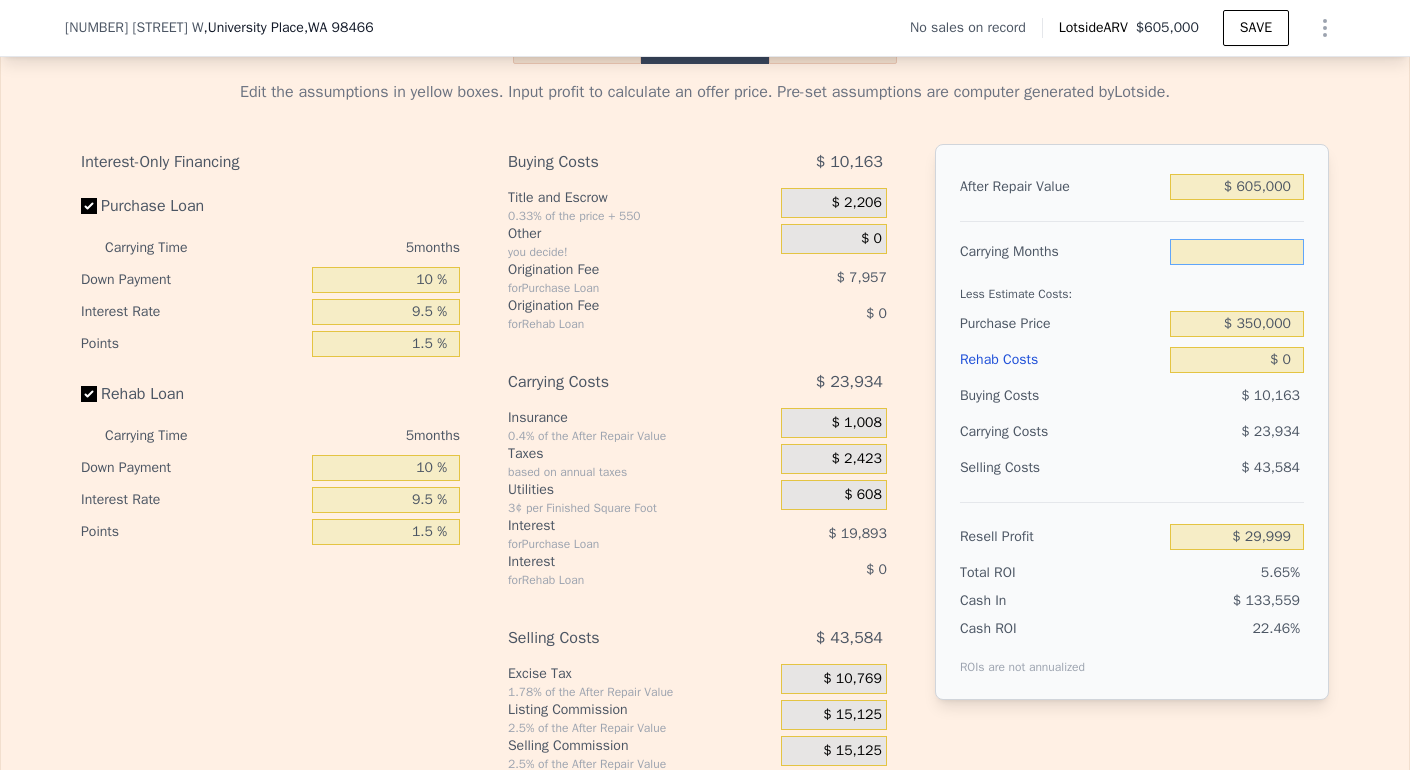 type on "3" 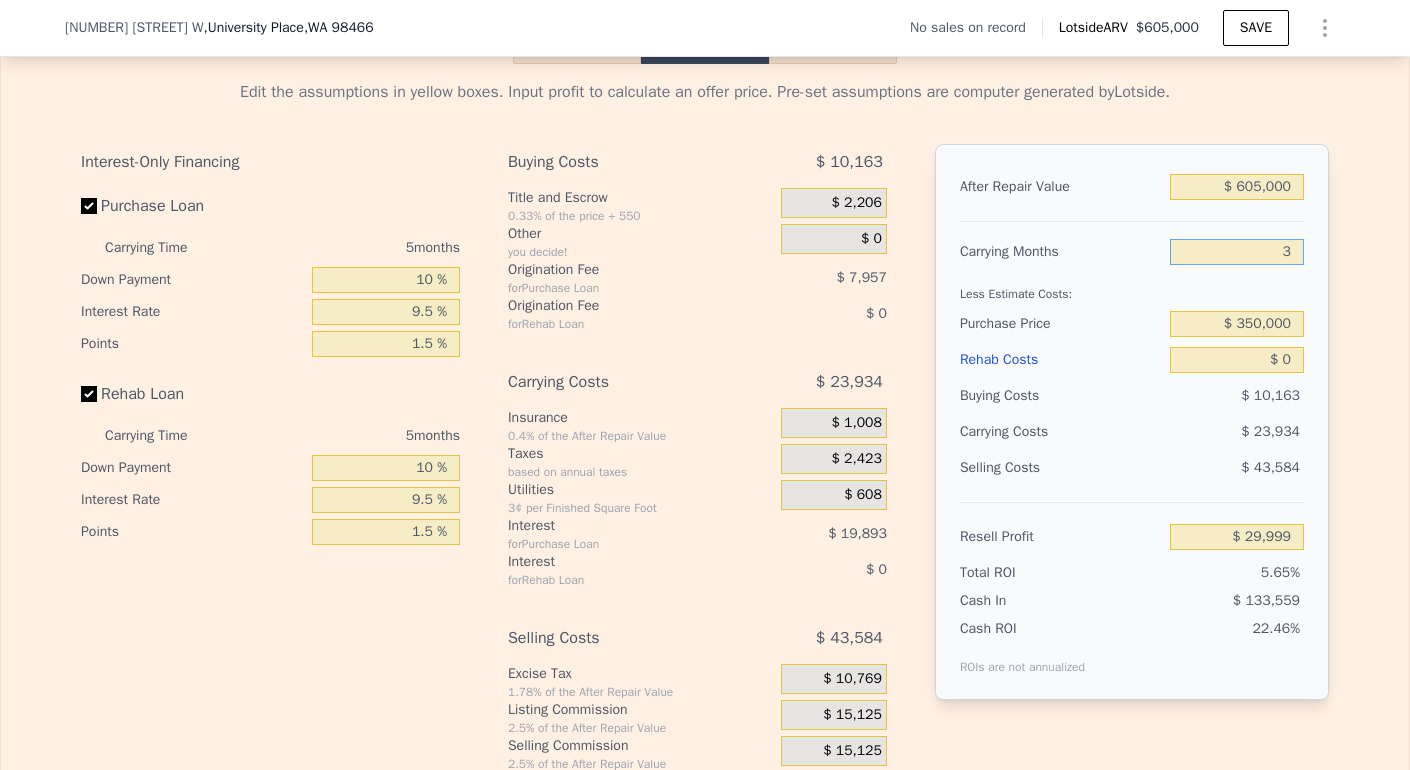 type on "$ 39,572" 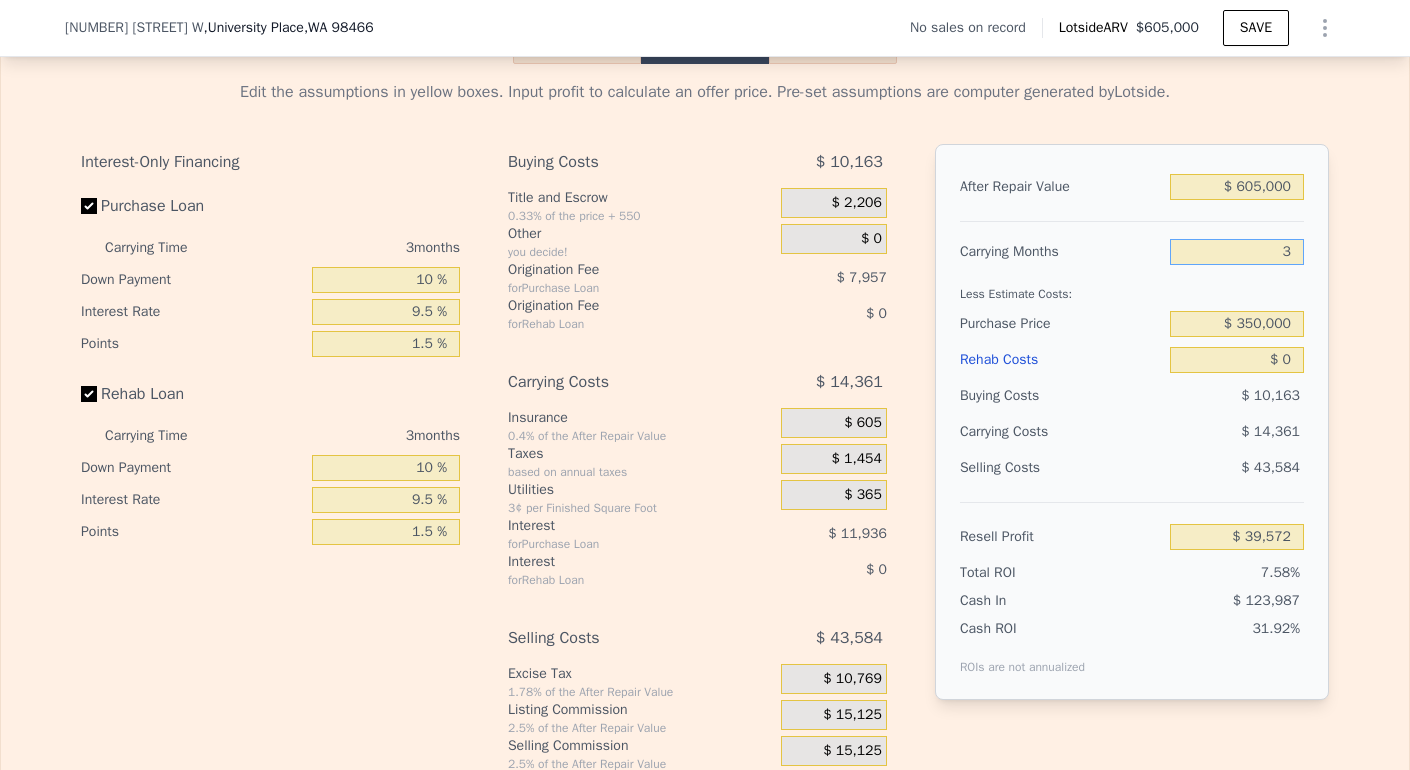 type on "3" 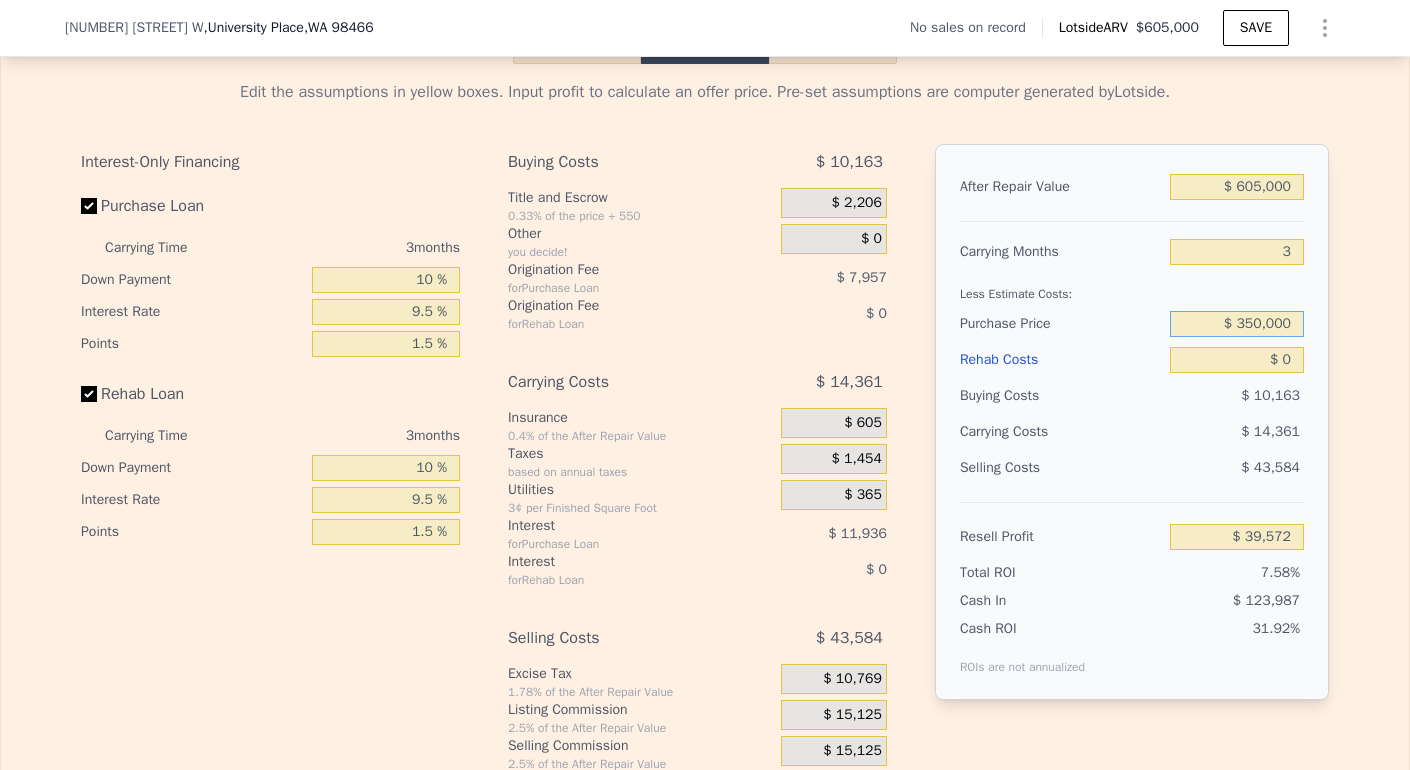 drag, startPoint x: 1226, startPoint y: 375, endPoint x: 1296, endPoint y: 382, distance: 70.34913 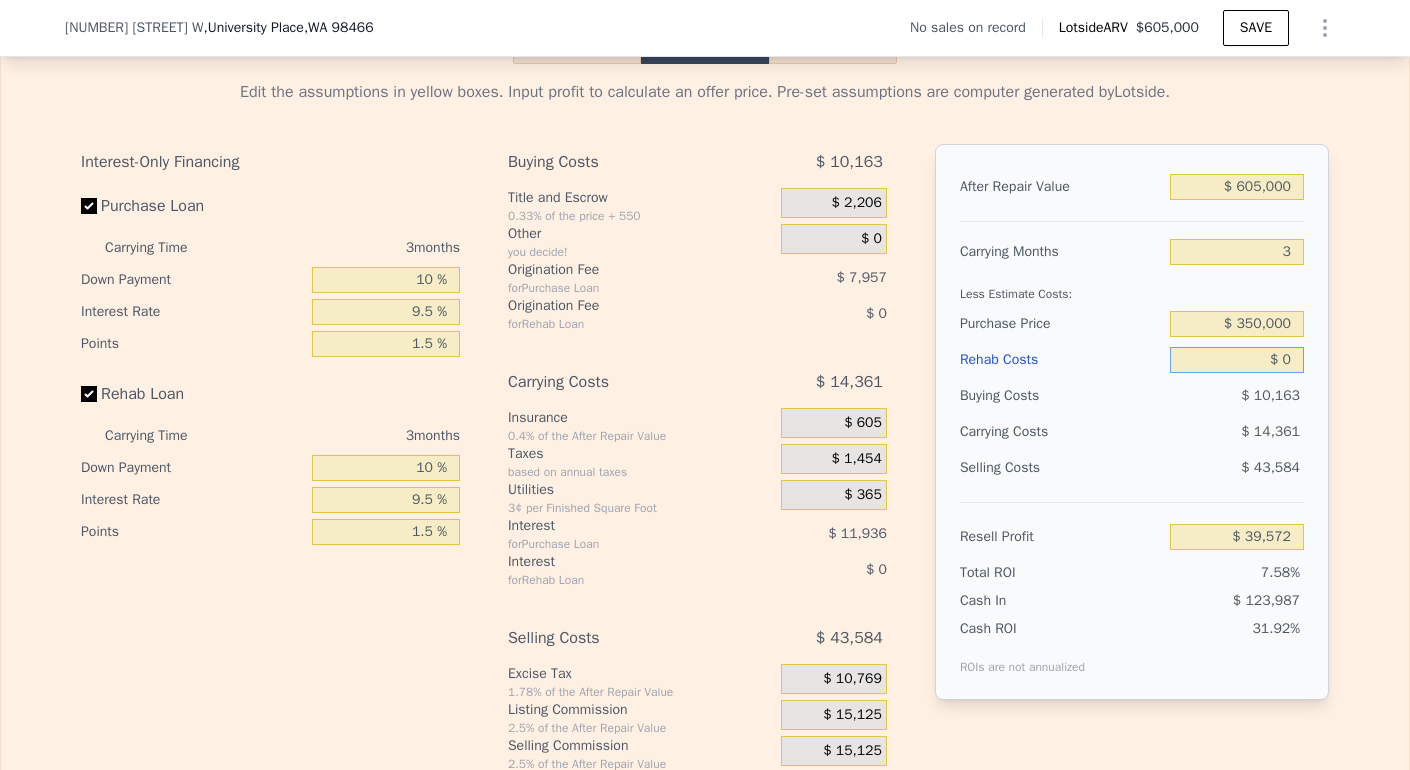 click on "$ 0" at bounding box center [1237, 360] 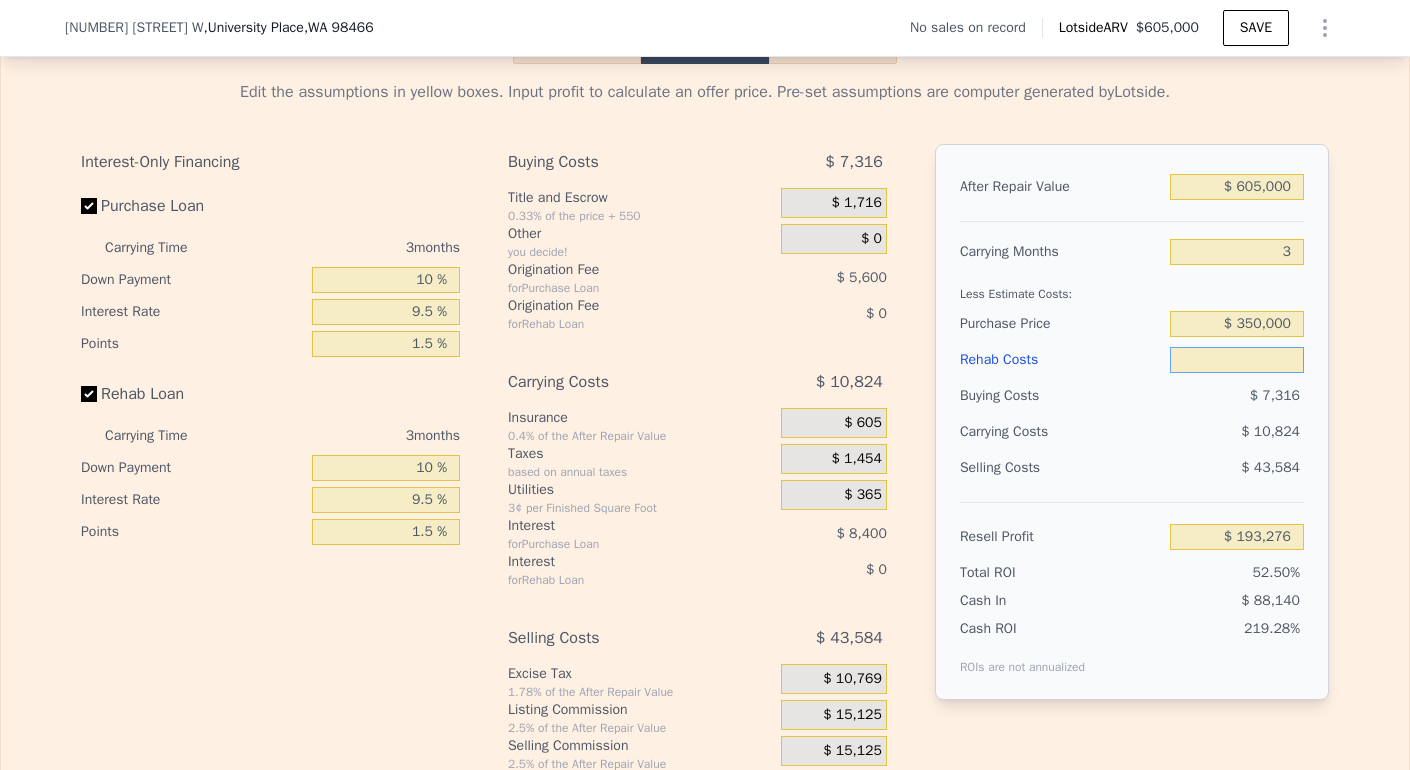 type on "$ 3" 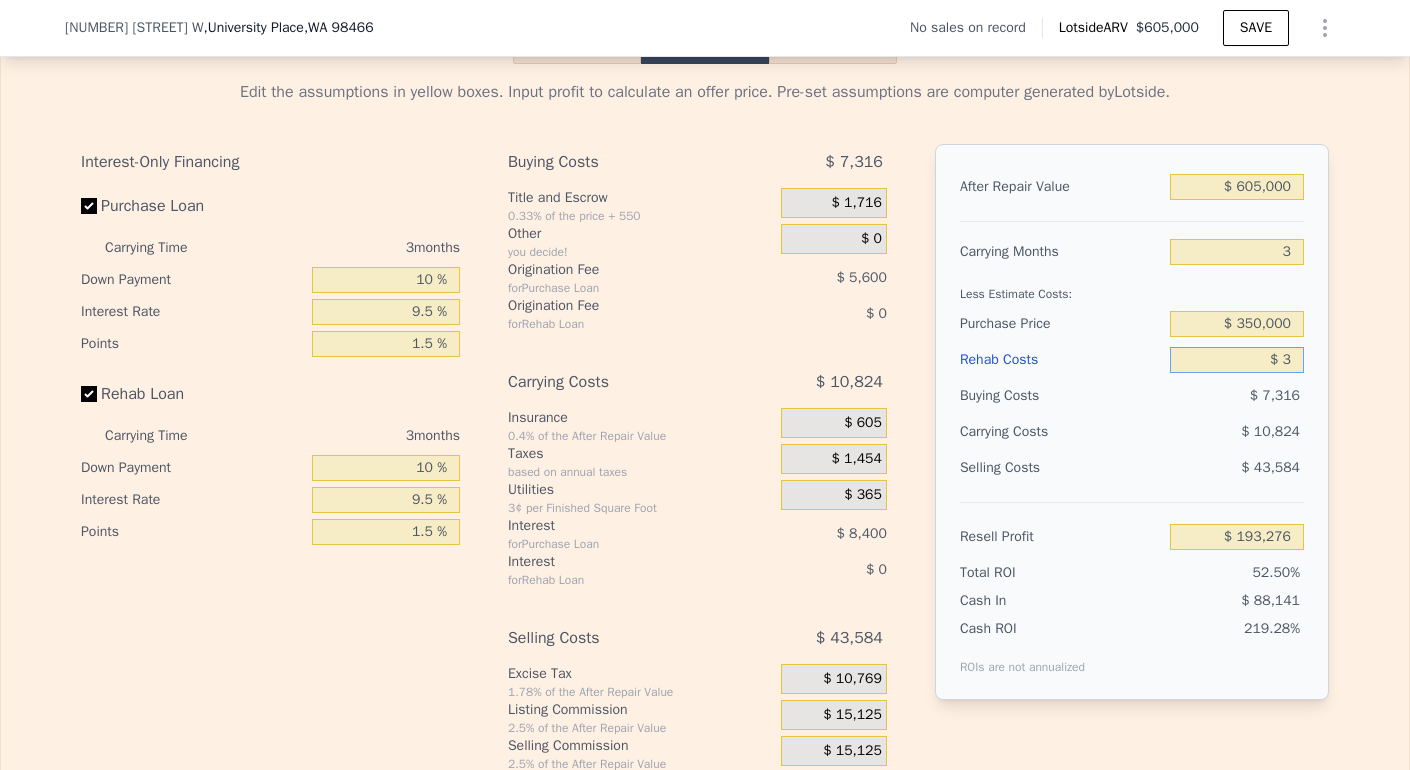 type on "$ 193,273" 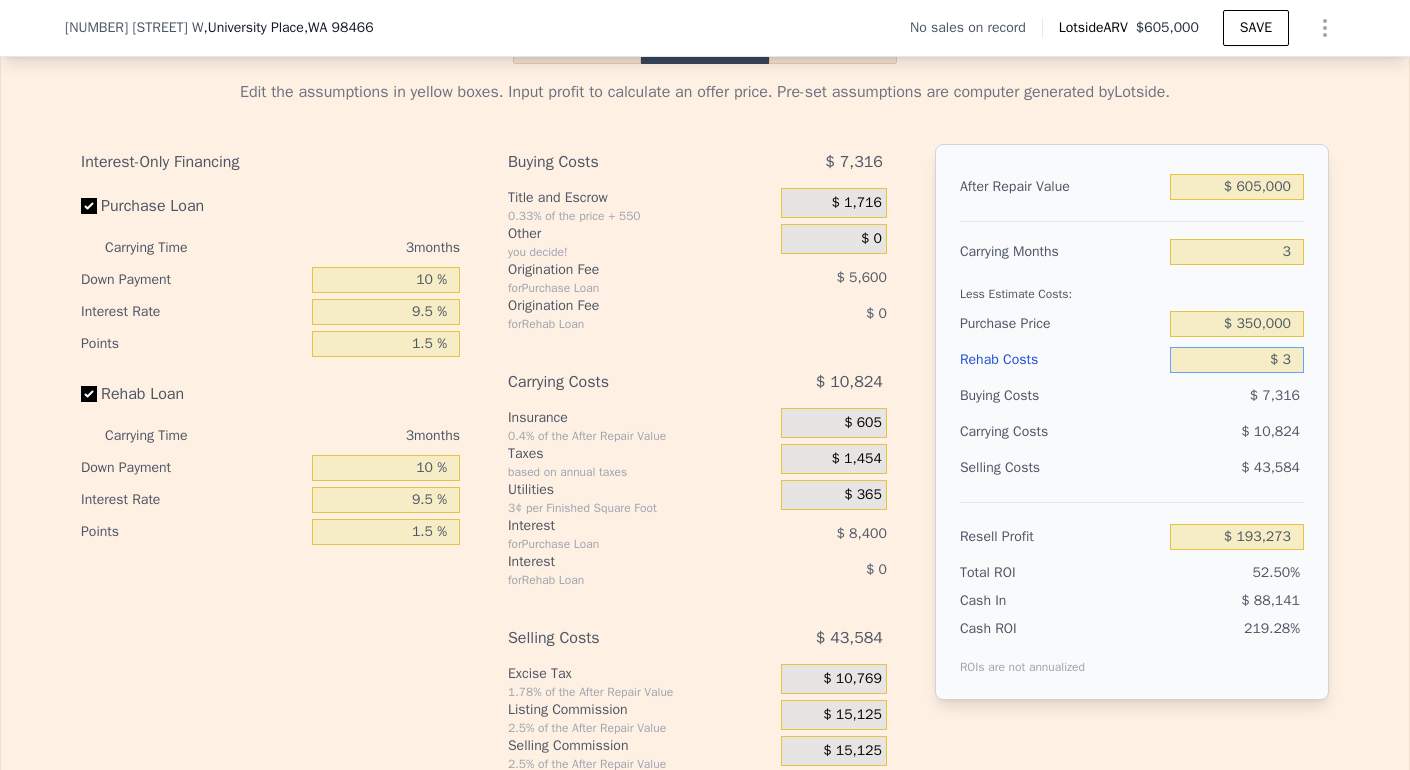 type on "$ 35" 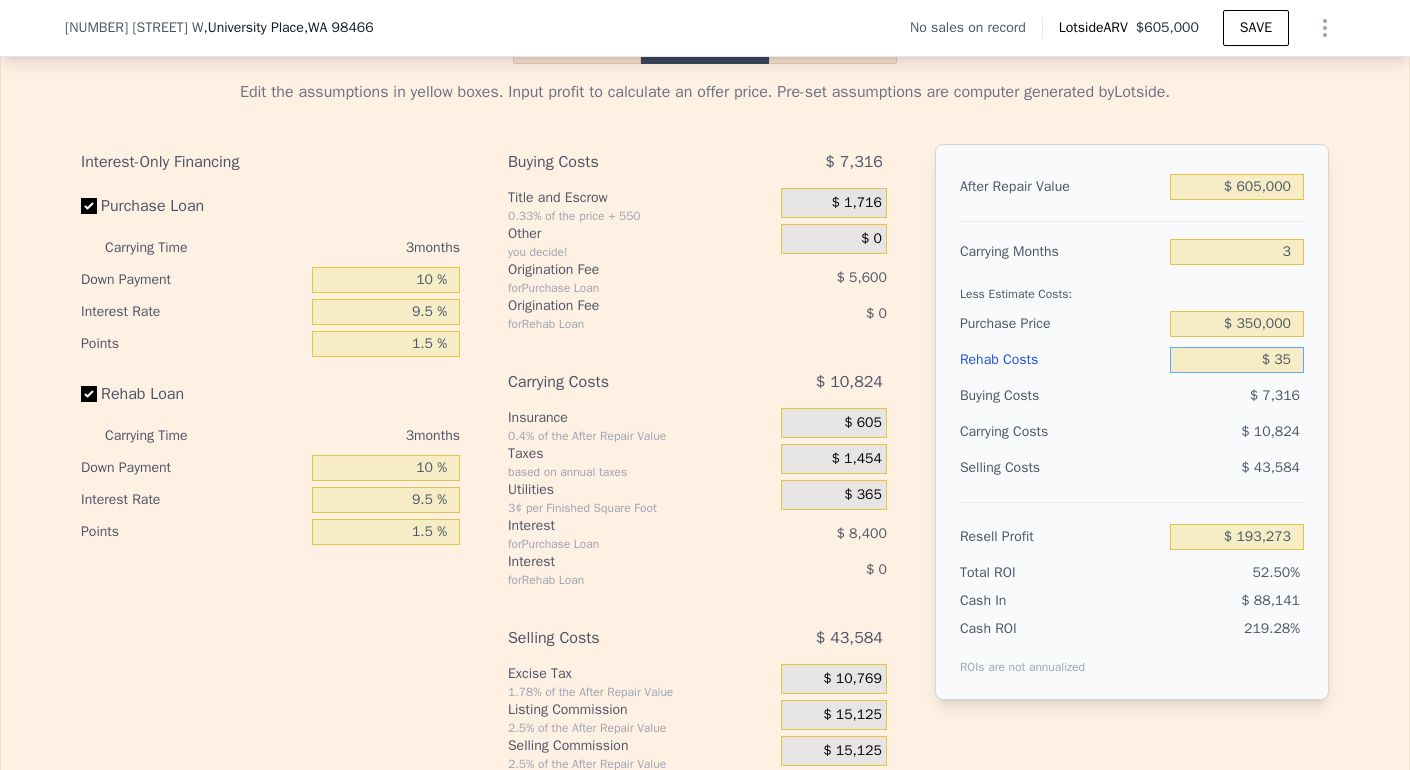 type on "$ 193,240" 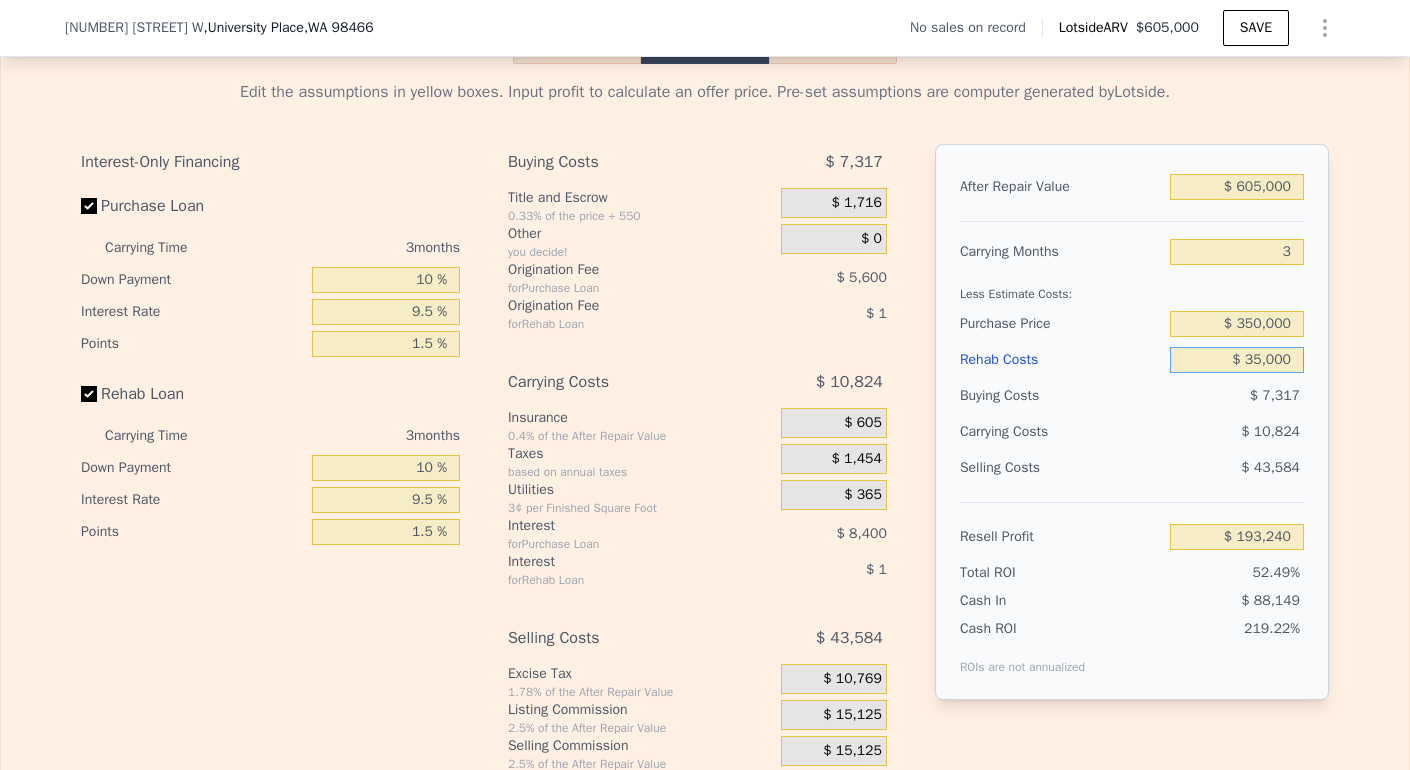 type on "$ 350,000" 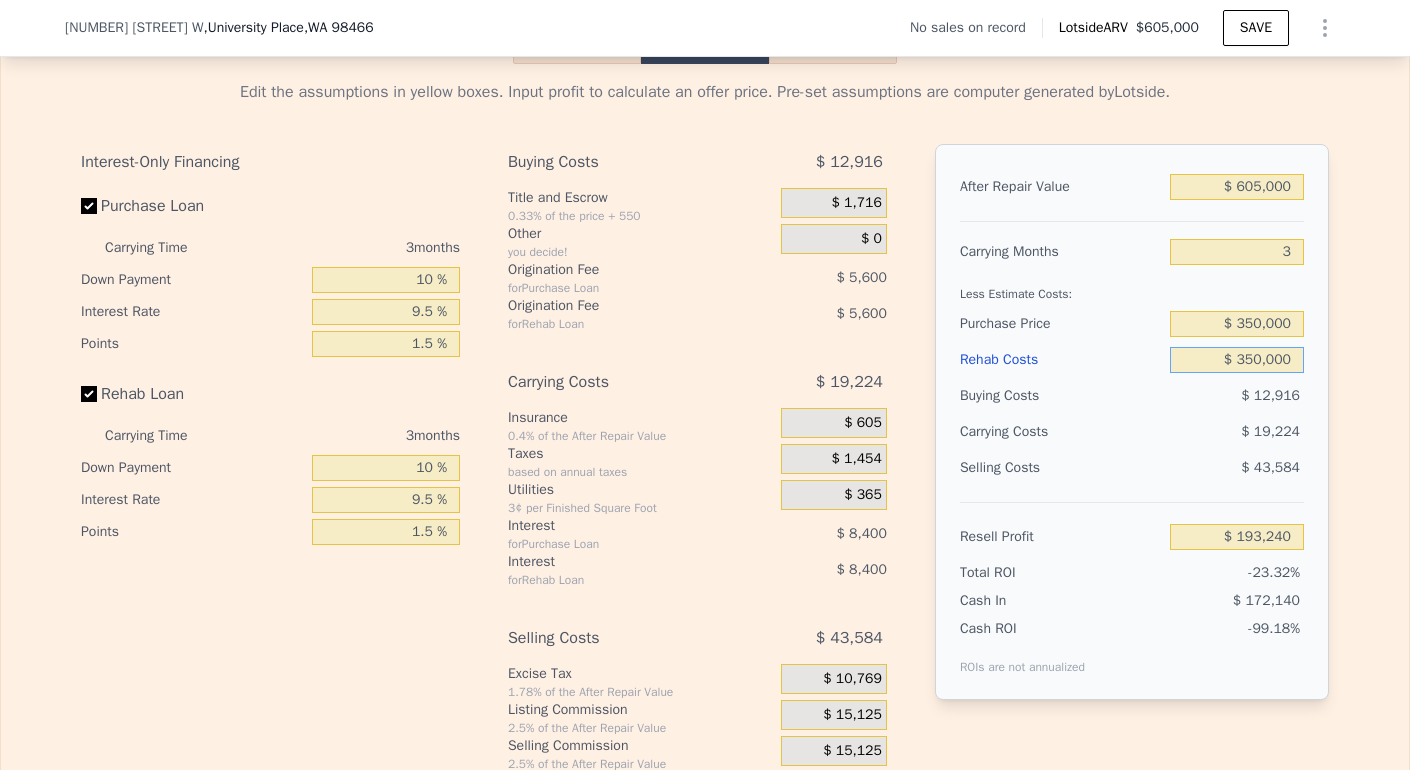 type on "-$ 170,724" 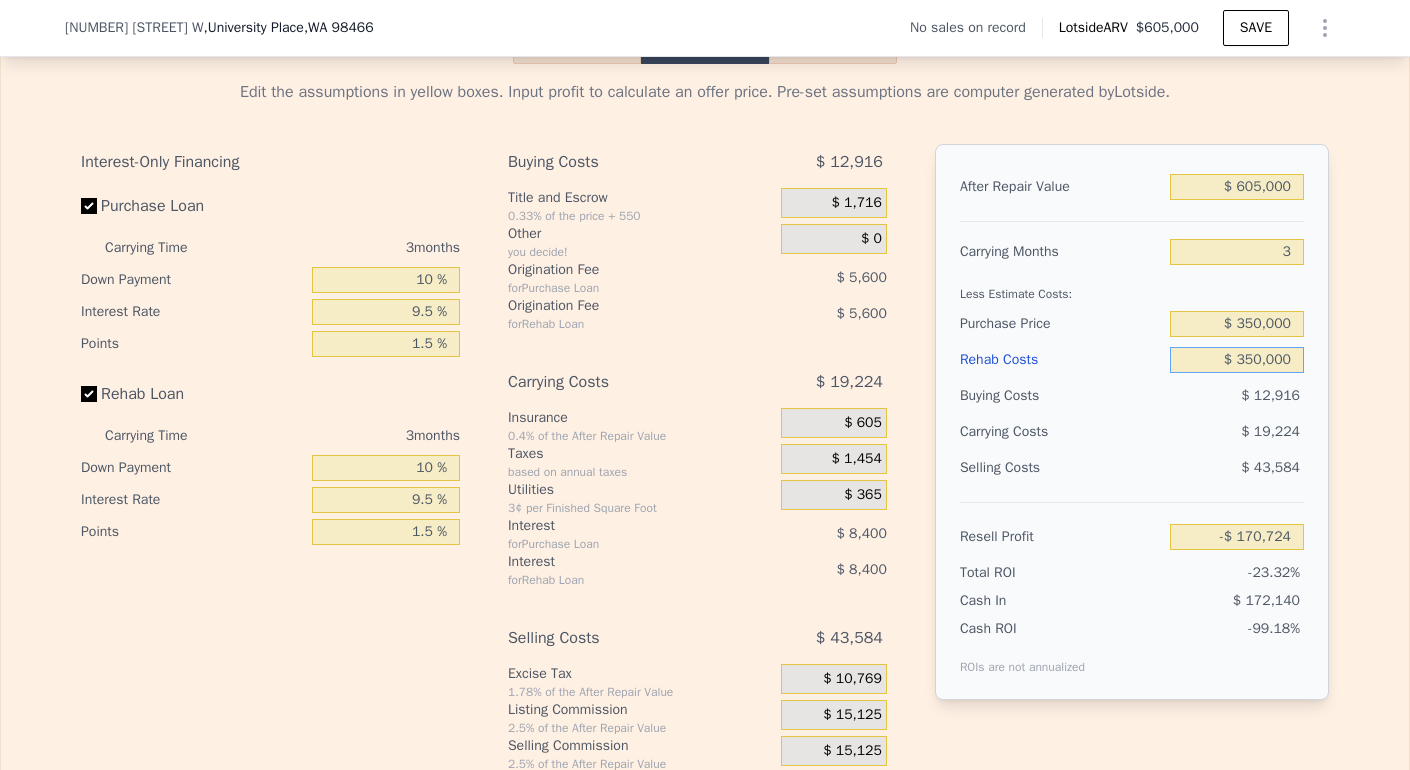 type on "$ 350,000" 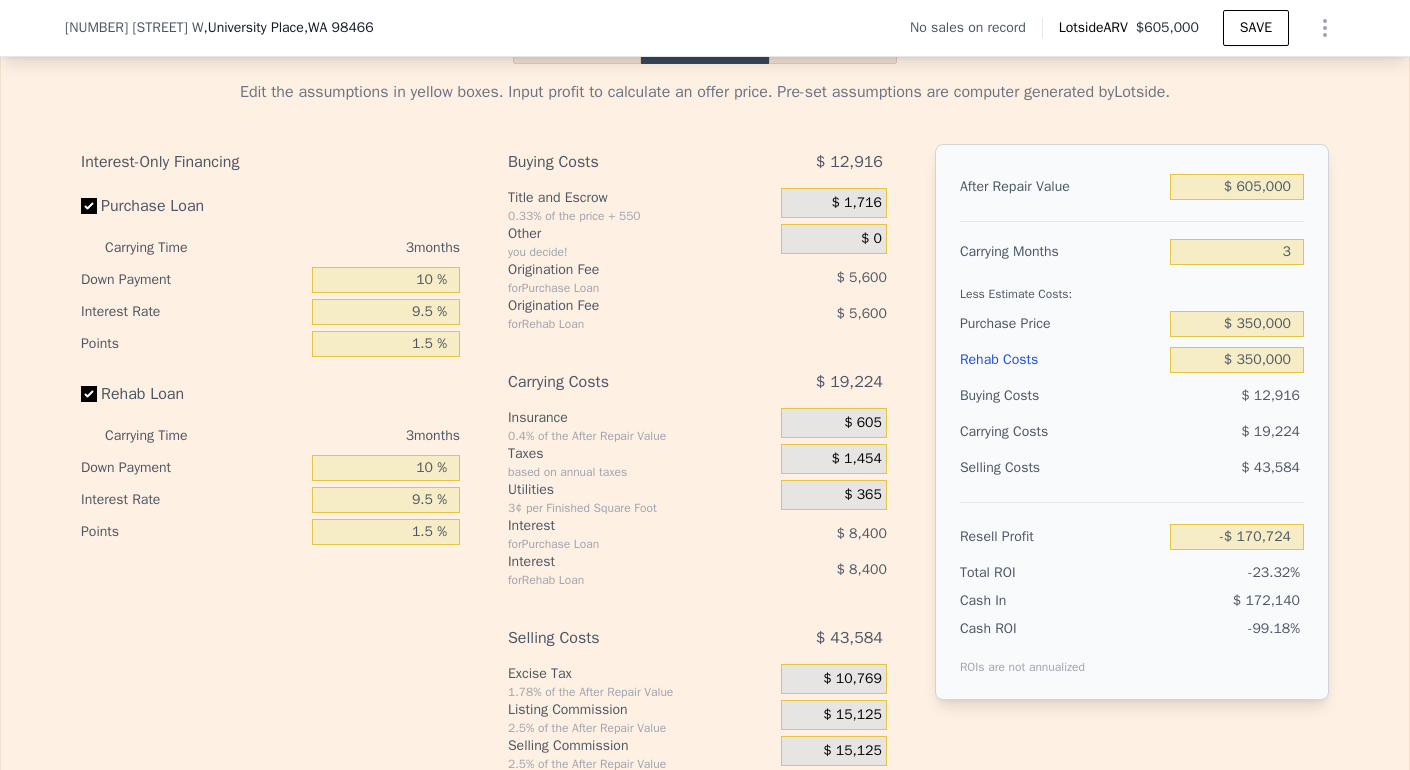click on "After Repair Value $ 605,000 Carrying Months 3 Less Estimate Costs: Purchase Price $ 350,000 Rehab Costs $ 350,000 Buying Costs $ 12,916 Carrying Costs $ 19,224 Selling Costs $ 43,584 Resell Profit -$ 170,724 Total ROI -23.32% Cash In $ 172,140 Cash ROI ROIs are not annualized -99.18%" at bounding box center [1132, 422] 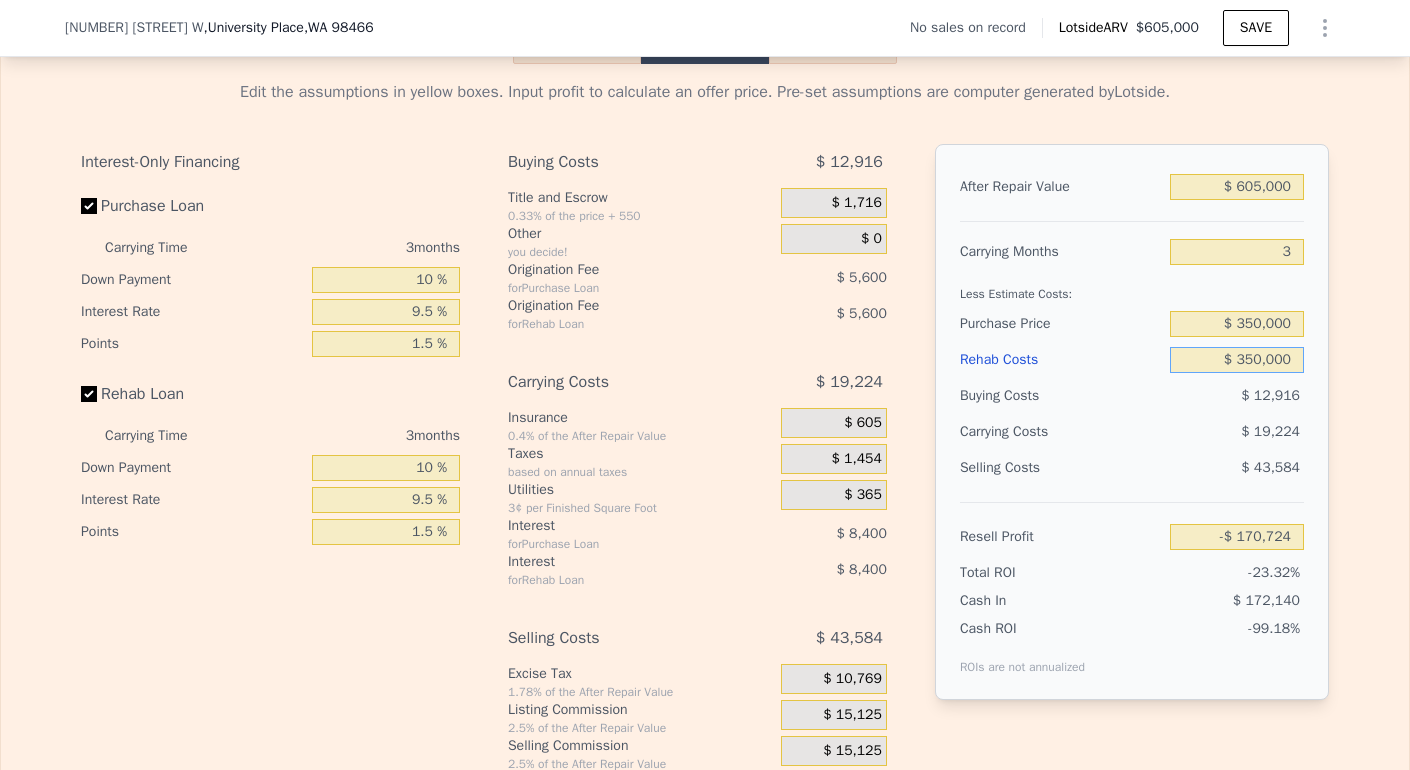 drag, startPoint x: 1230, startPoint y: 406, endPoint x: 1328, endPoint y: 417, distance: 98.61542 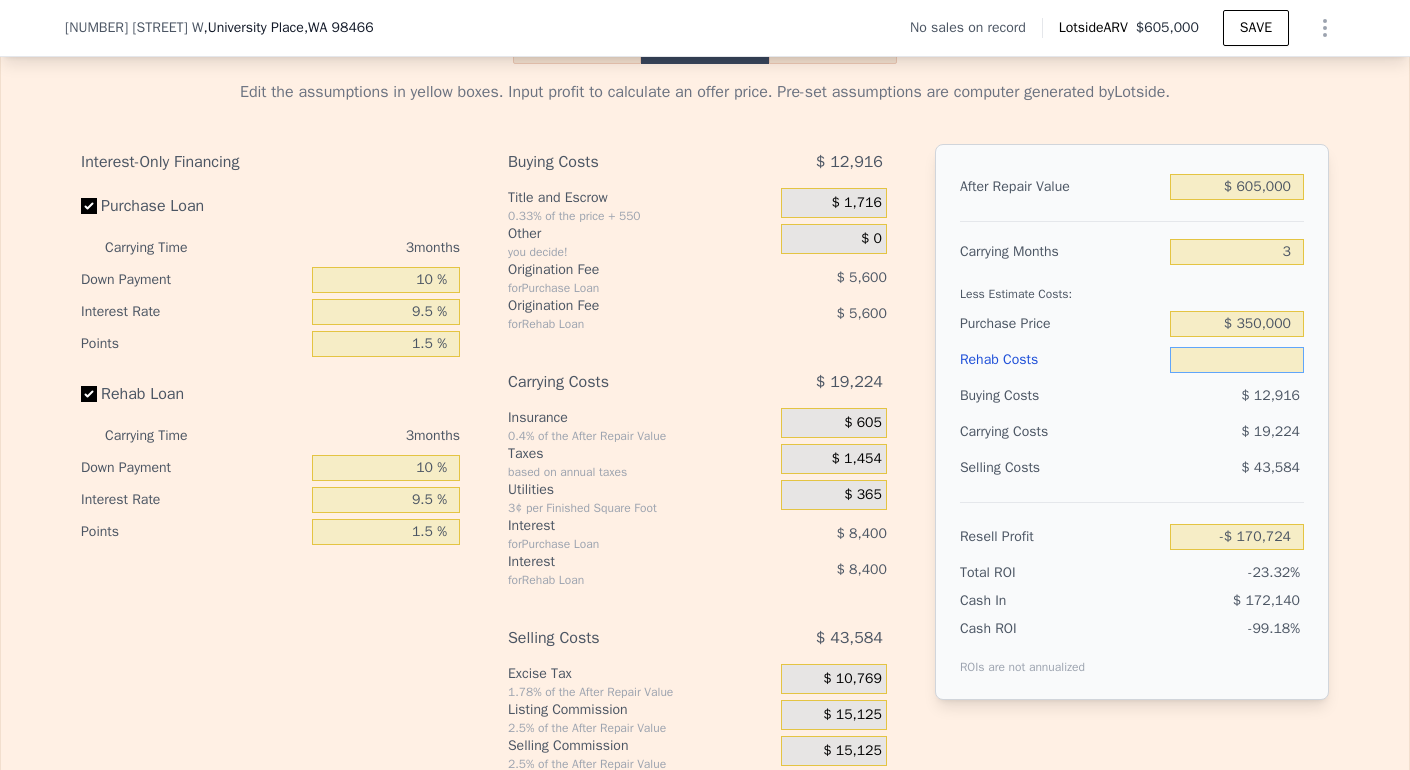 type on "$ 8" 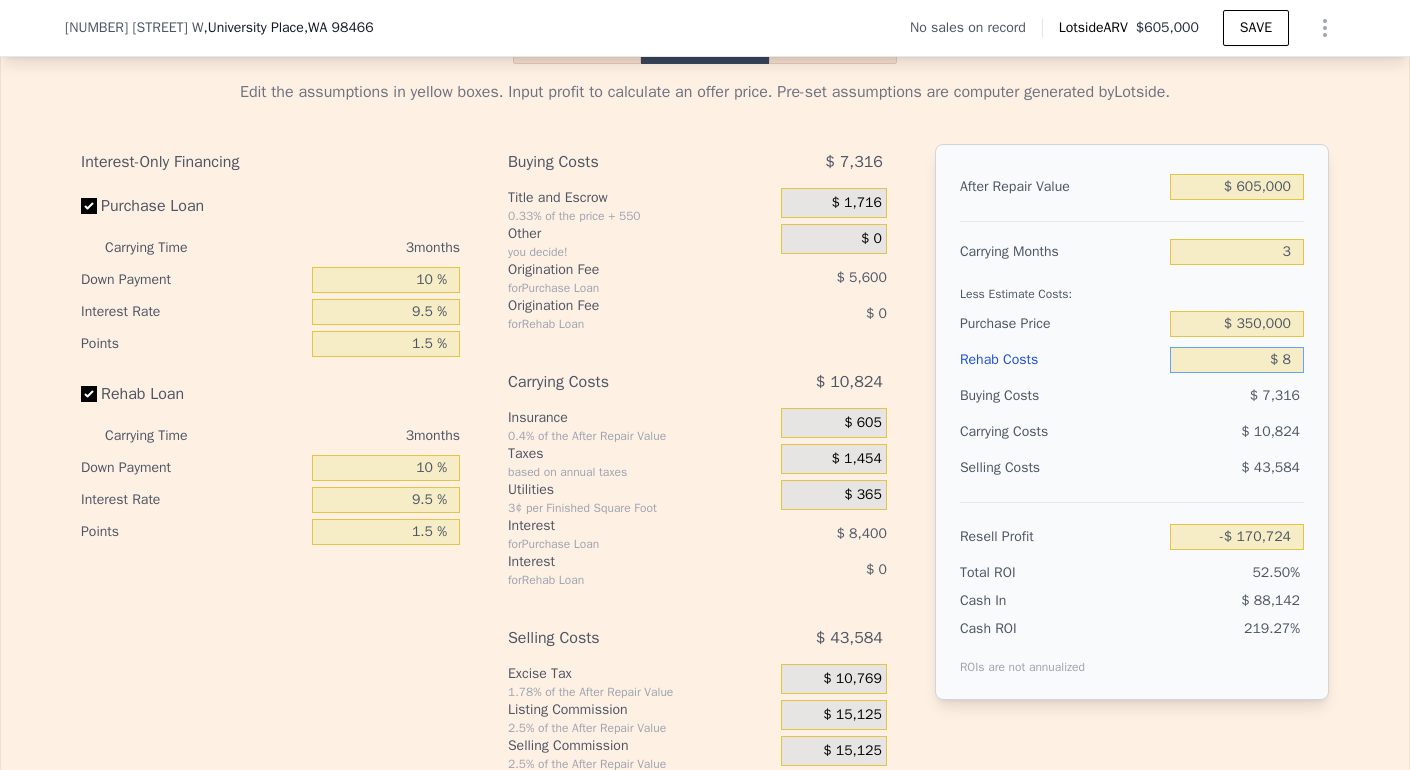 type on "$ 193,268" 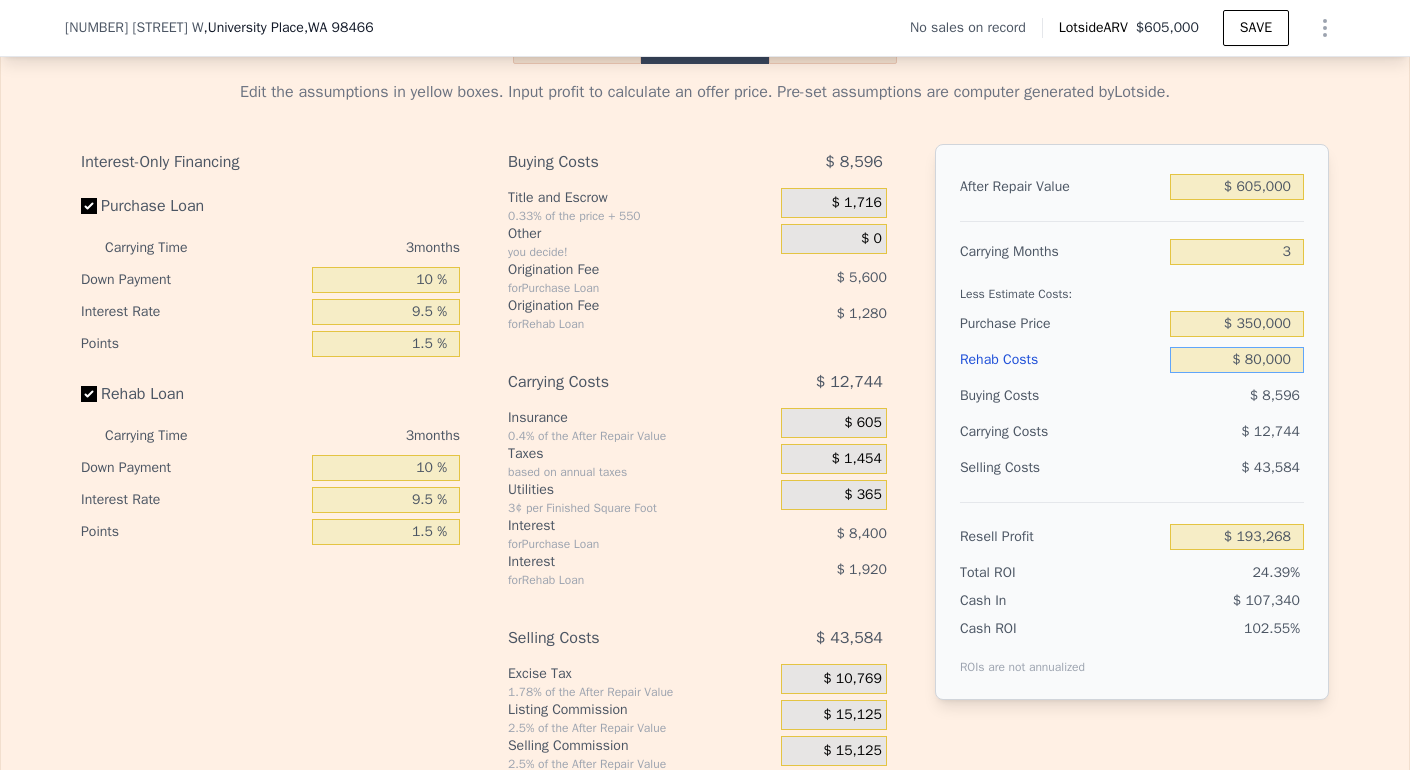 type on "$ 800,000" 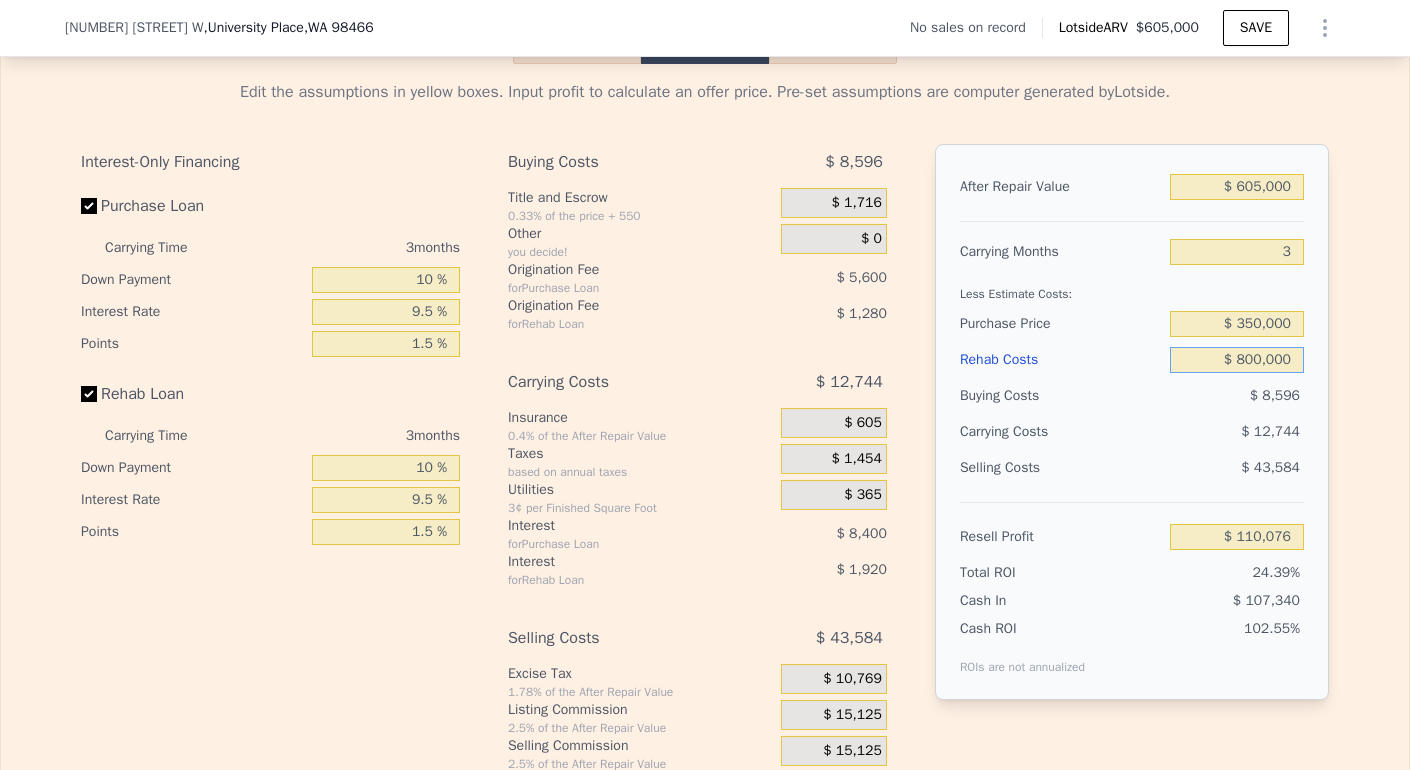type on "-$ 638,724" 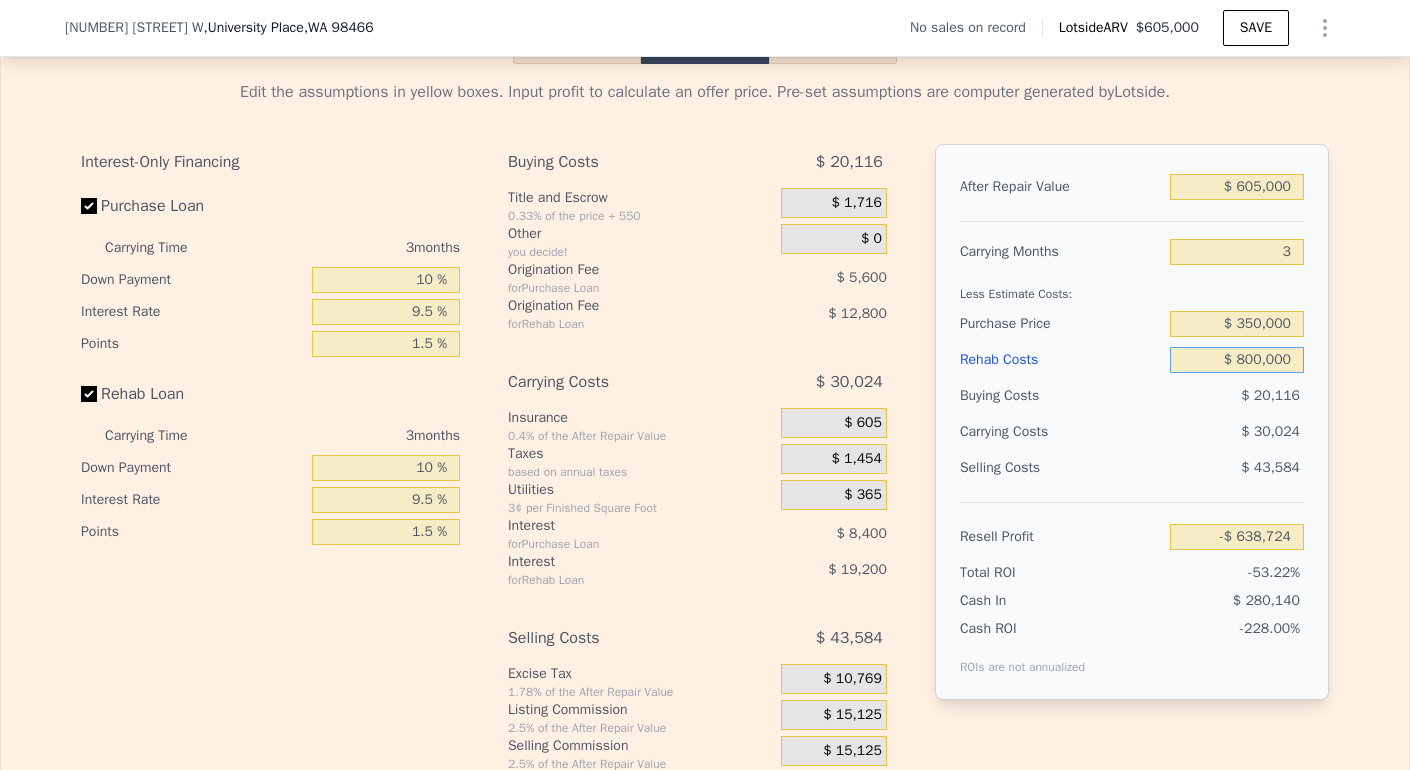 type on "$ 8,000,000" 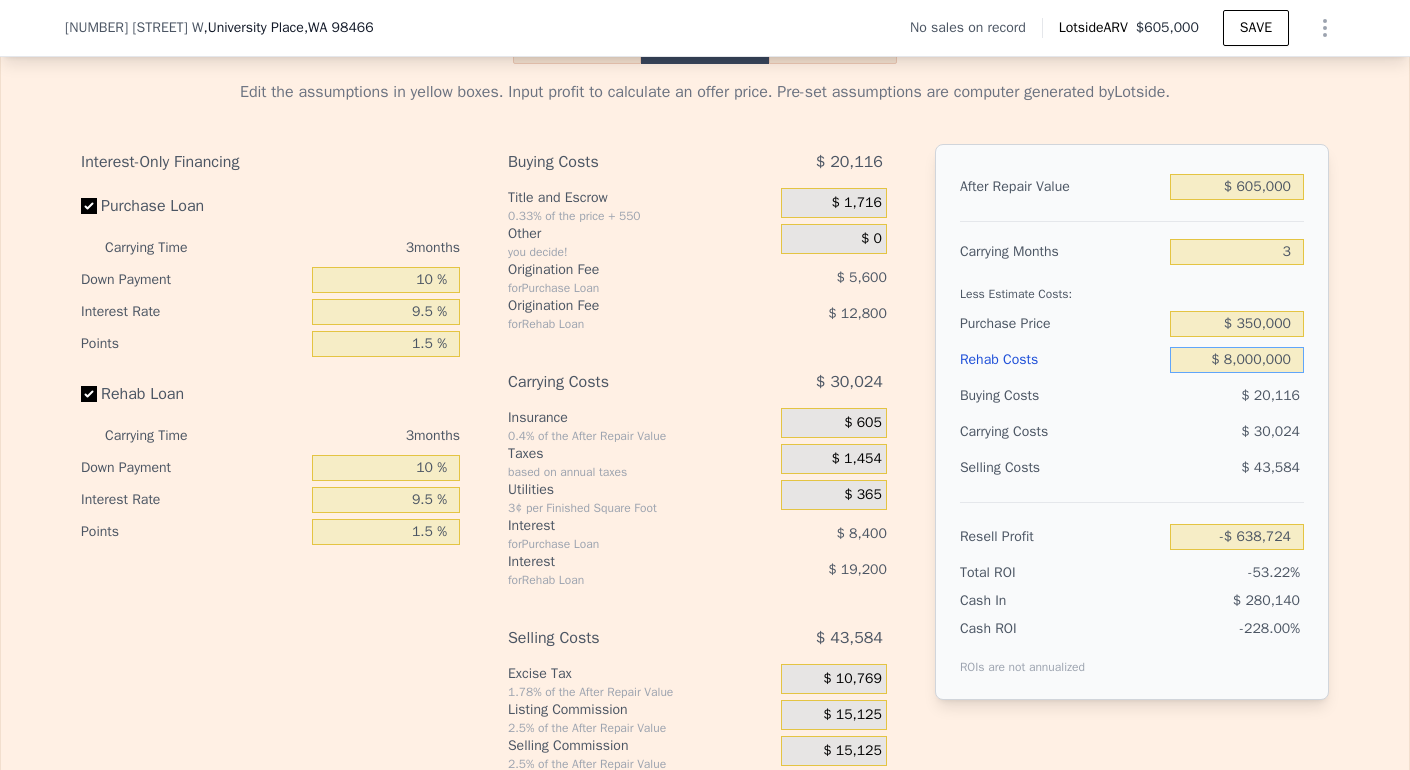 type on "-$ 8,126,724" 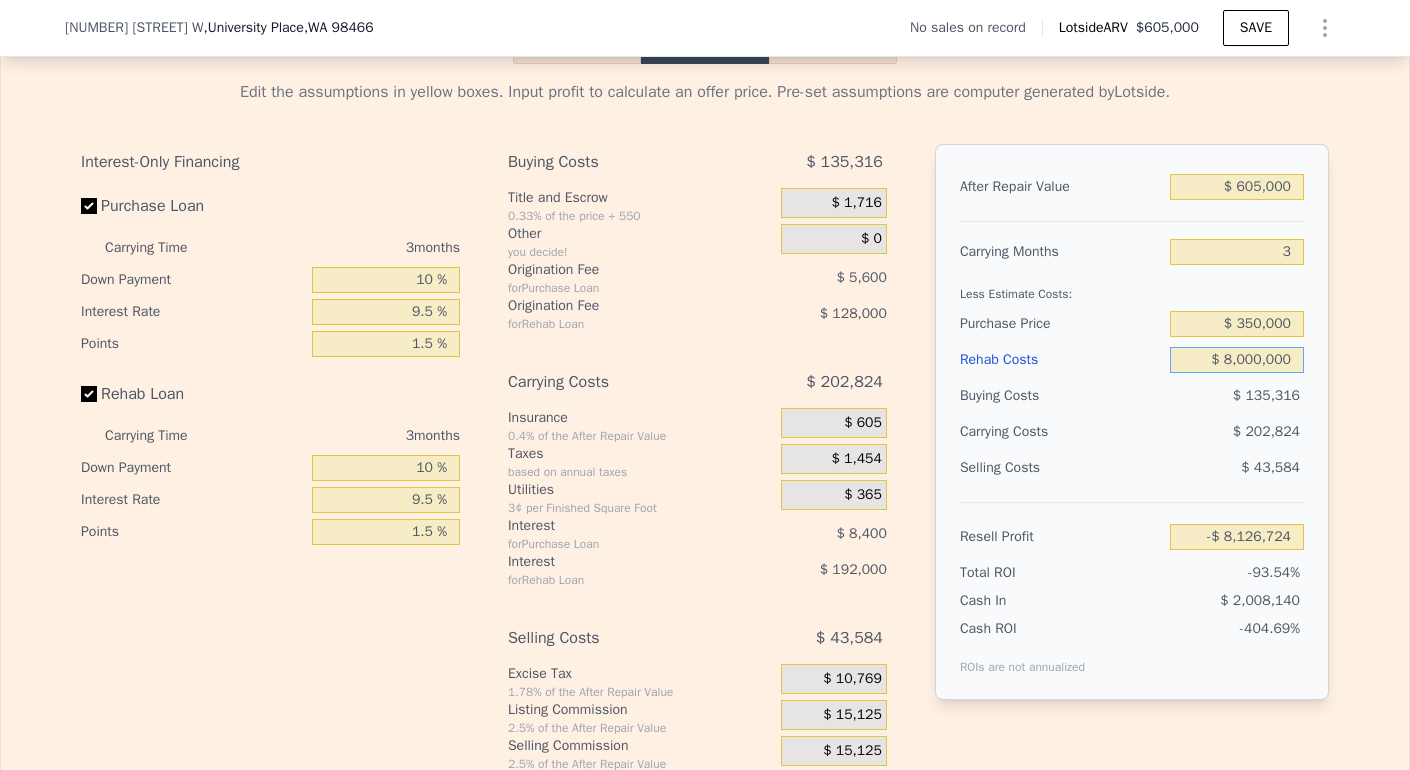 type on "$ 800,000" 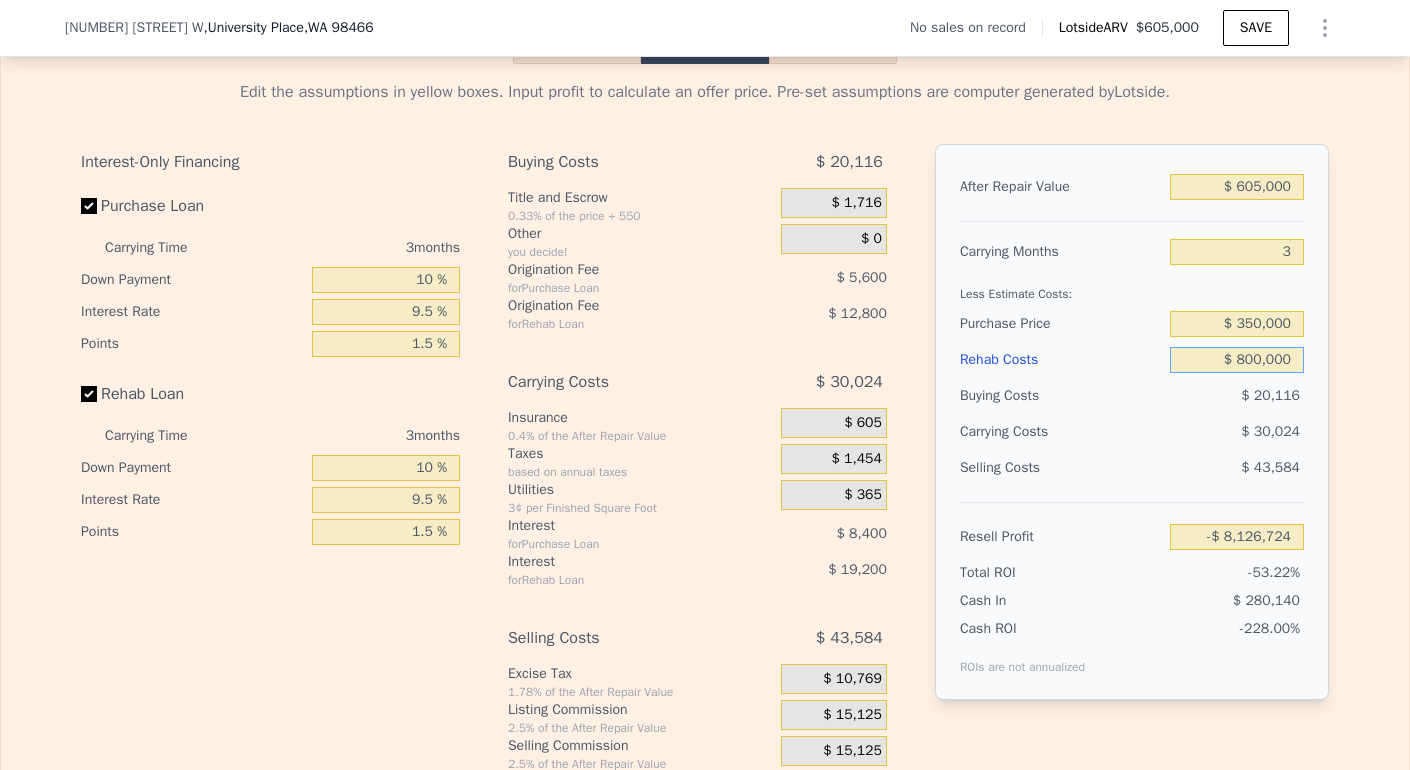 type on "-$ 638,724" 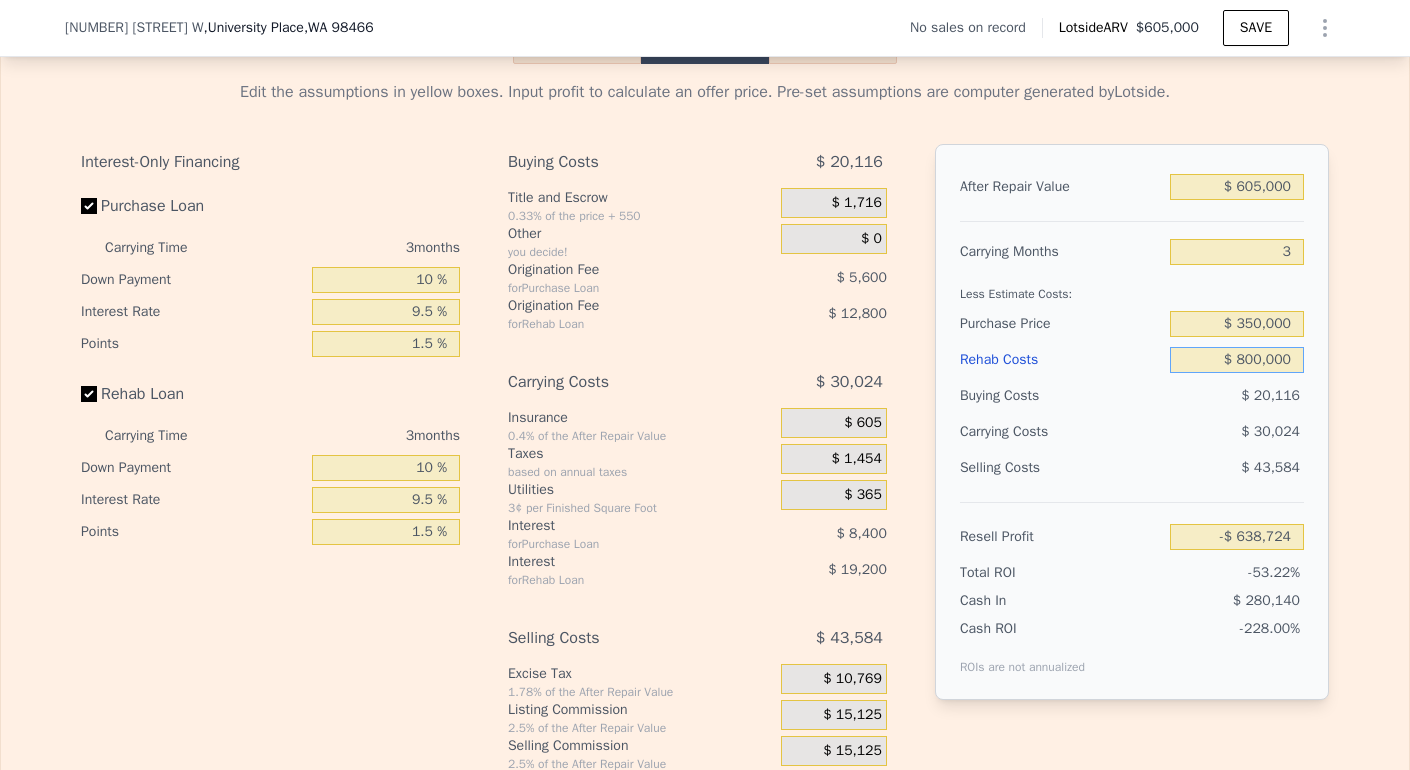 type on "$ 80,000" 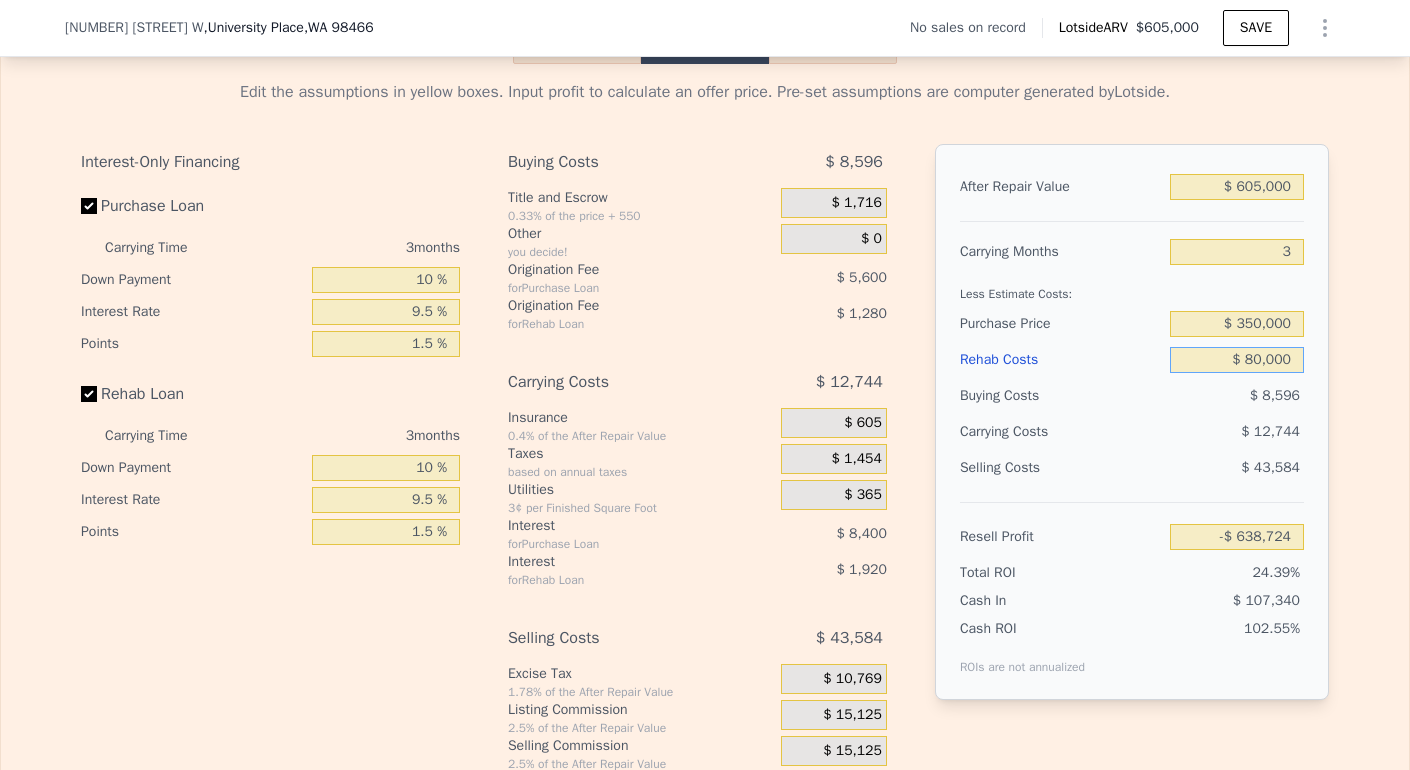 type on "$ 110,076" 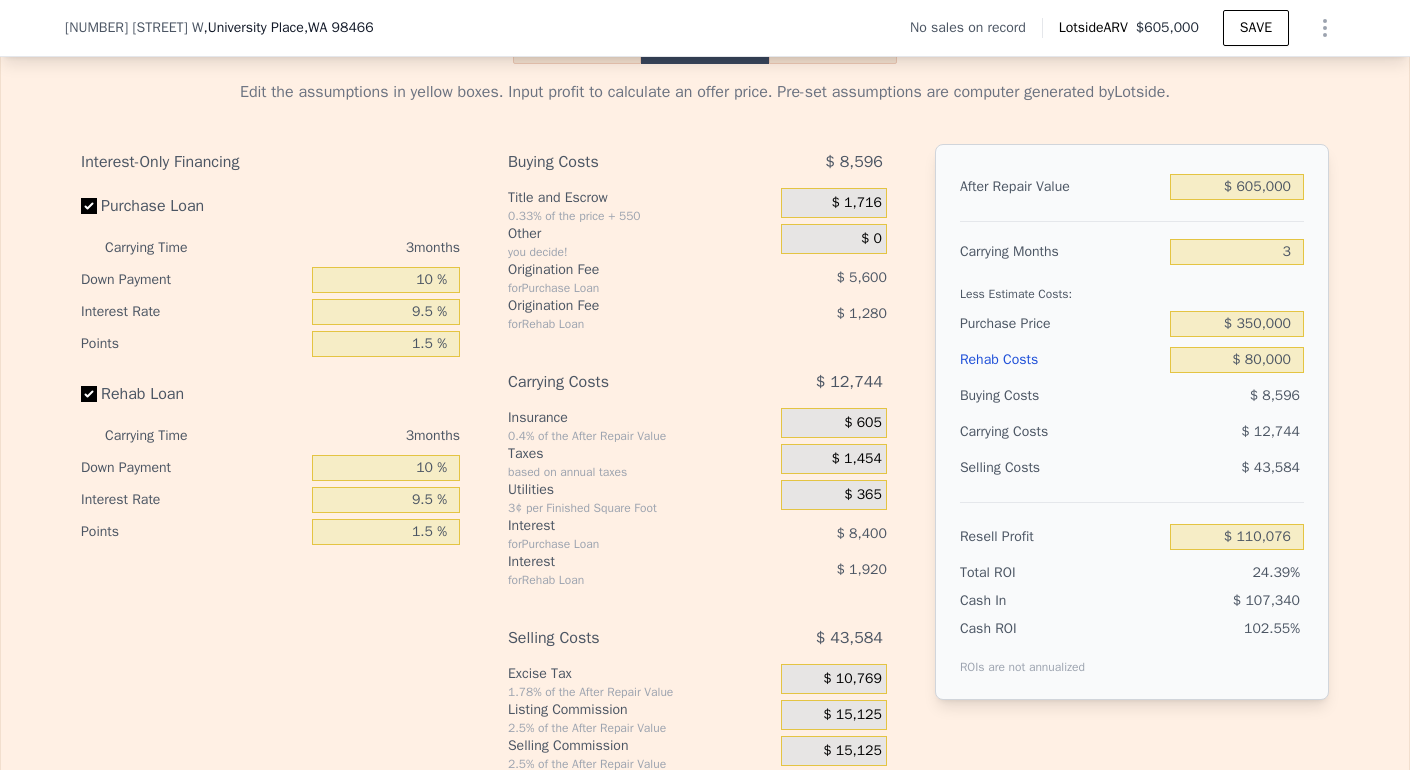 click on "$ 12,744" at bounding box center [1198, 432] 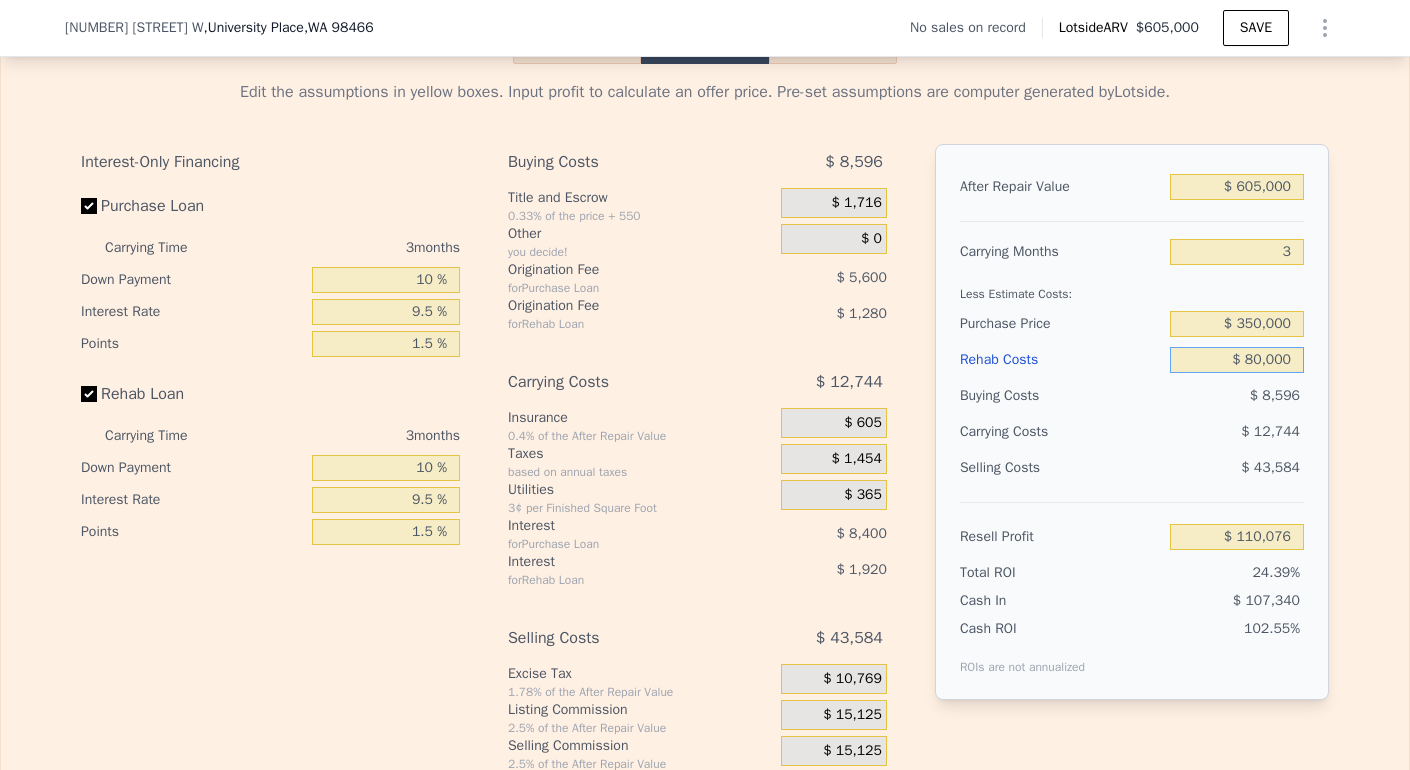 click on "$ 80,000" at bounding box center (1237, 360) 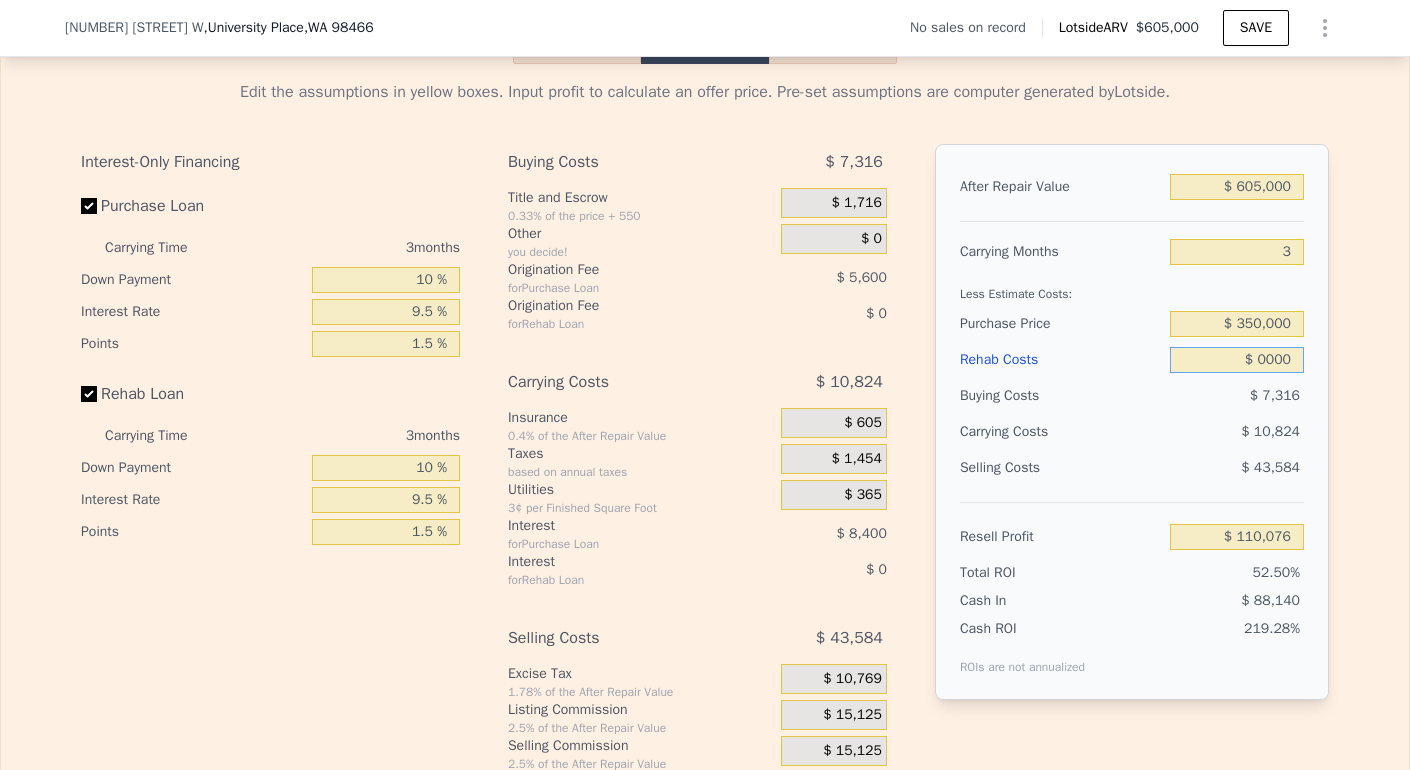 type on "$ 193,276" 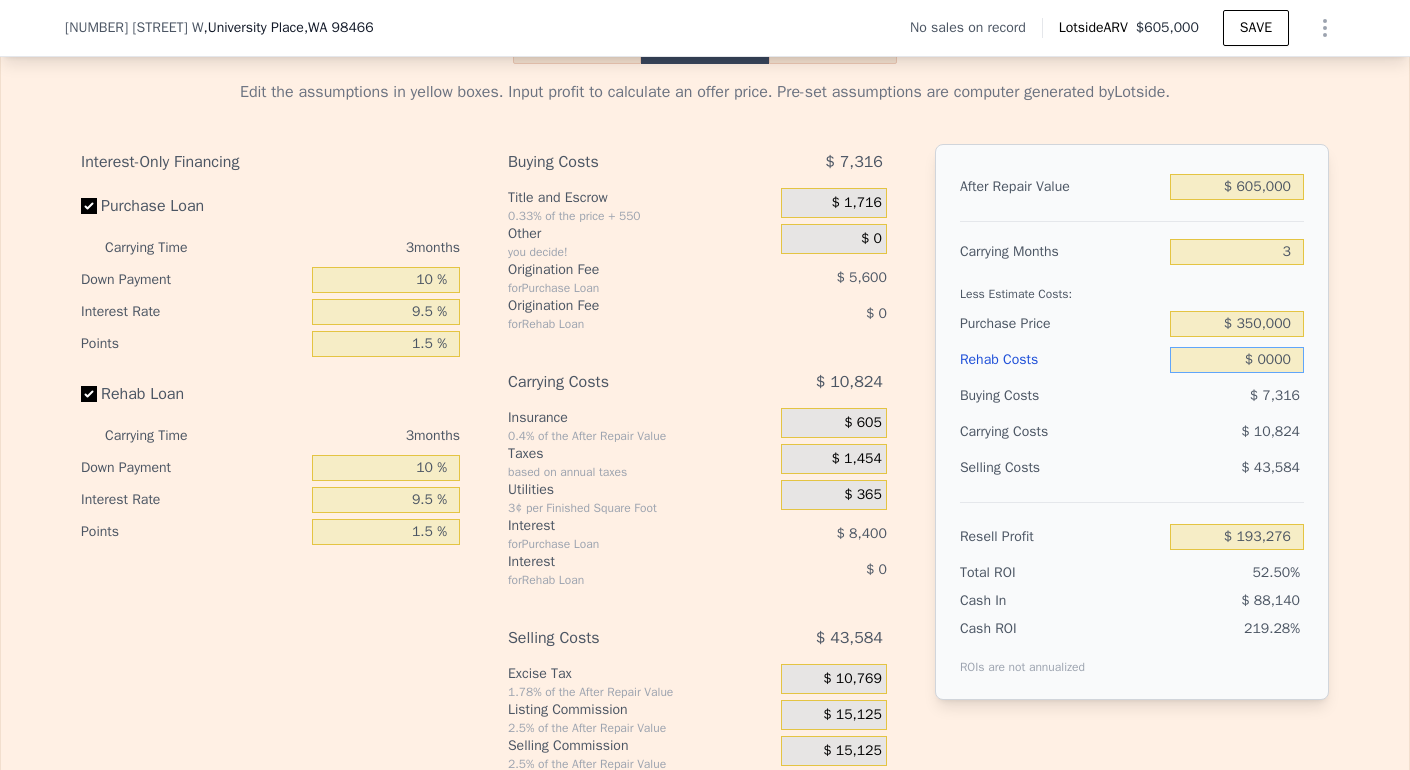 type on "$ 90,000" 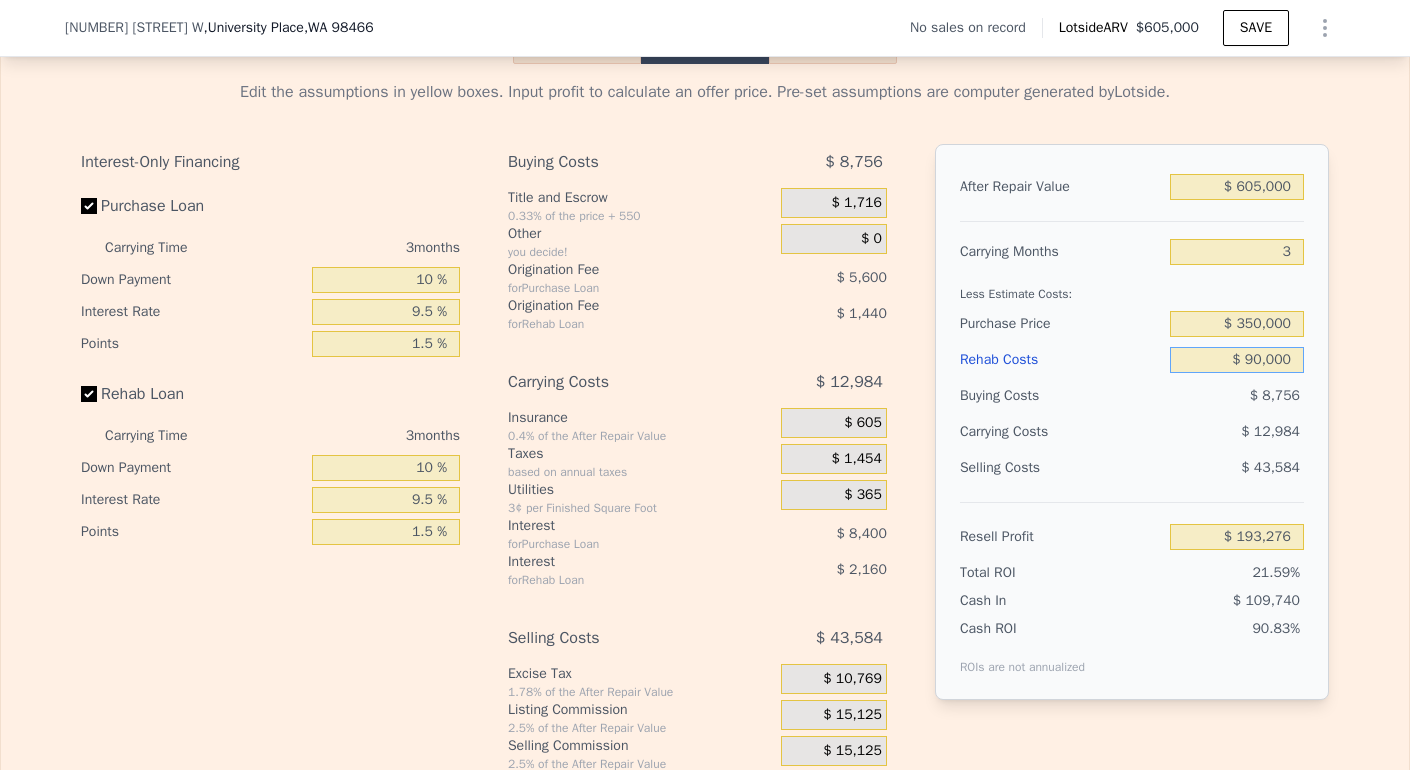 type on "$ 99,676" 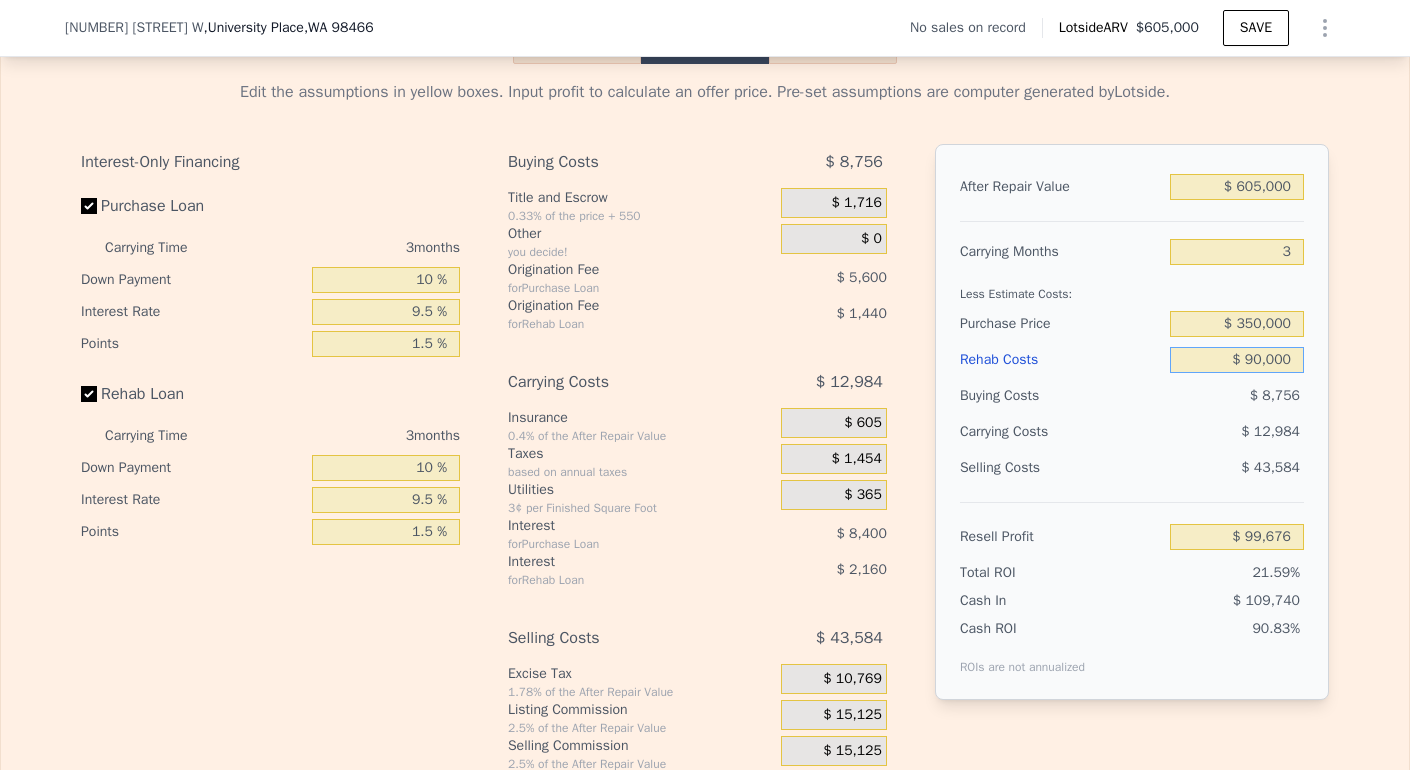 type on "$ 90,000" 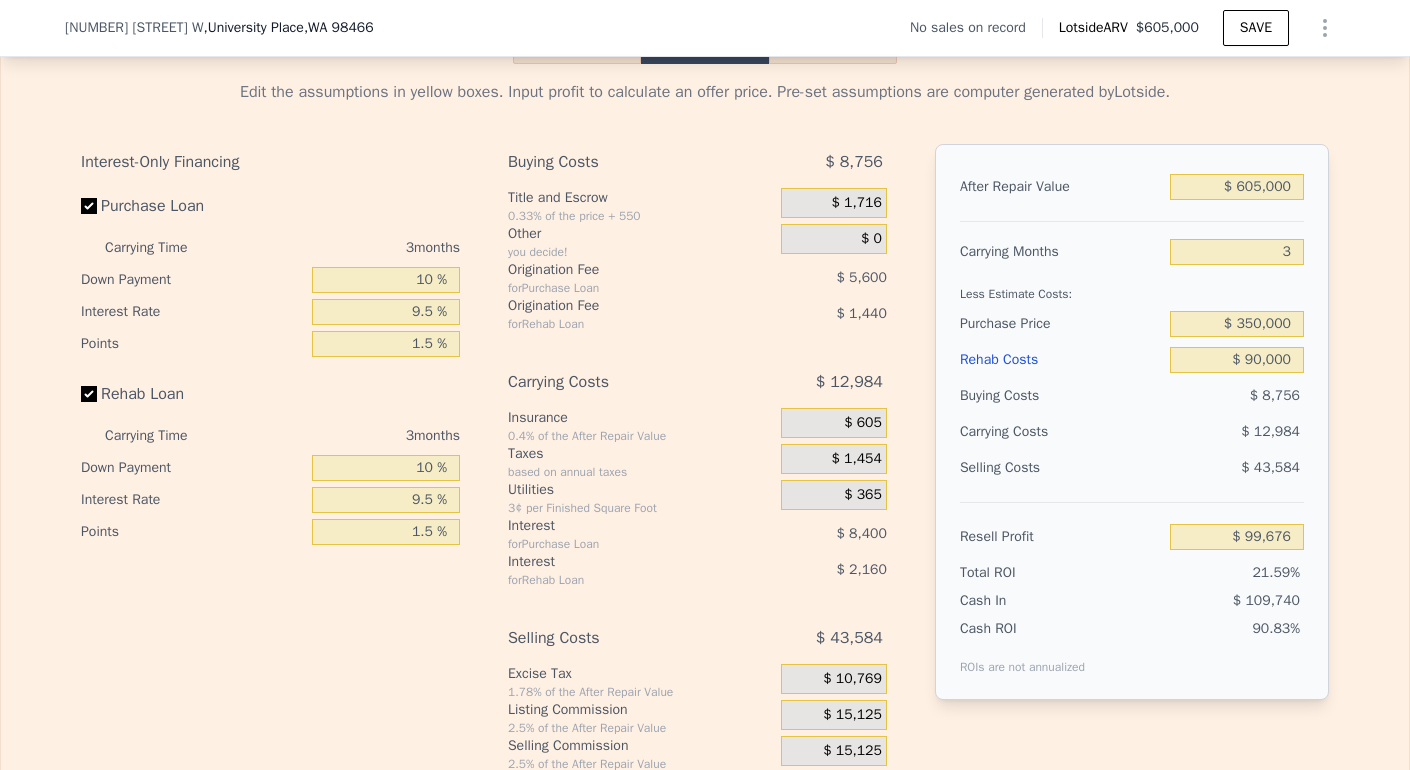 click on "After Repair Value $ 605,000 Carrying Months 3 Less Estimate Costs: Purchase Price $ 350,000 Rehab Costs $ 90,000 Buying Costs $ 8,756 Carrying Costs $ 12,984 Selling Costs $ 43,584 Resell Profit $ 99,676 Total ROI 21.59% Cash In $ 109,740 Cash ROI ROIs are not annualized 90.83%" at bounding box center [1132, 422] 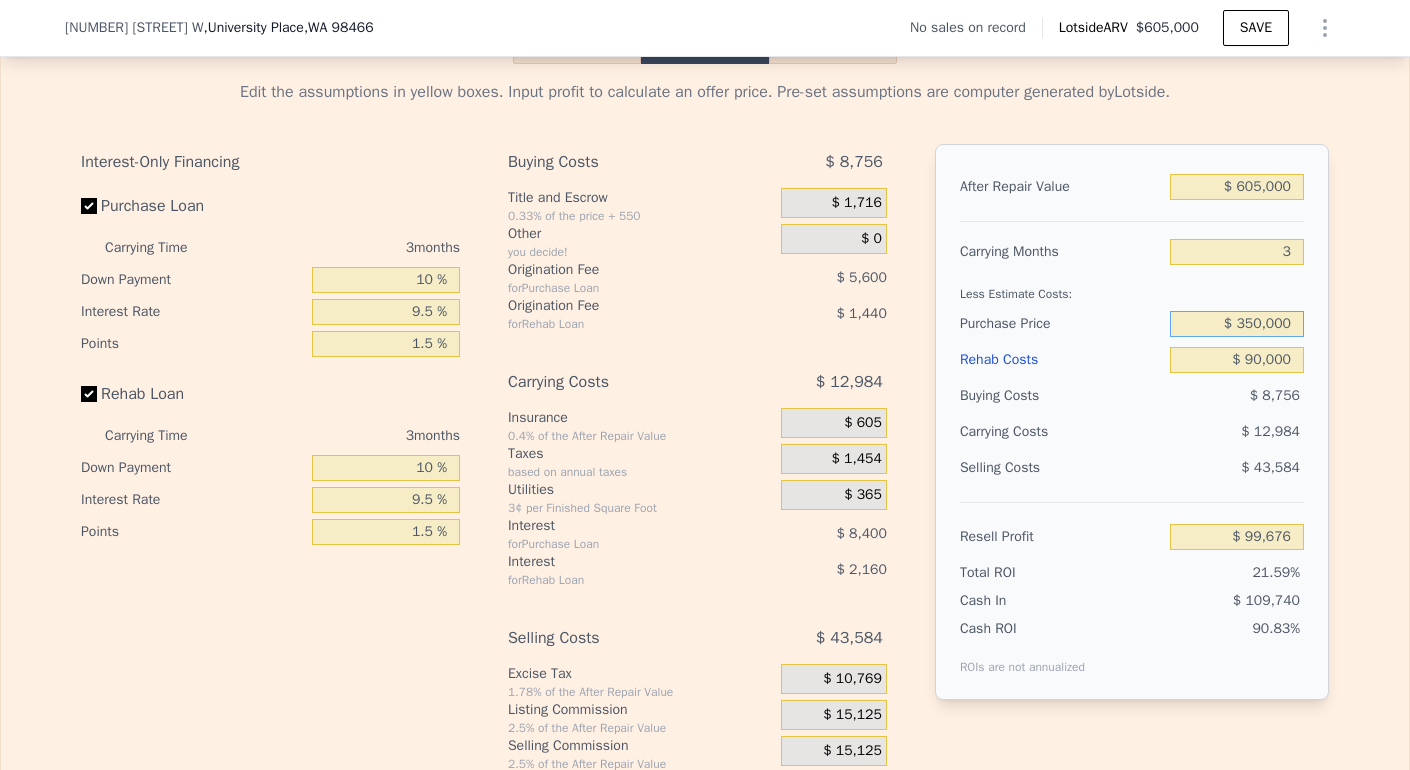 click on "$ 350,000" at bounding box center [1237, 324] 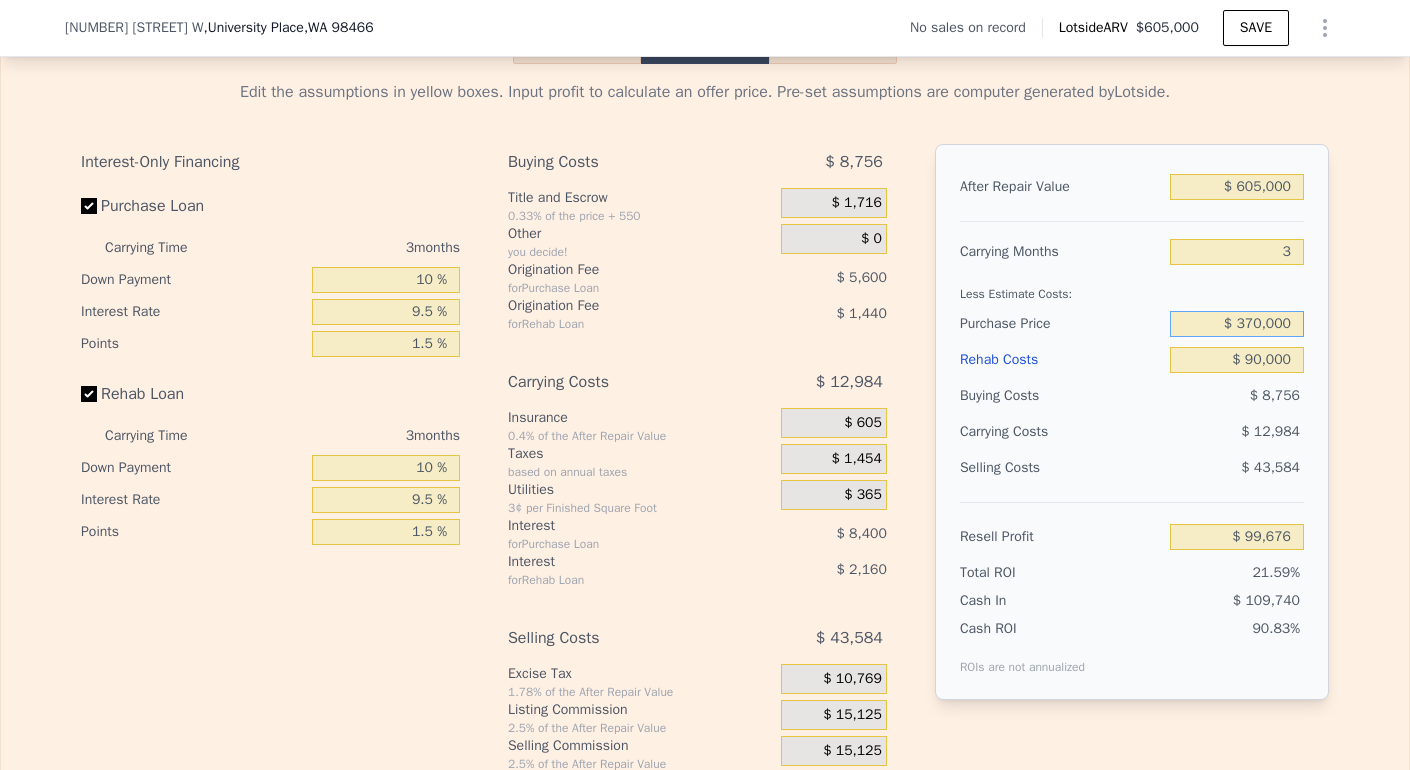 type on "$ 370,000" 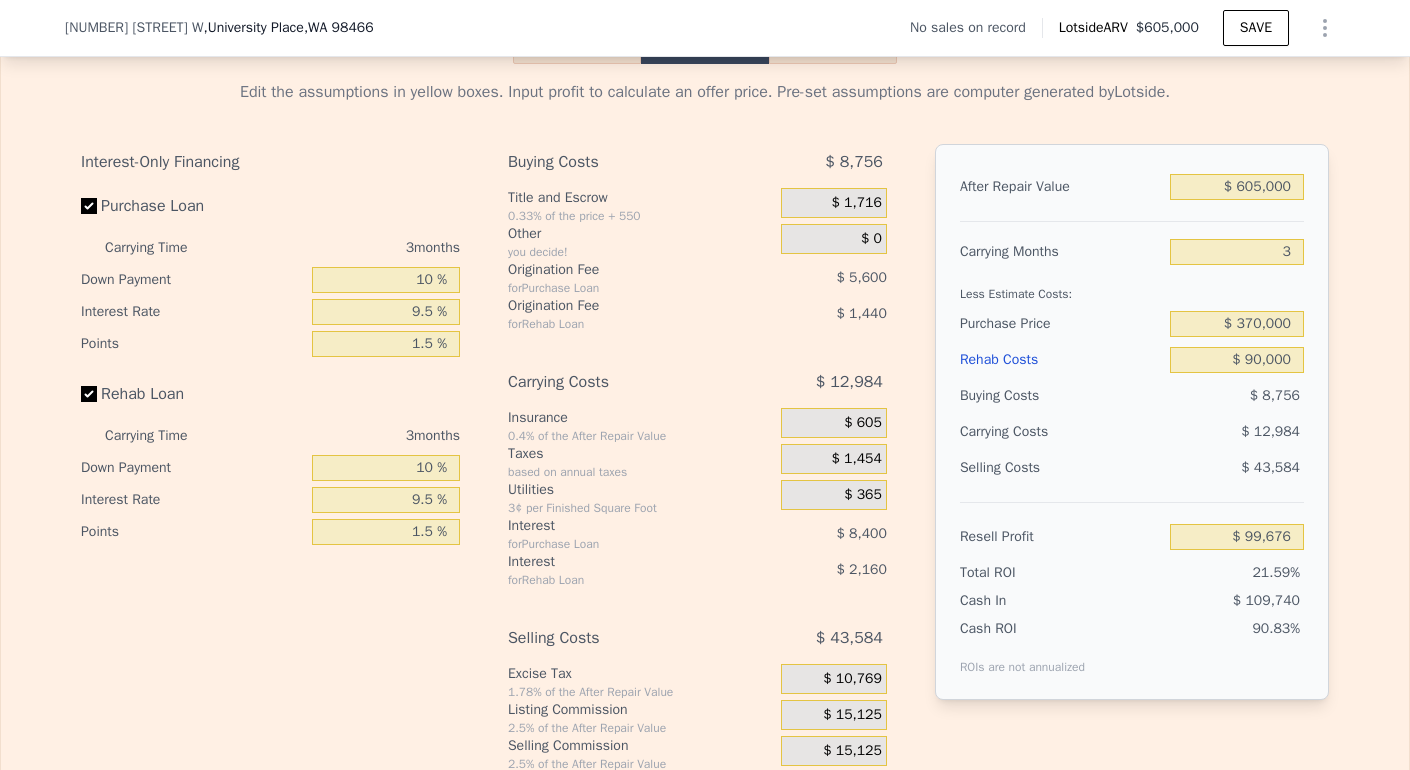 click on "$ 8,756" at bounding box center (1237, 396) 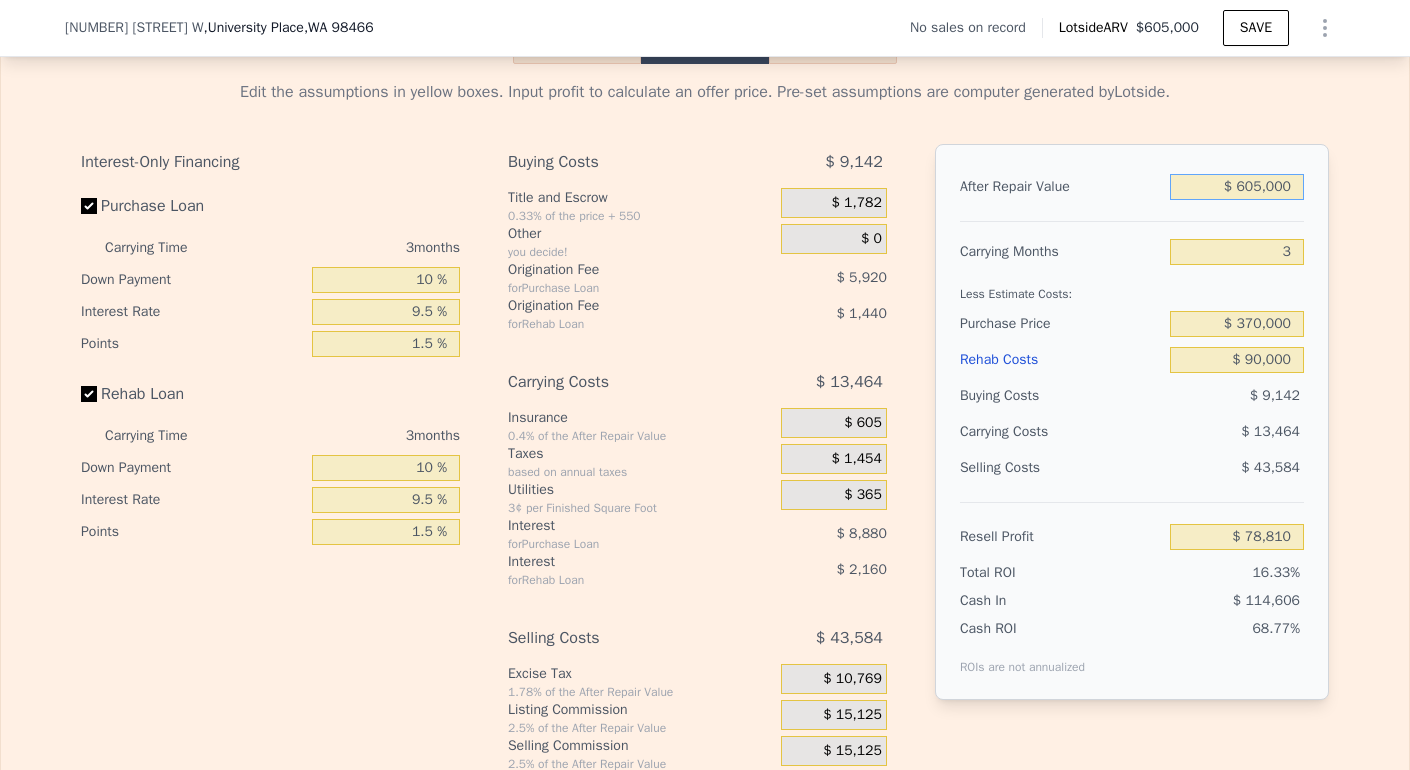 click on "$ 605,000" at bounding box center [1237, 187] 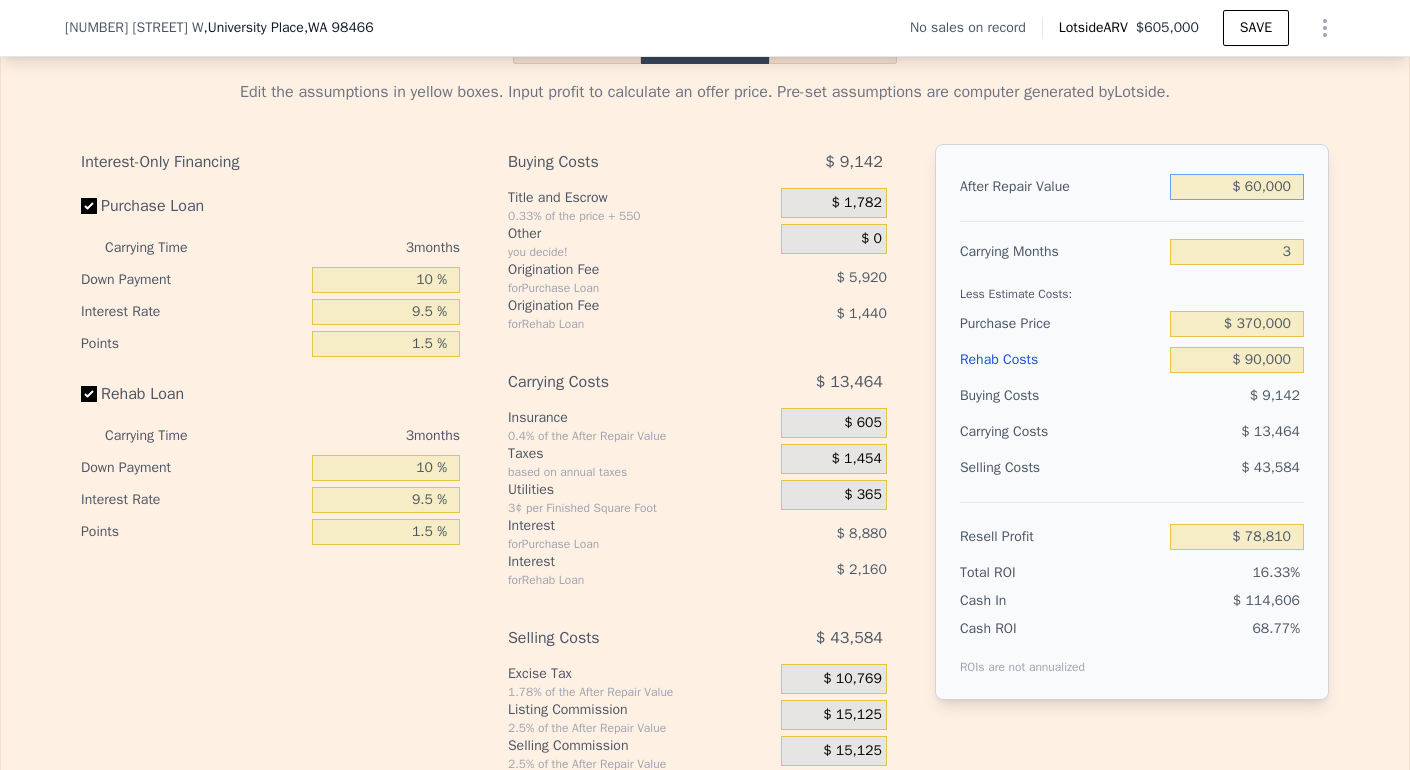 type on "-$ 426,879" 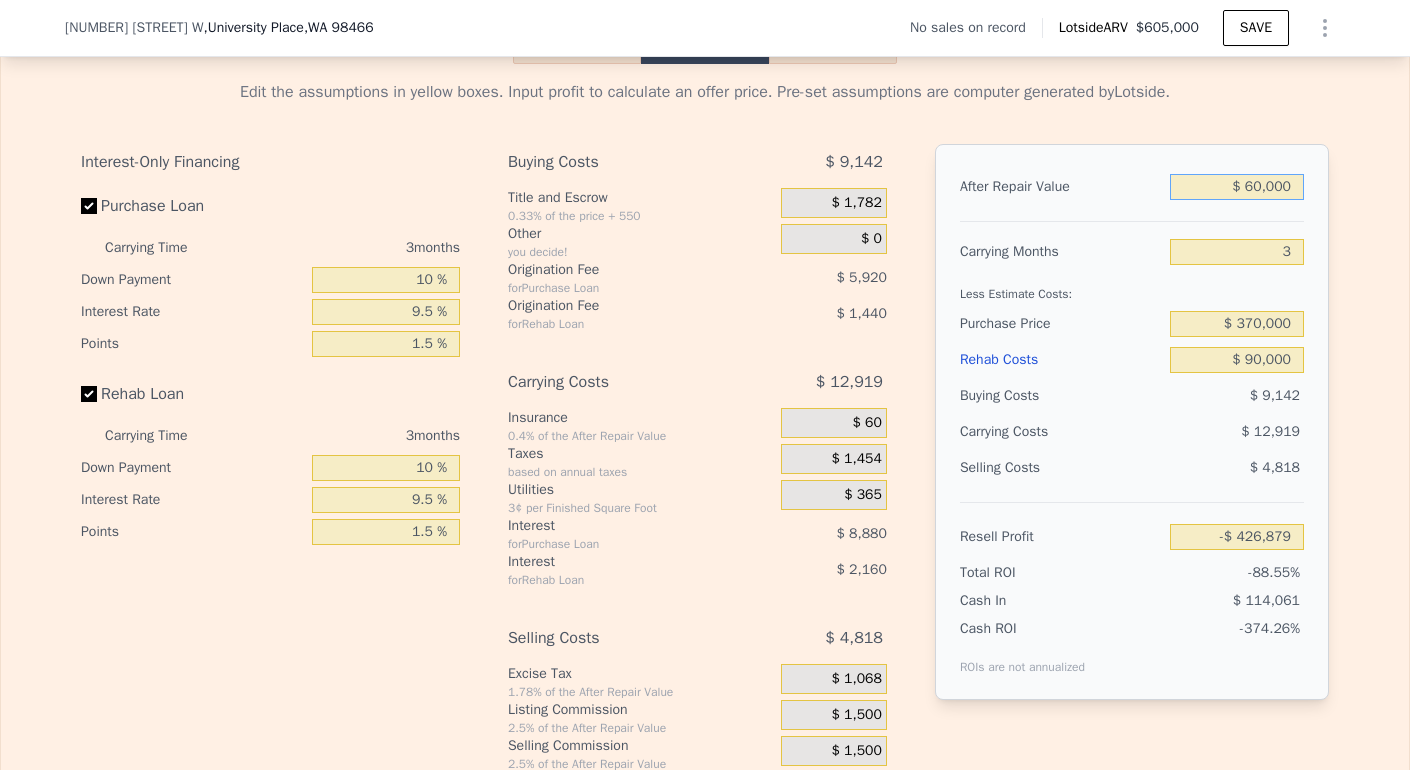 type on "$ 600,000" 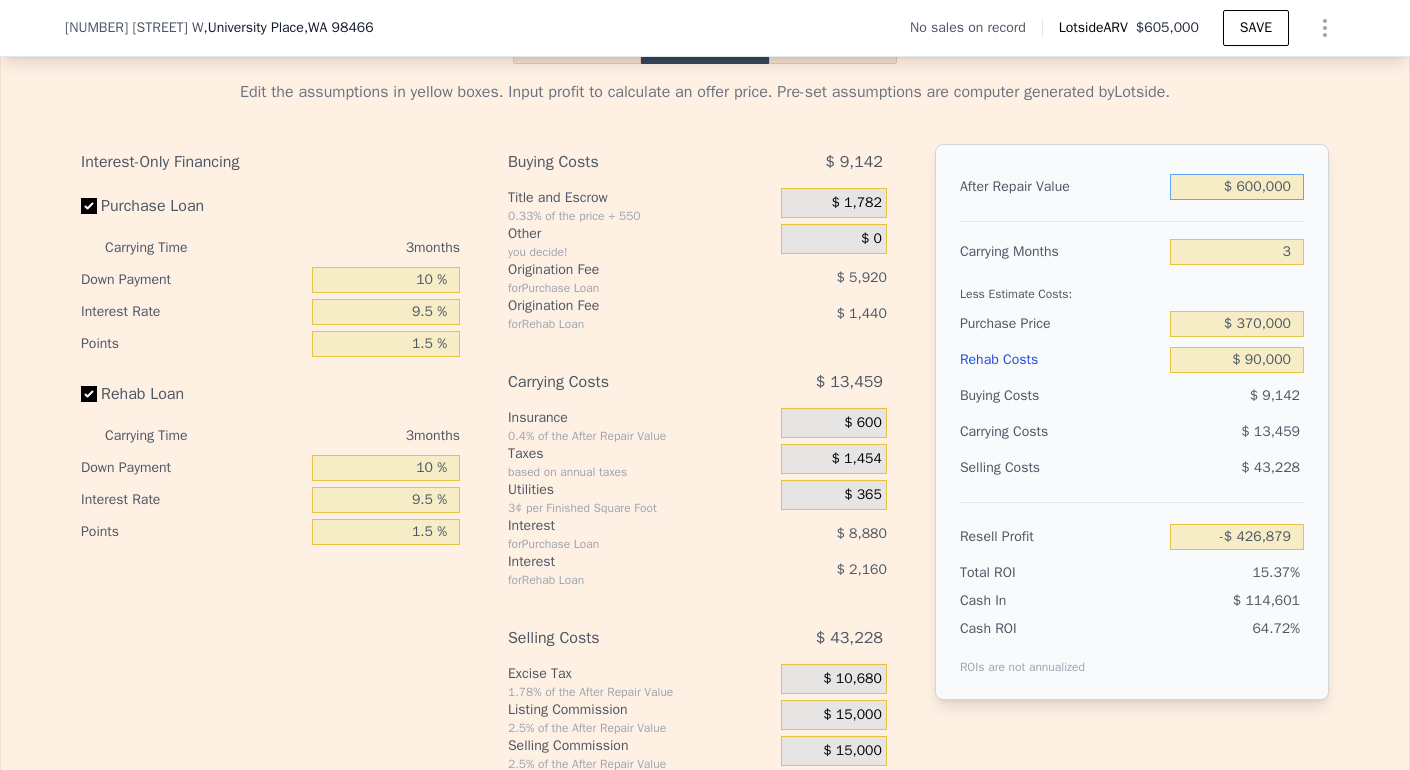 type on "$ 74,171" 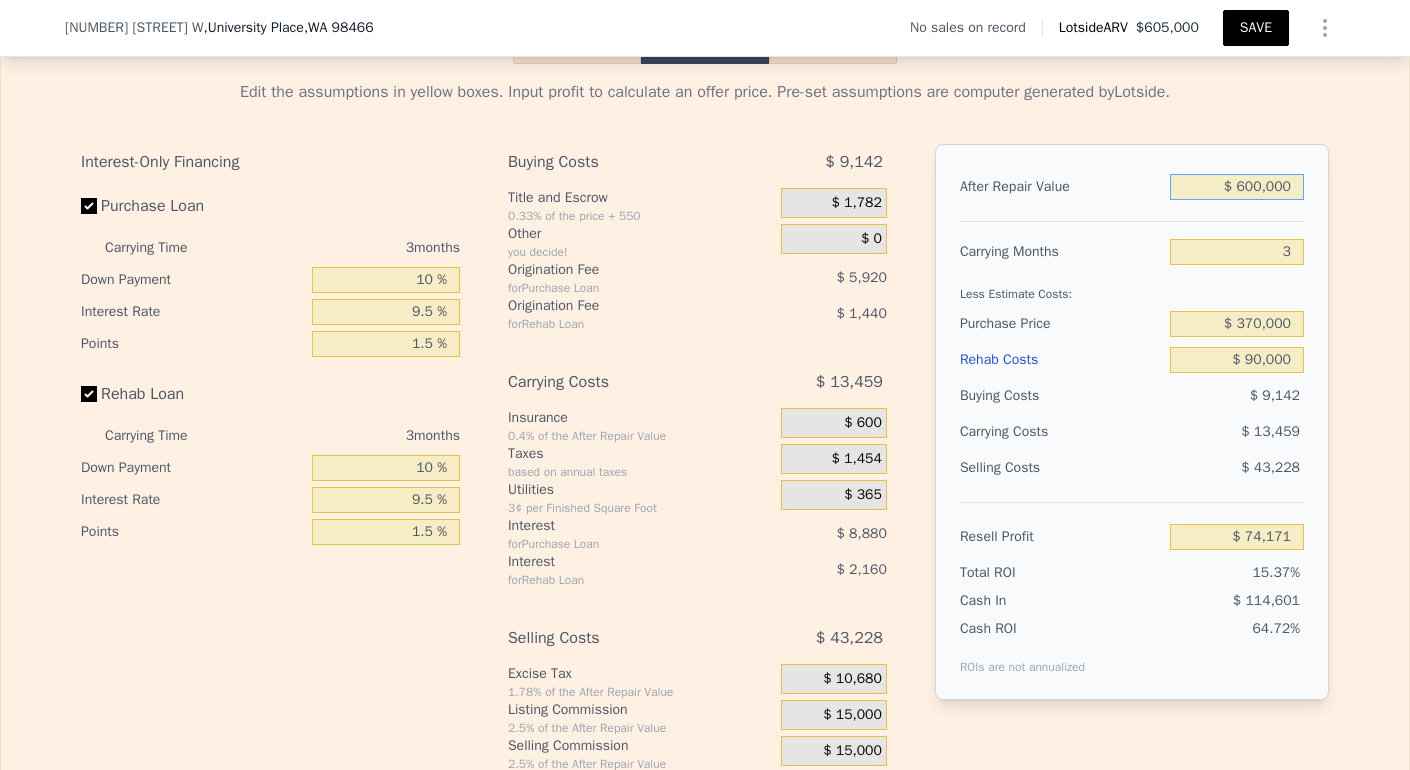 type on "$ 600,000" 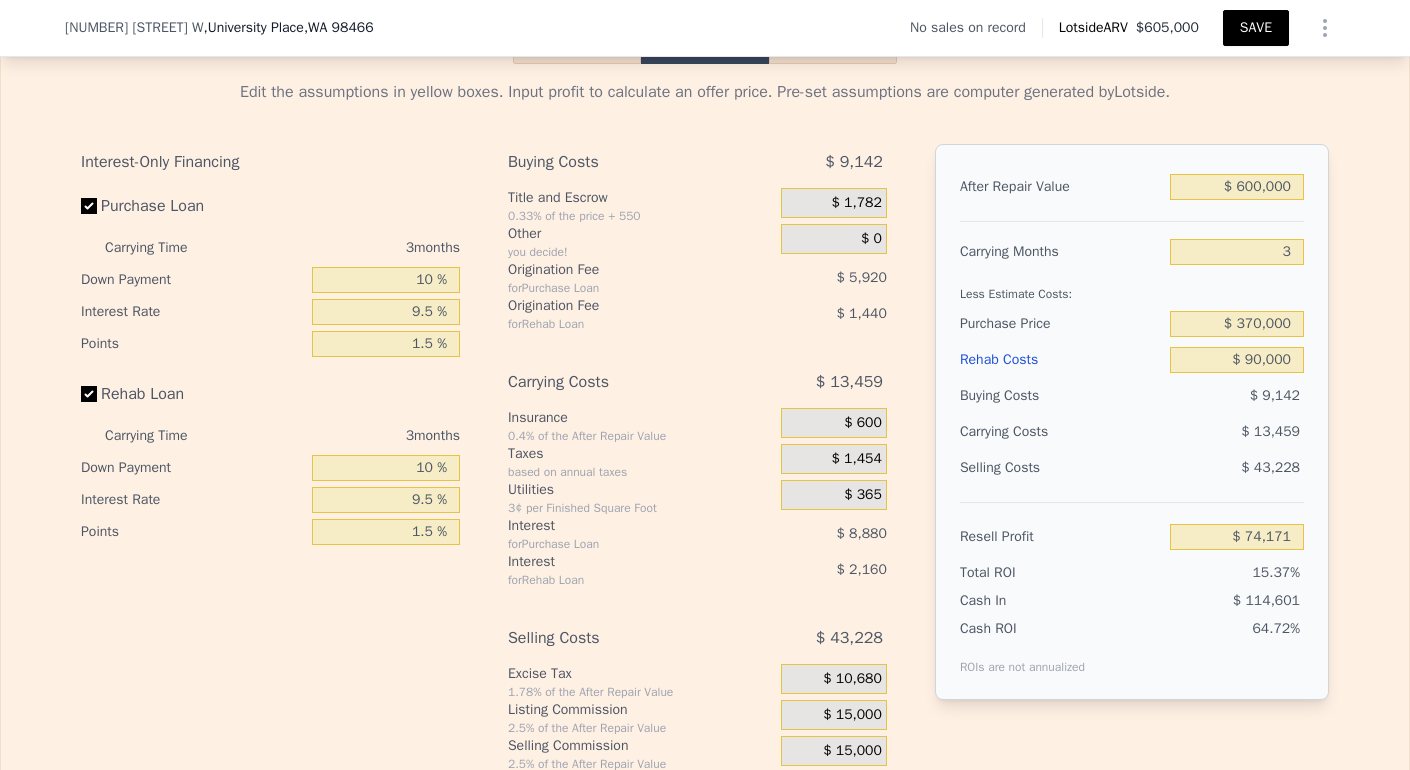 click on "SAVE" at bounding box center (1256, 28) 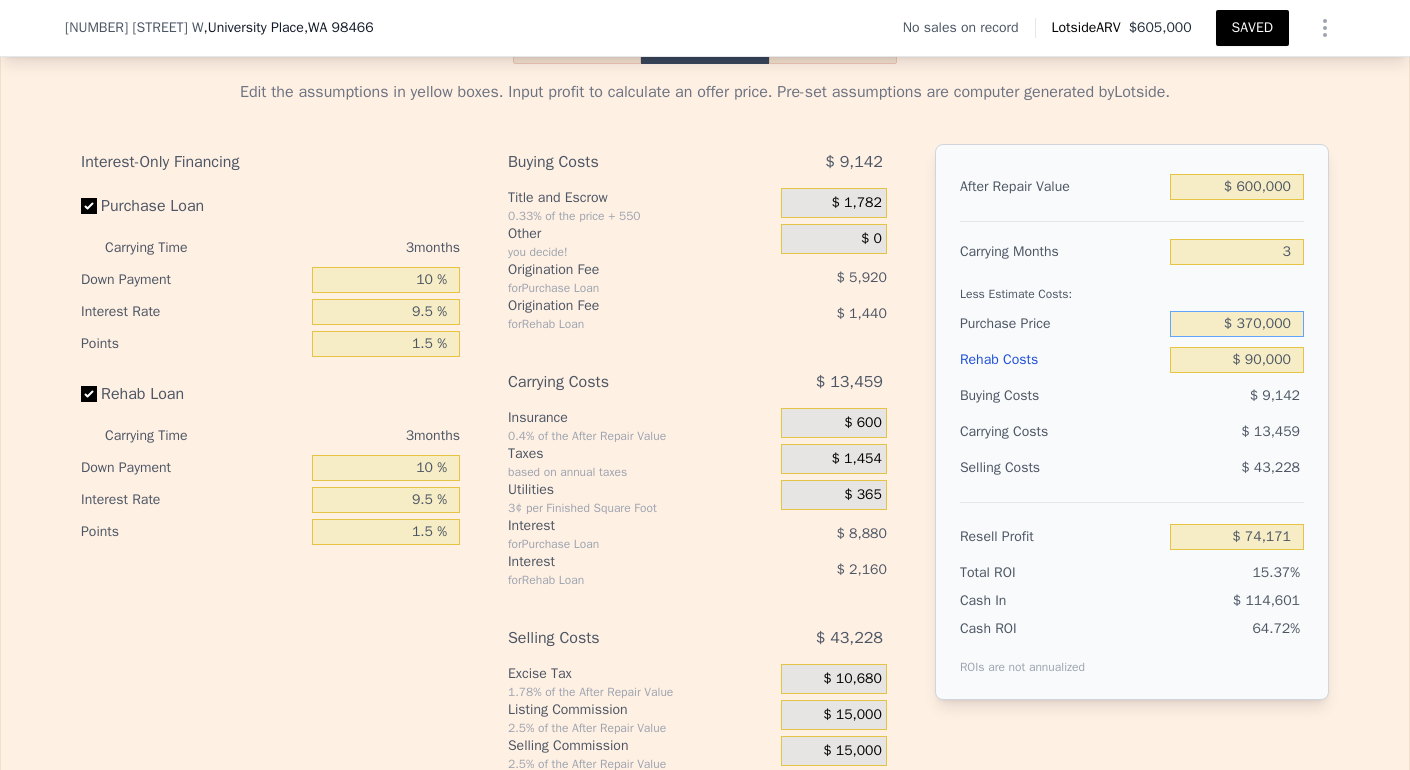 click on "$ 370,000" at bounding box center [1237, 324] 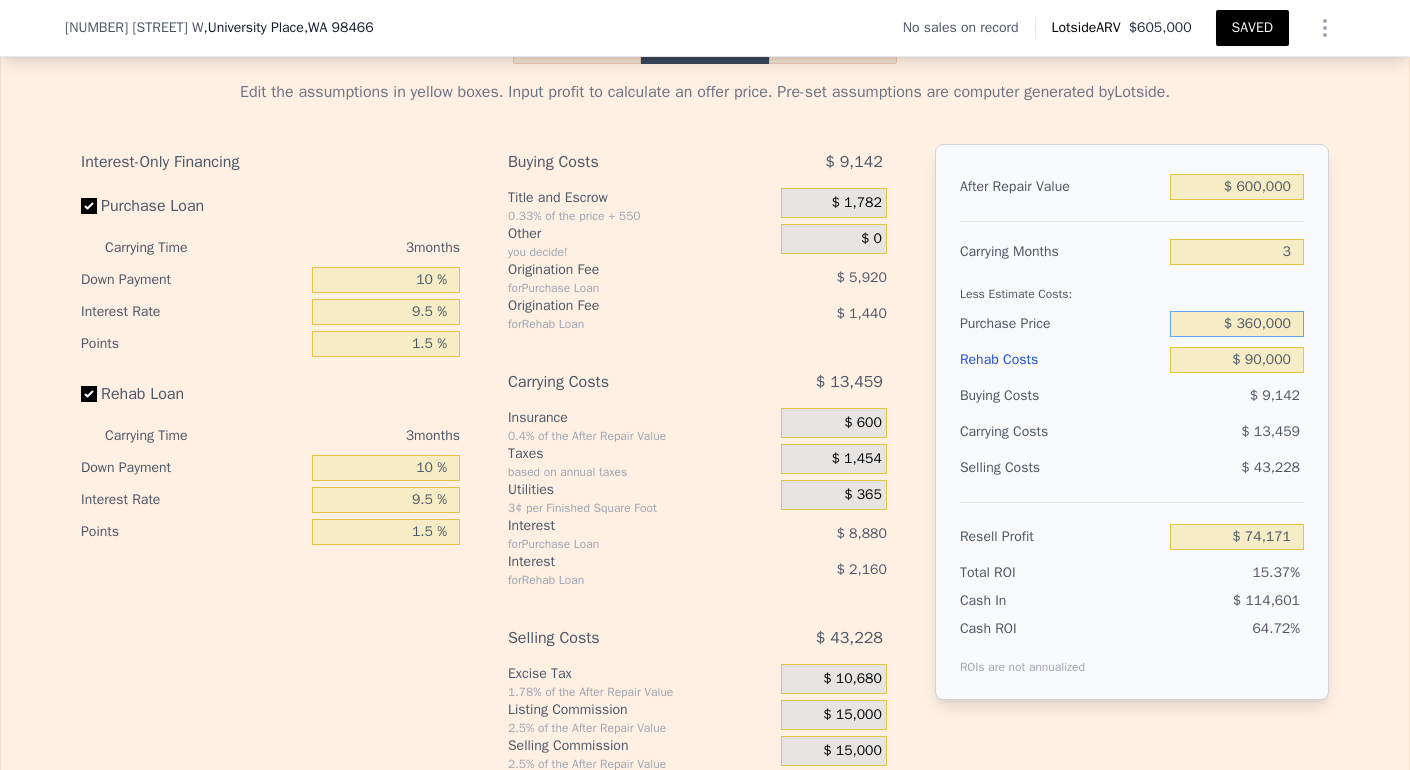 type on "$ 360,000" 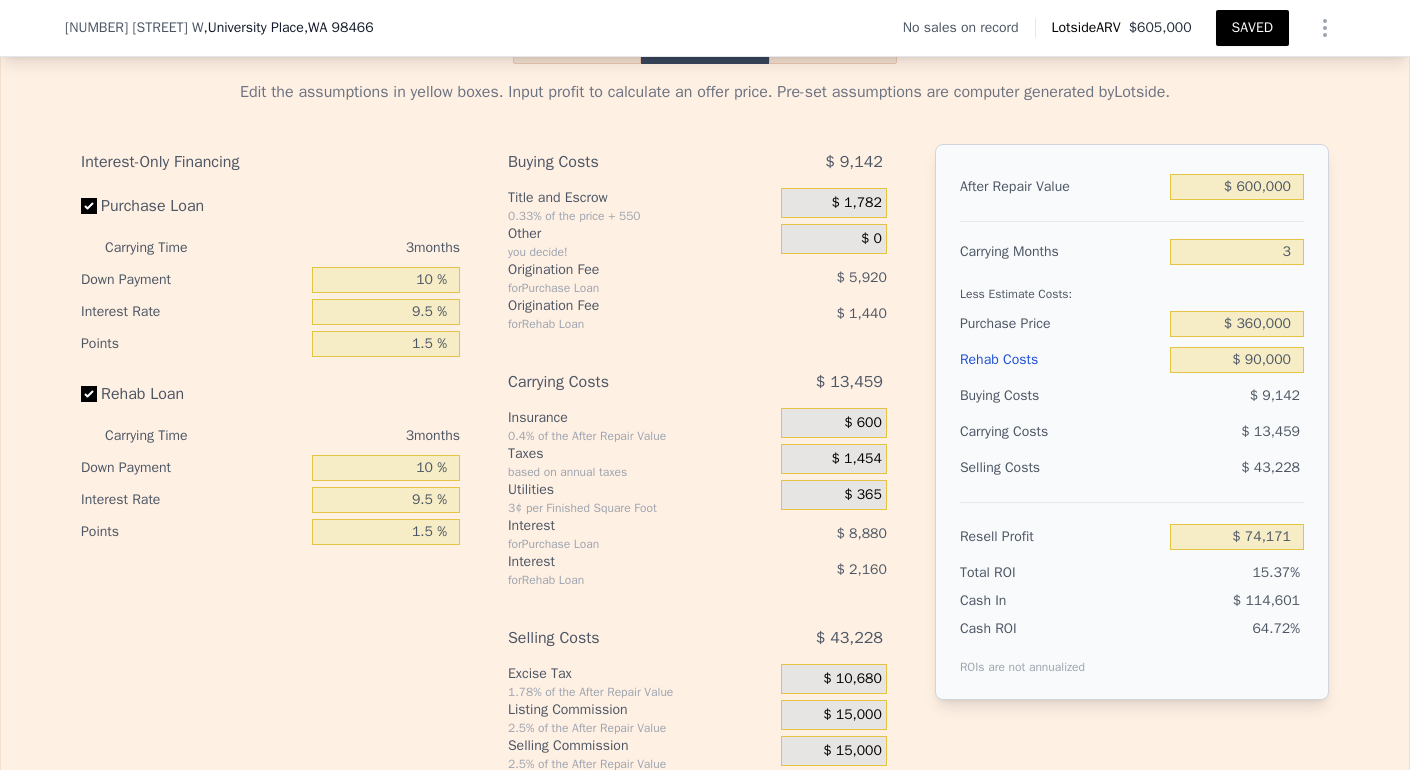 click on "$ 13,459" at bounding box center (1198, 432) 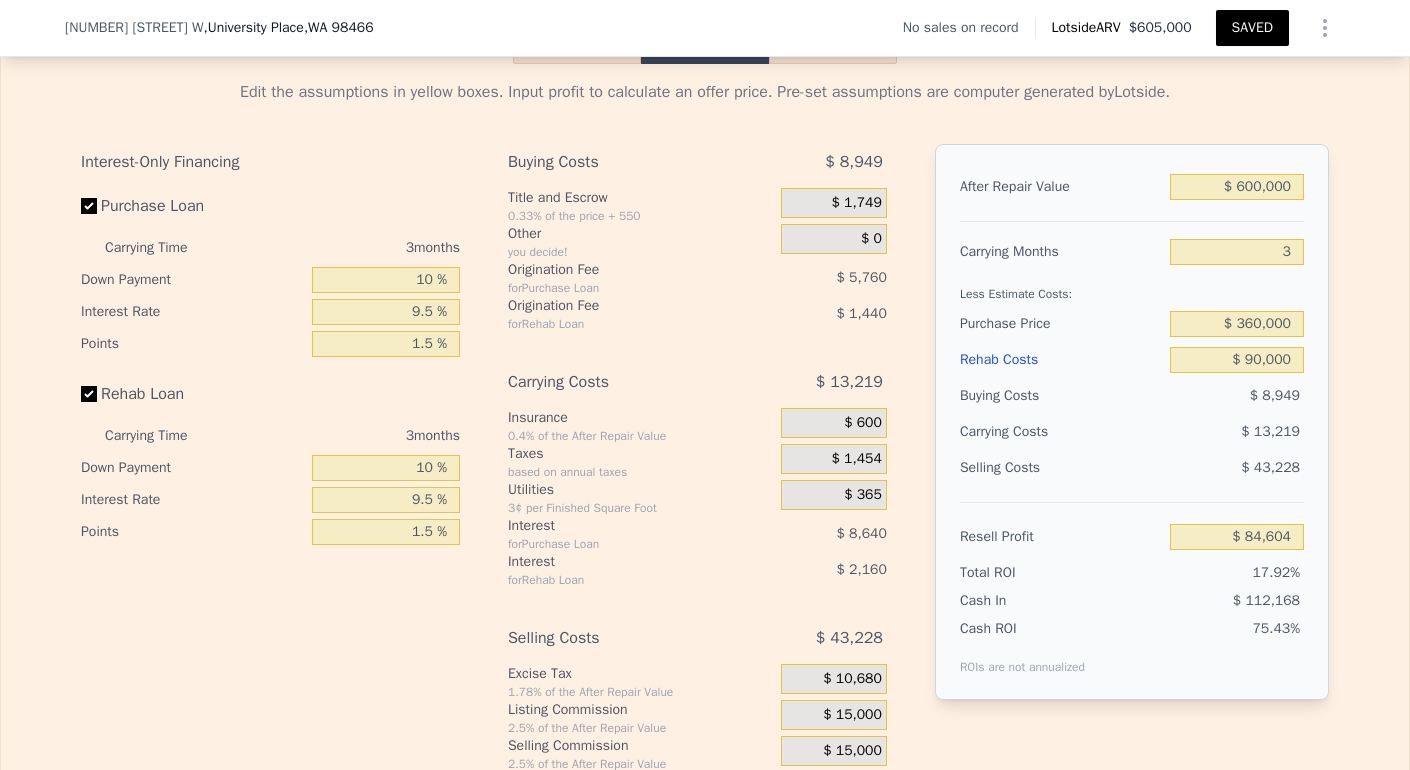 click 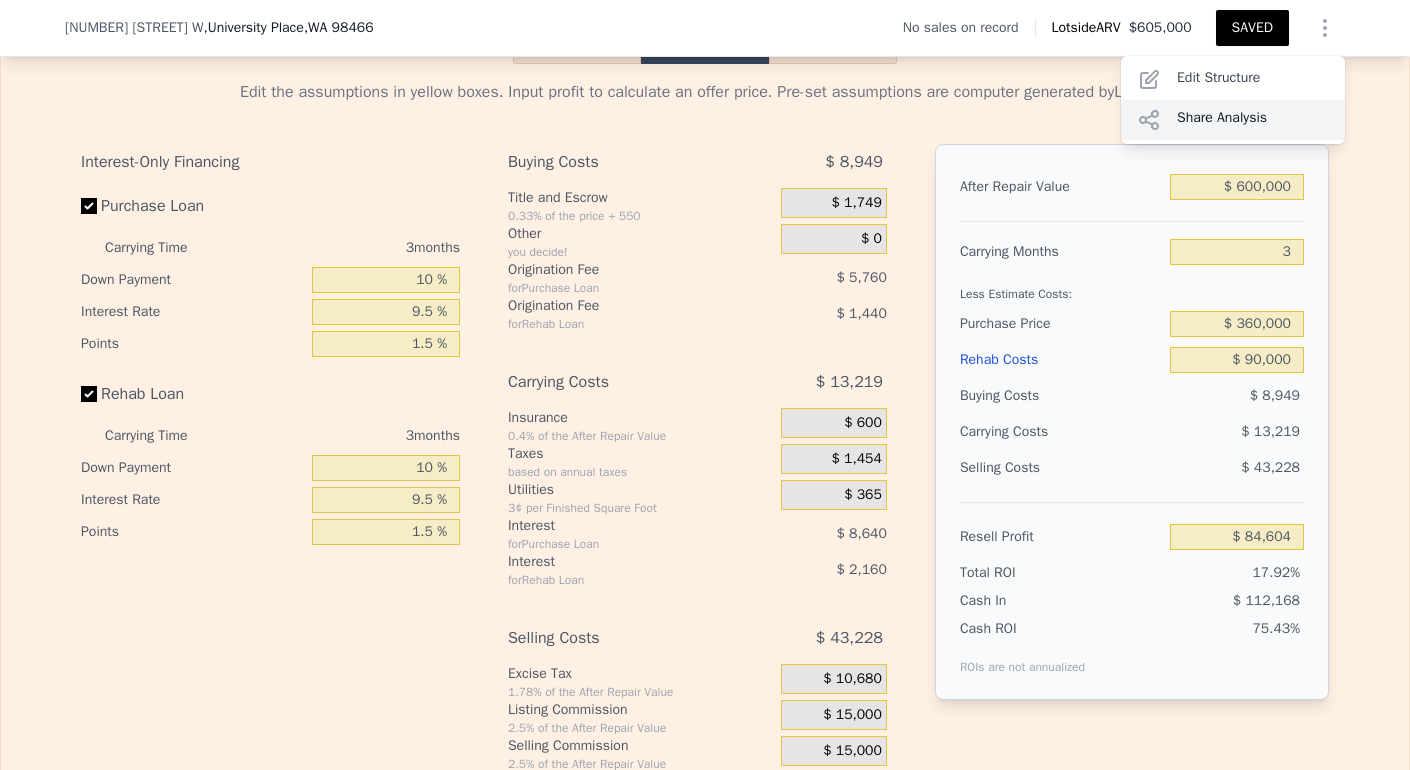 click on "Share Analysis" at bounding box center [1233, 120] 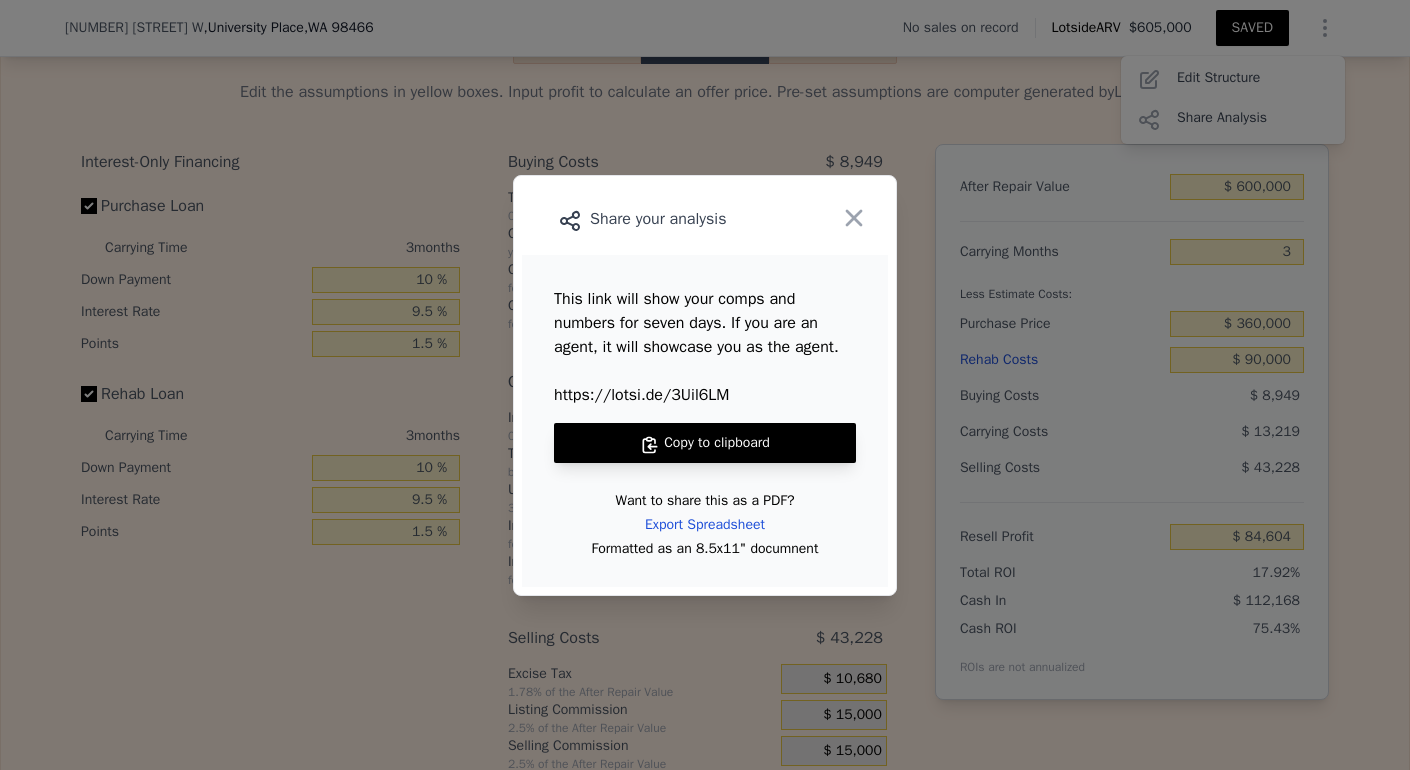 click on "Copy to clipboard" at bounding box center (705, 443) 